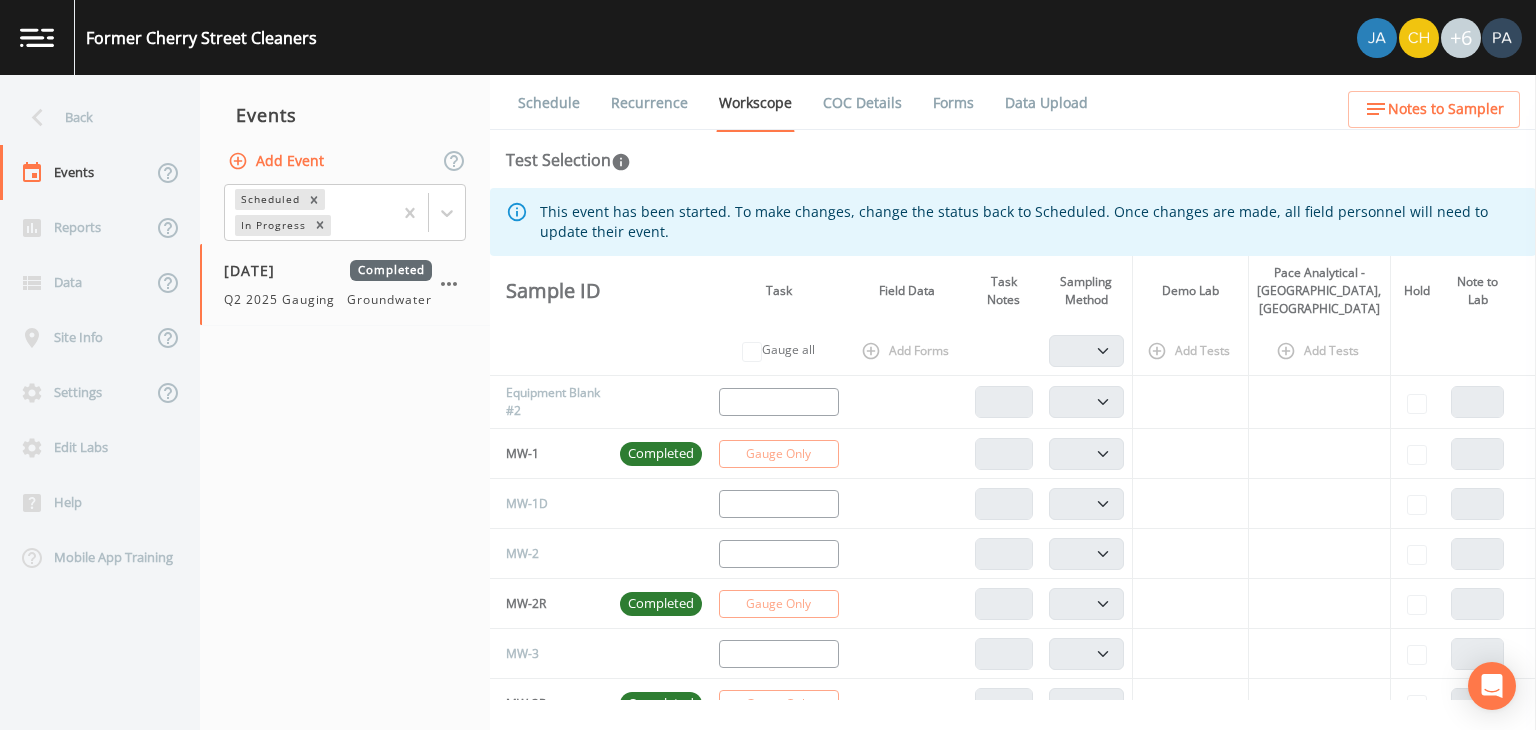 scroll, scrollTop: 0, scrollLeft: 0, axis: both 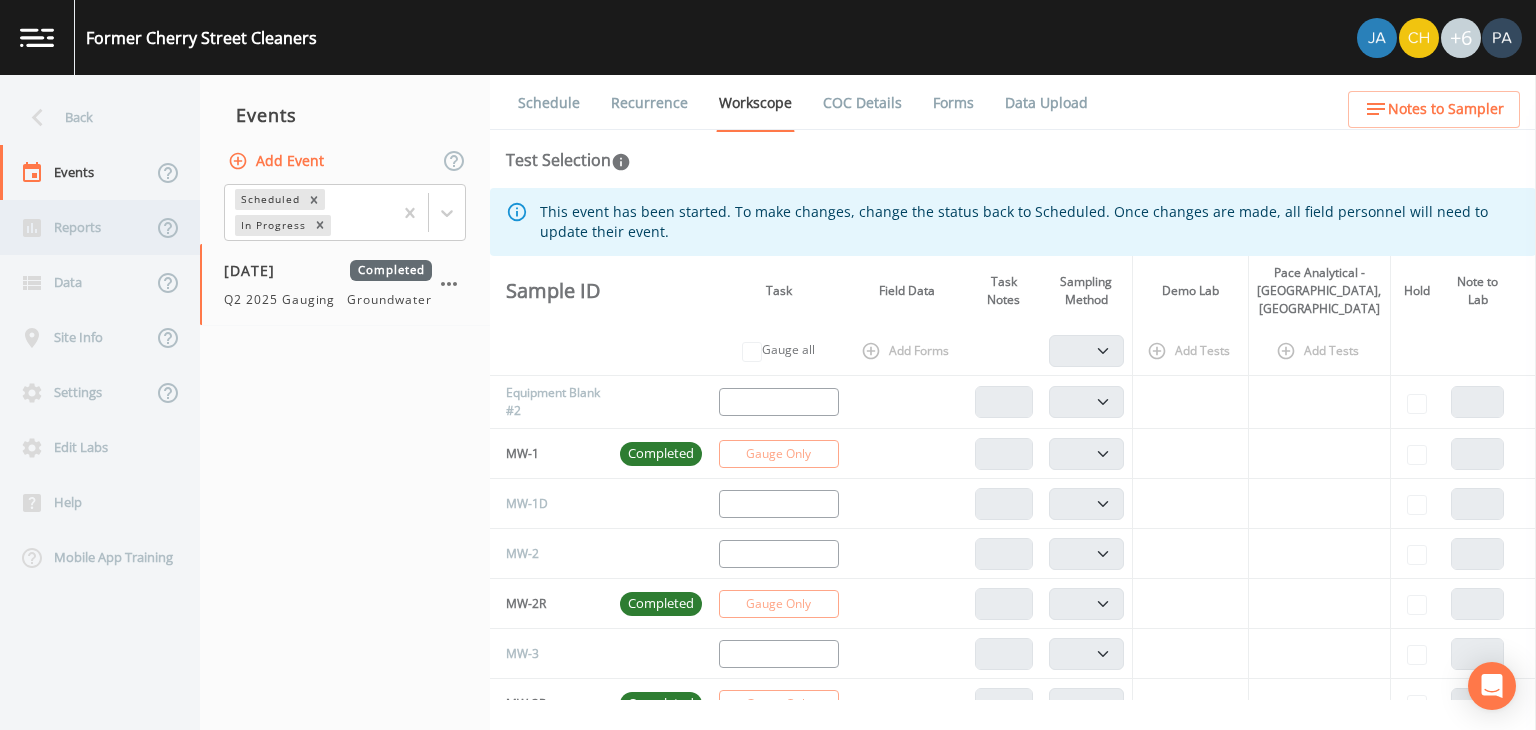 click on "Reports" at bounding box center (76, 227) 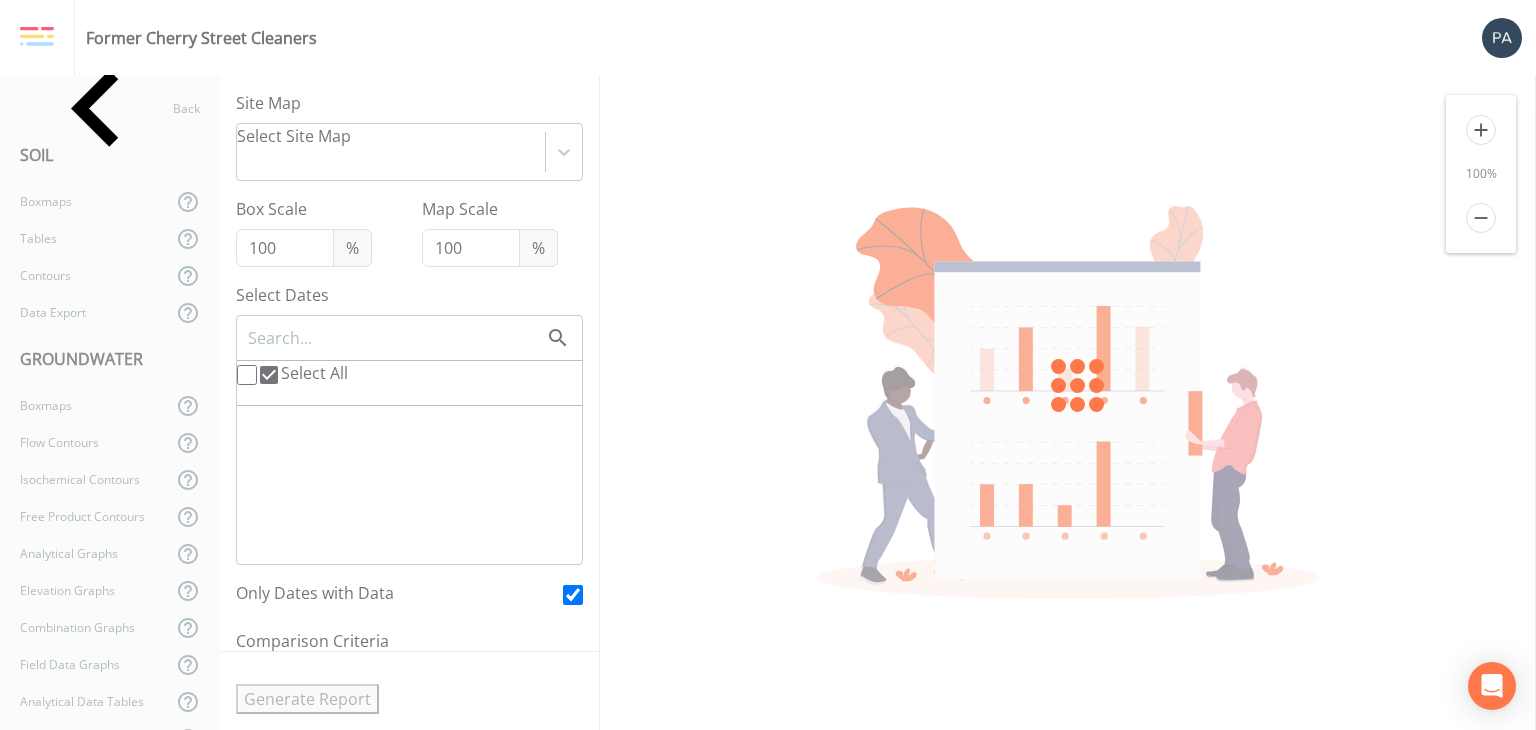 checkbox on "false" 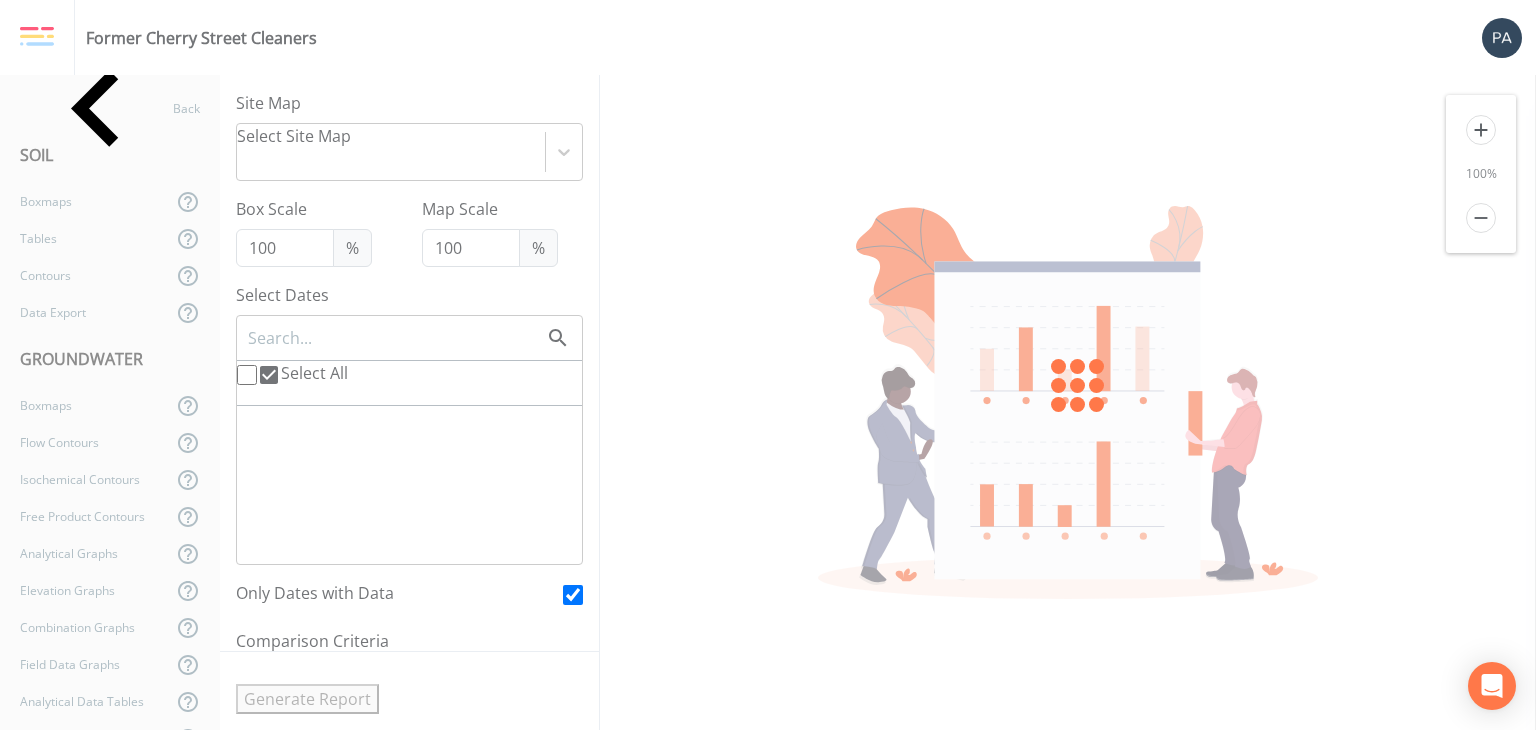 checkbox on "true" 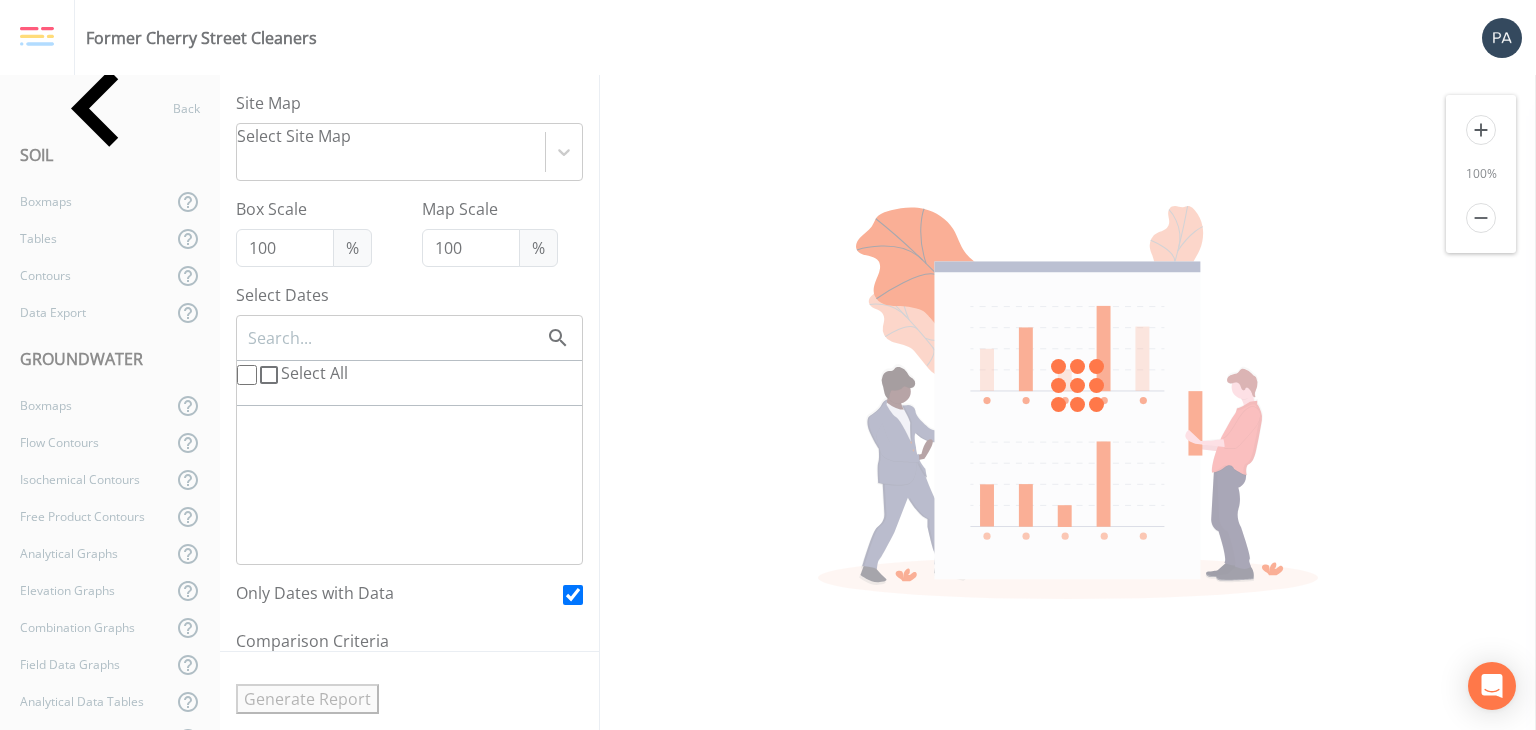 checkbox on "true" 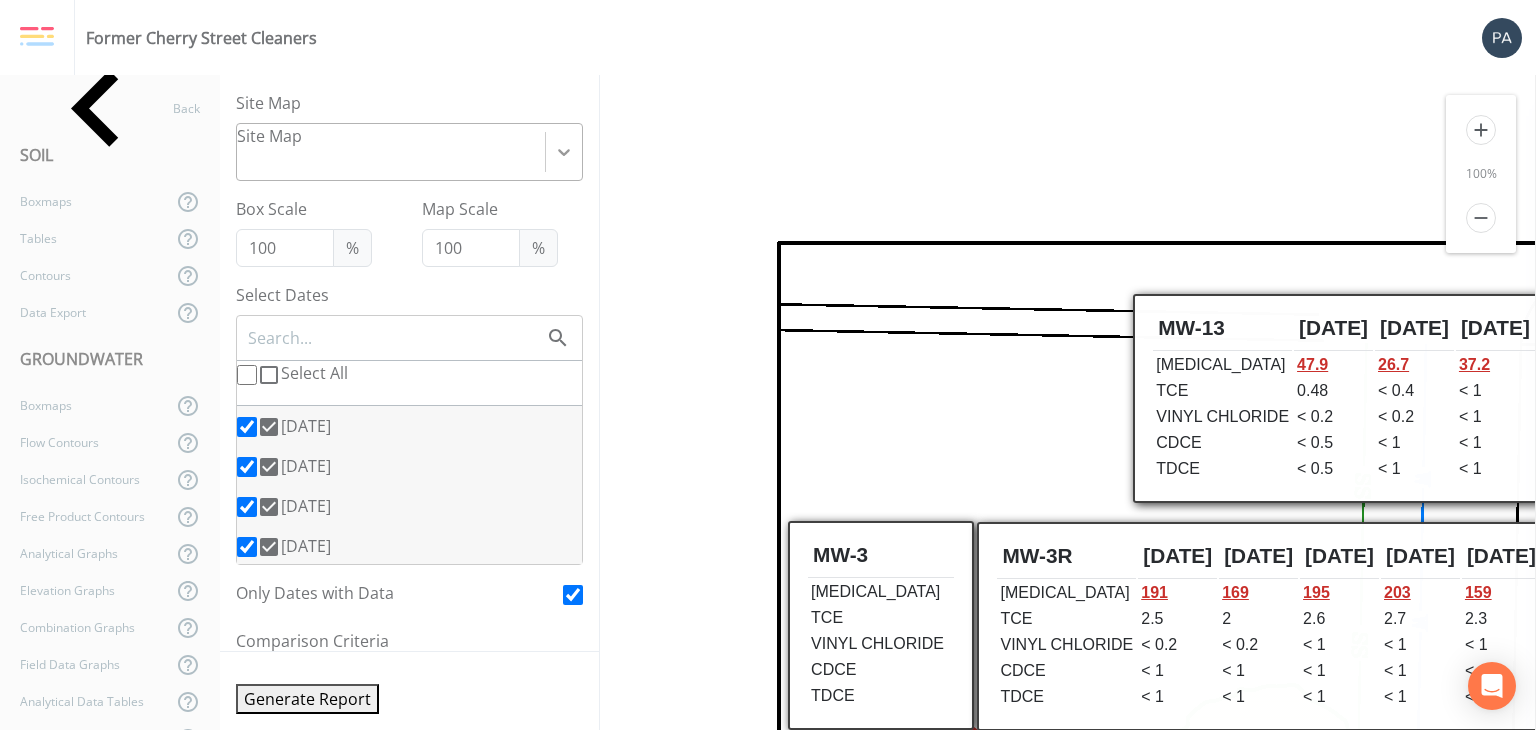 scroll, scrollTop: 0, scrollLeft: 0, axis: both 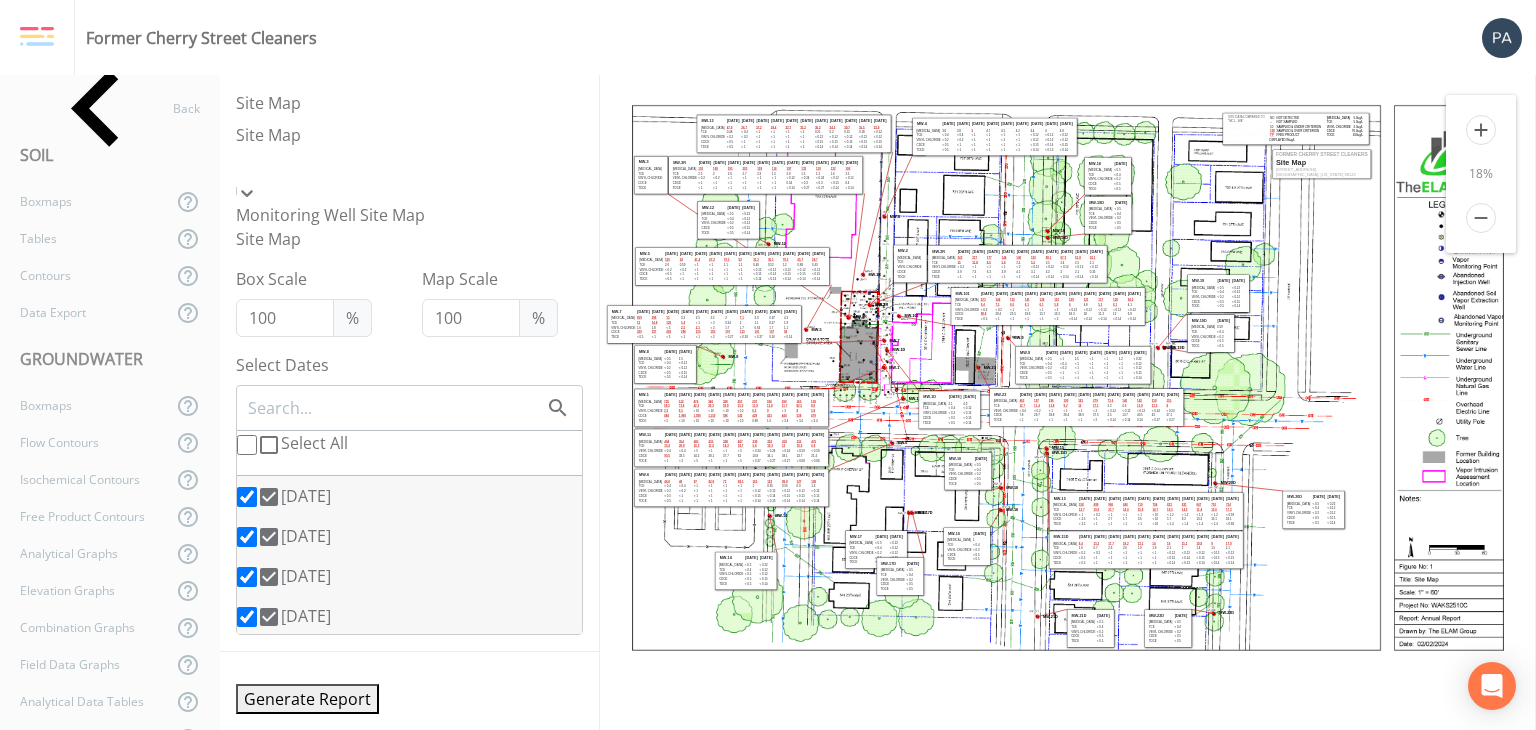 click on "Site Map" at bounding box center (409, 239) 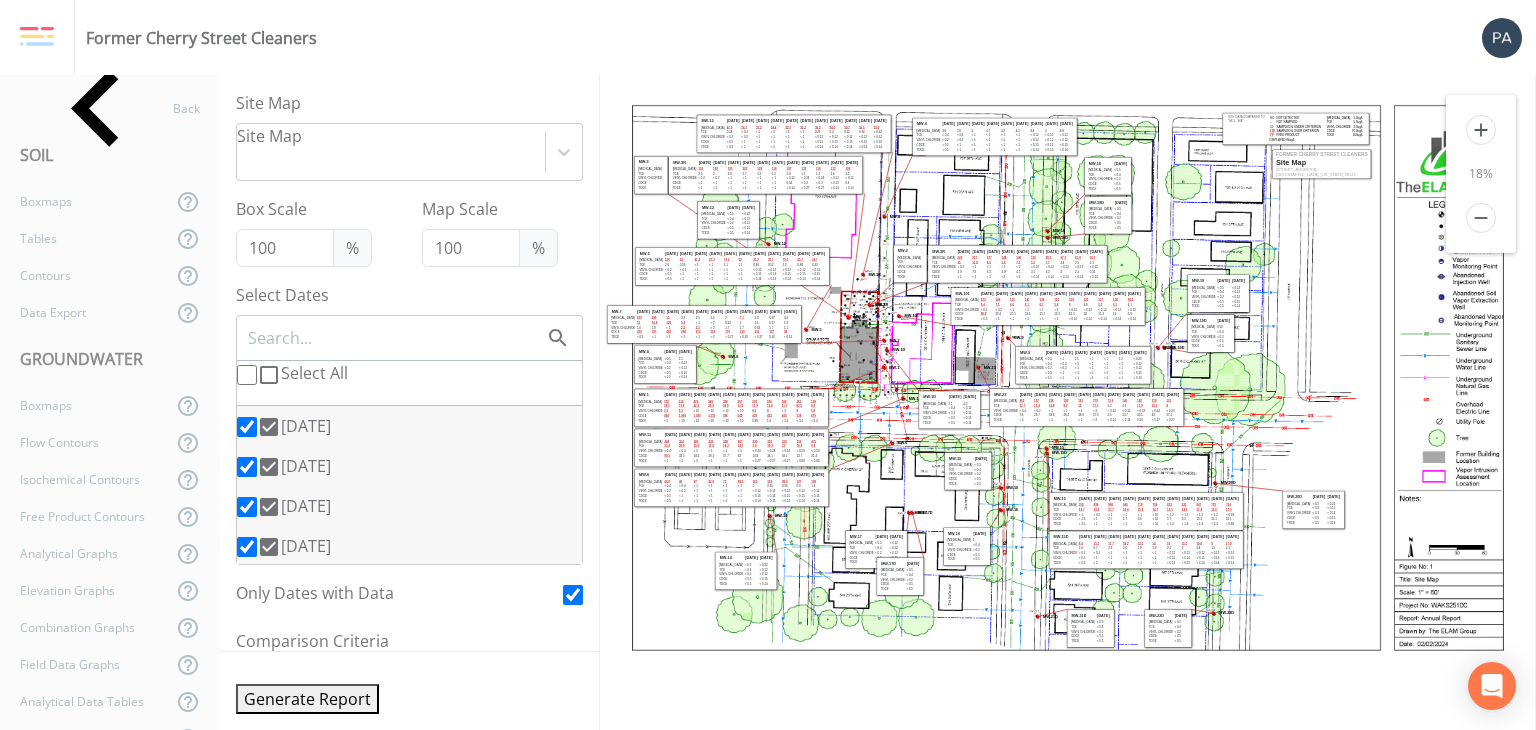 click 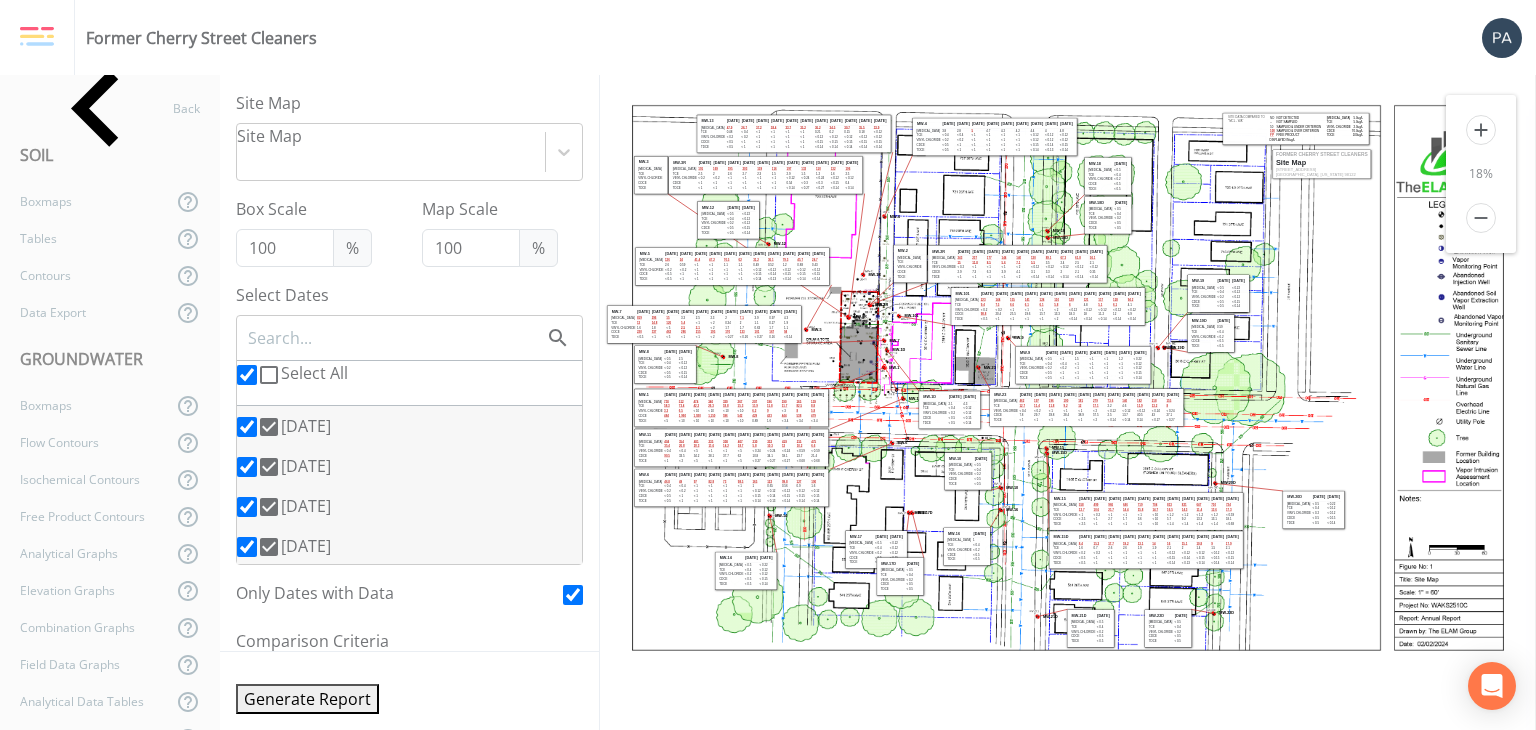 checkbox on "true" 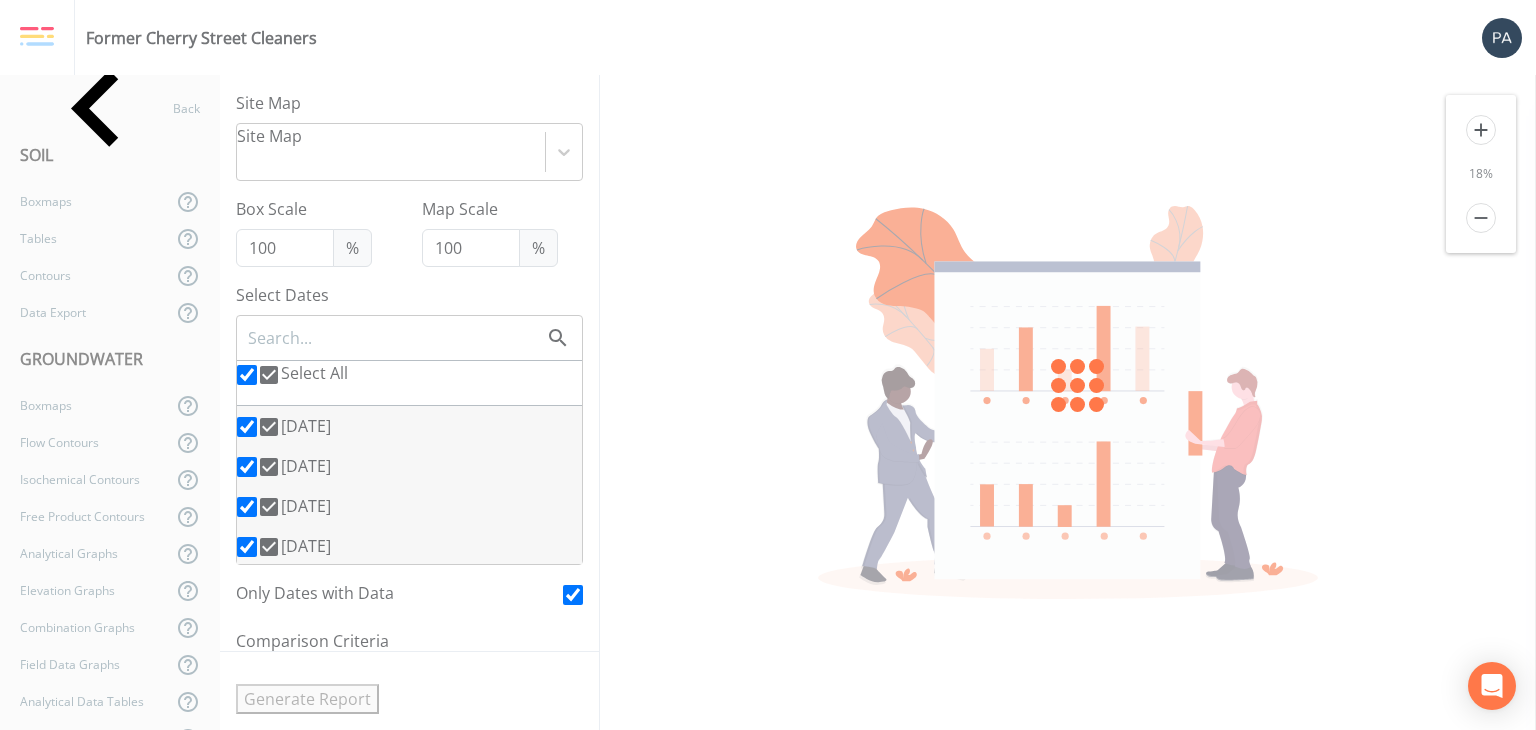 click 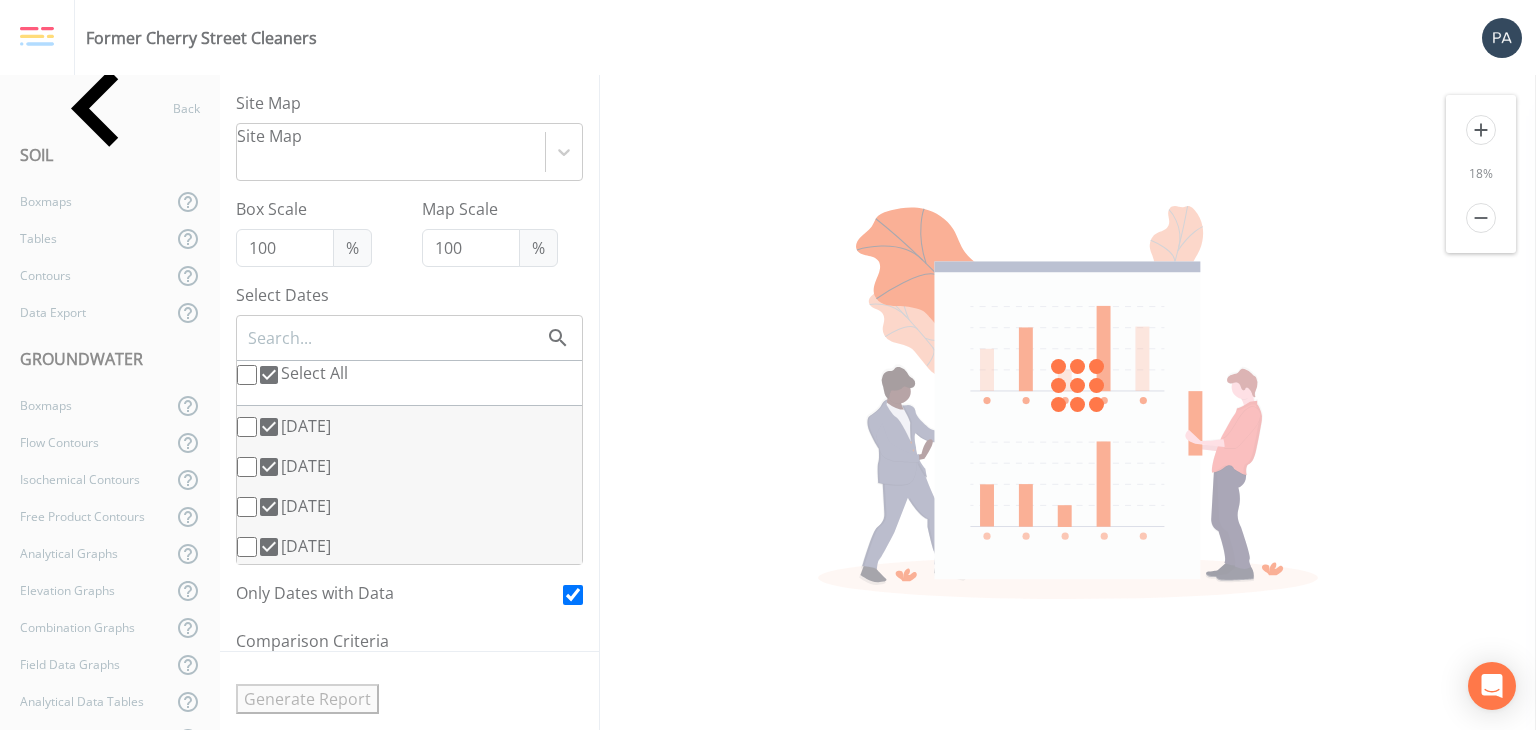 checkbox on "false" 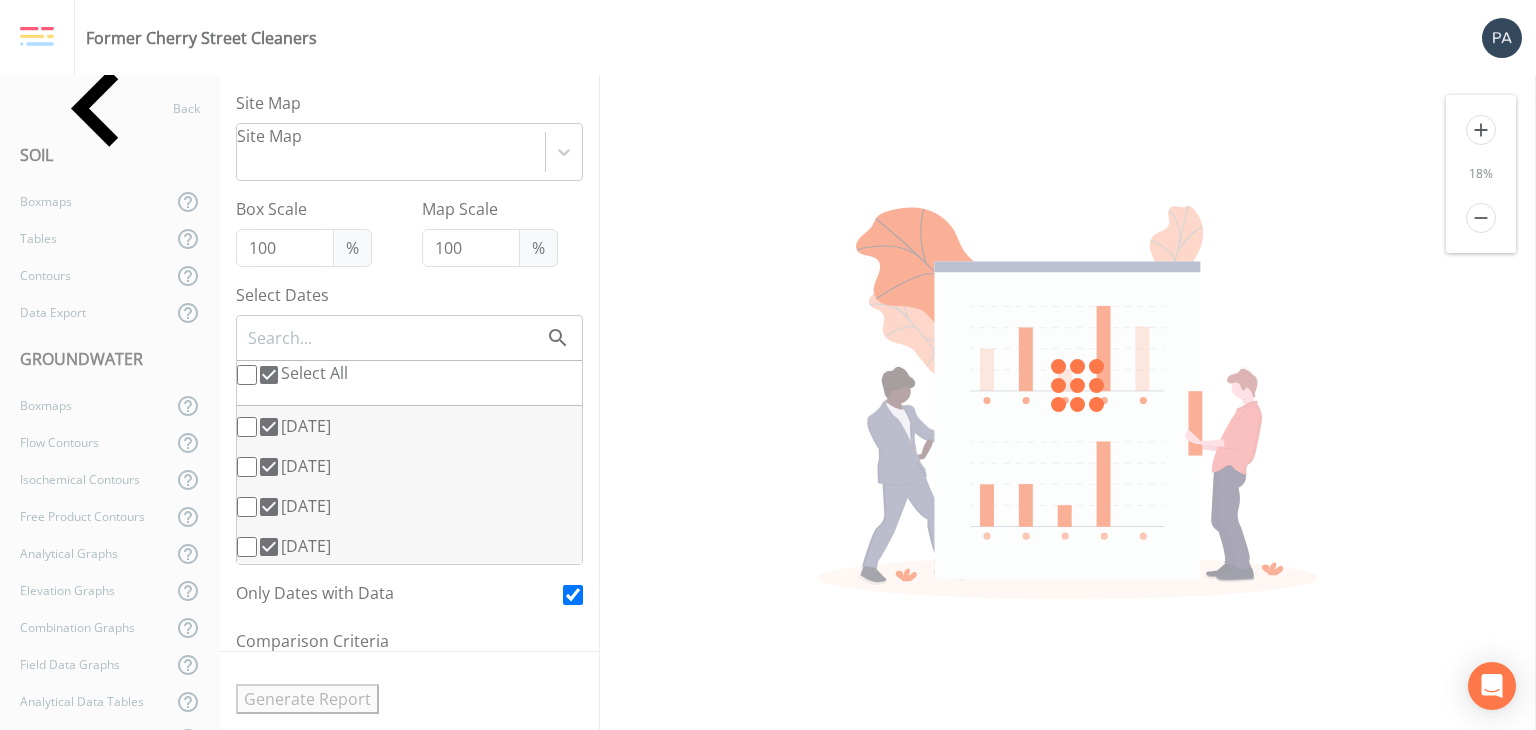 checkbox on "false" 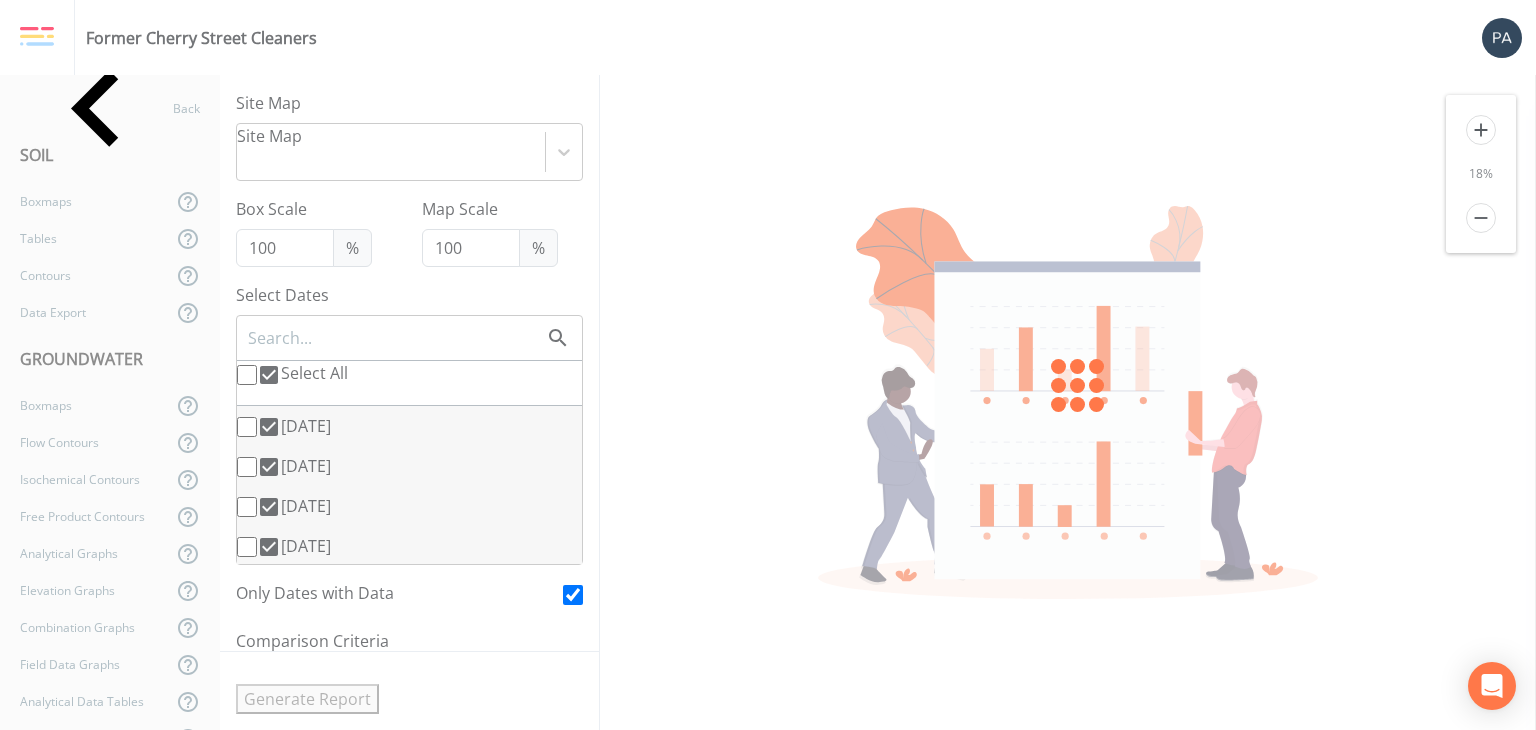 checkbox on "false" 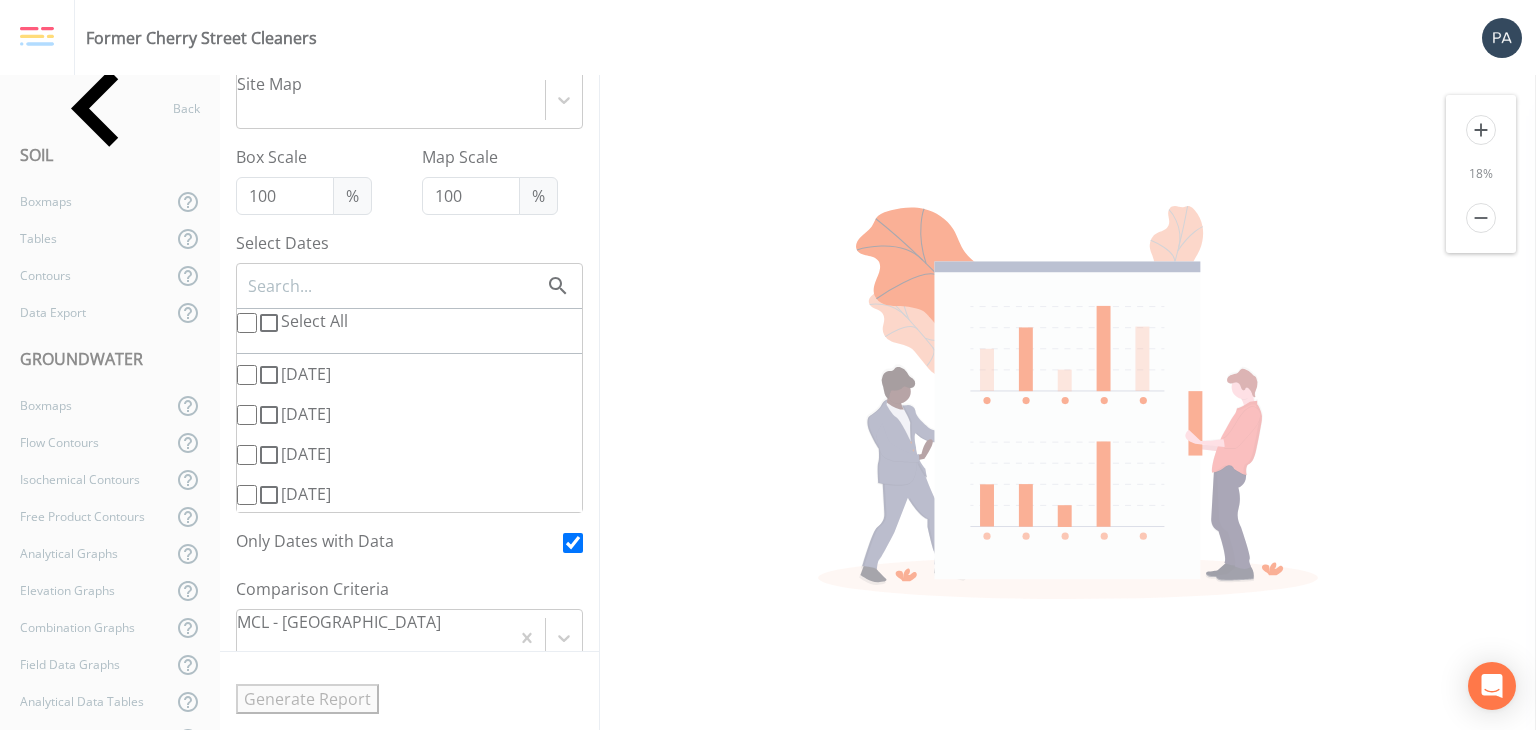 scroll, scrollTop: 100, scrollLeft: 0, axis: vertical 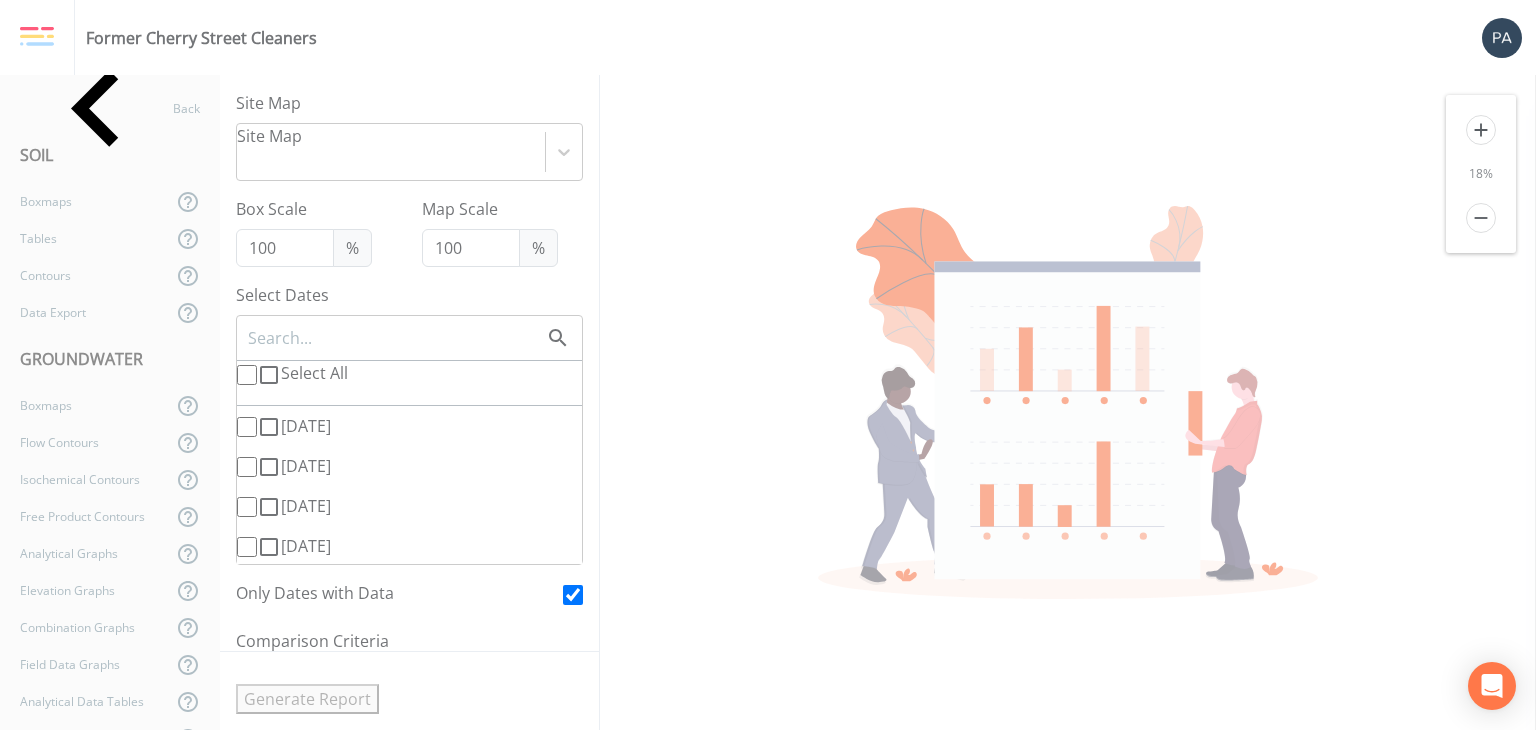 click on "[DATE]" at bounding box center [306, 426] 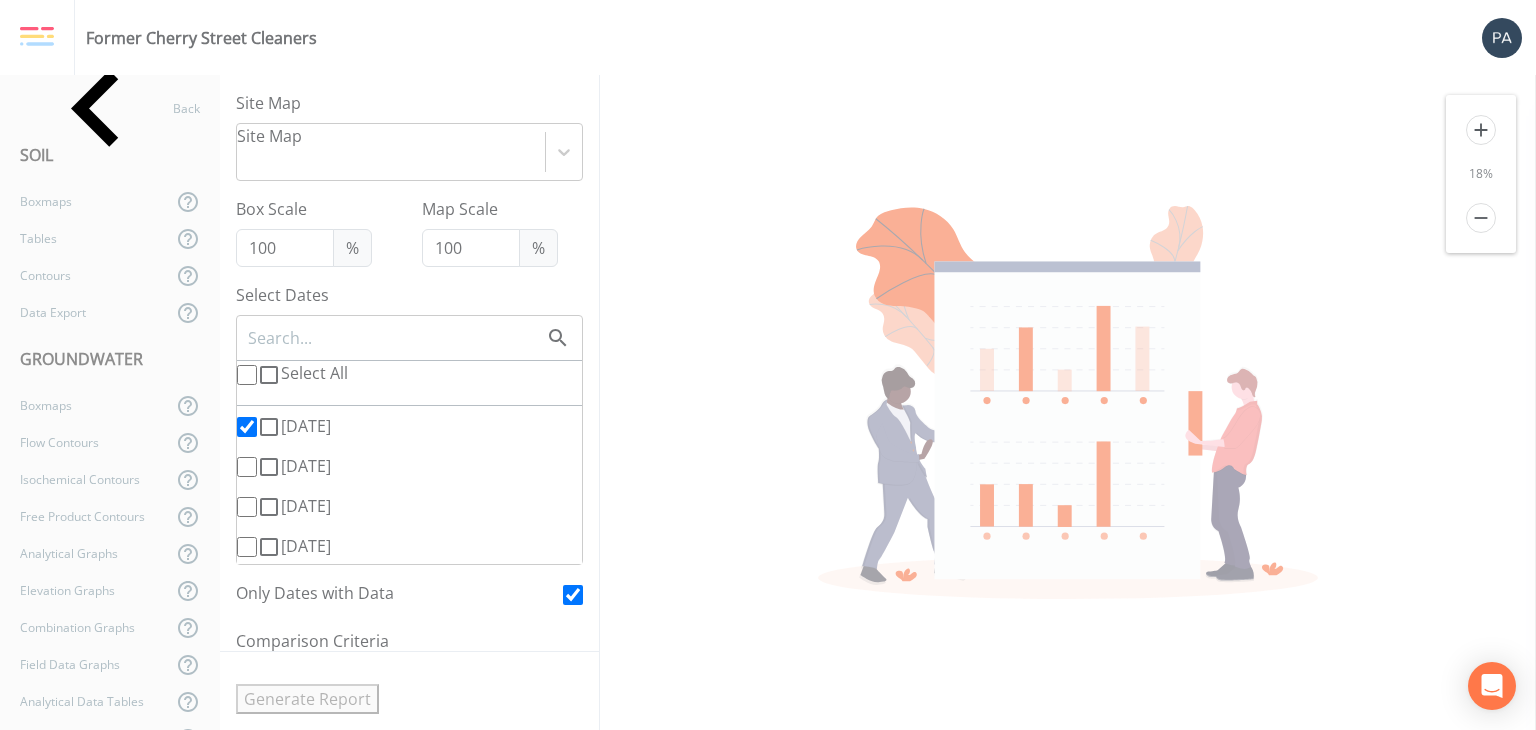 checkbox on "true" 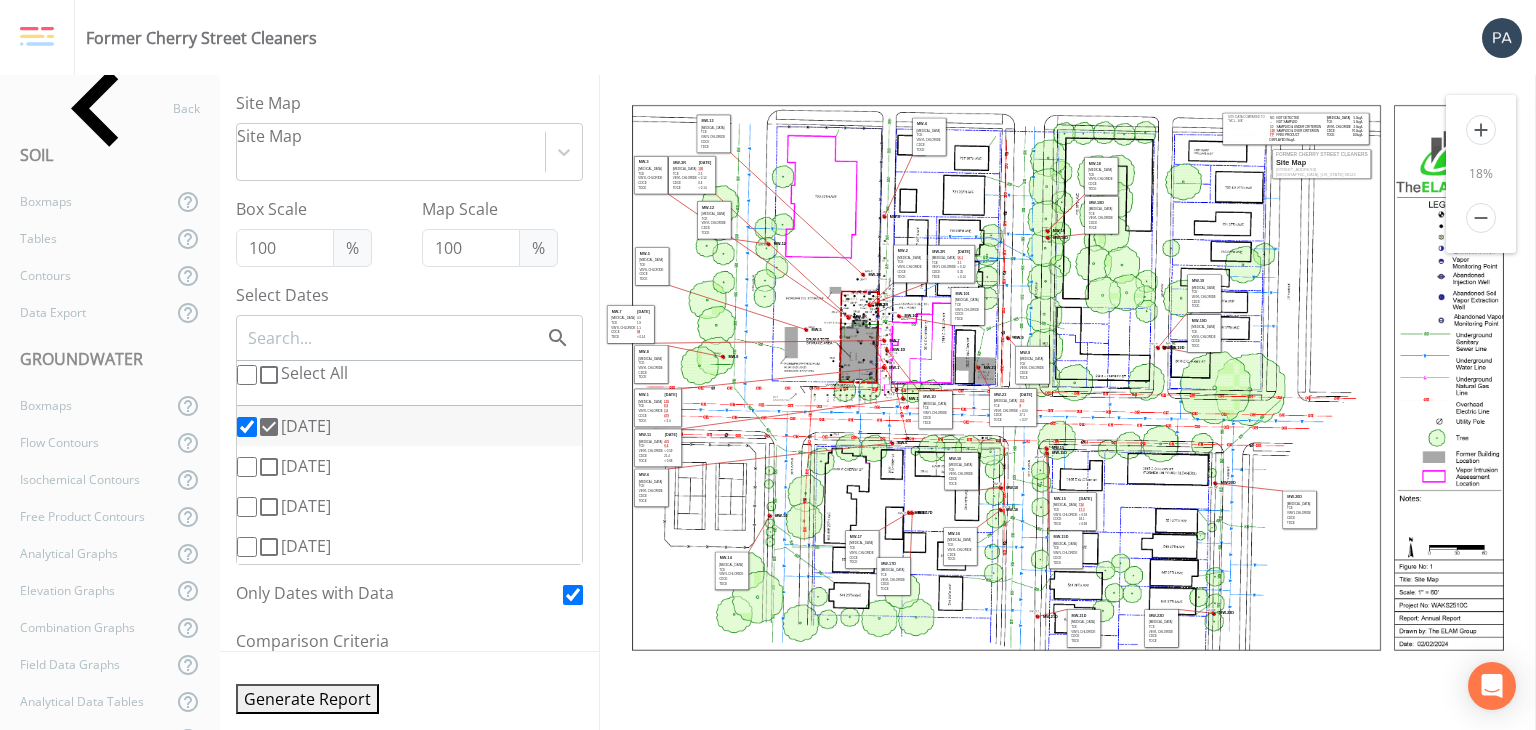 scroll, scrollTop: 0, scrollLeft: 0, axis: both 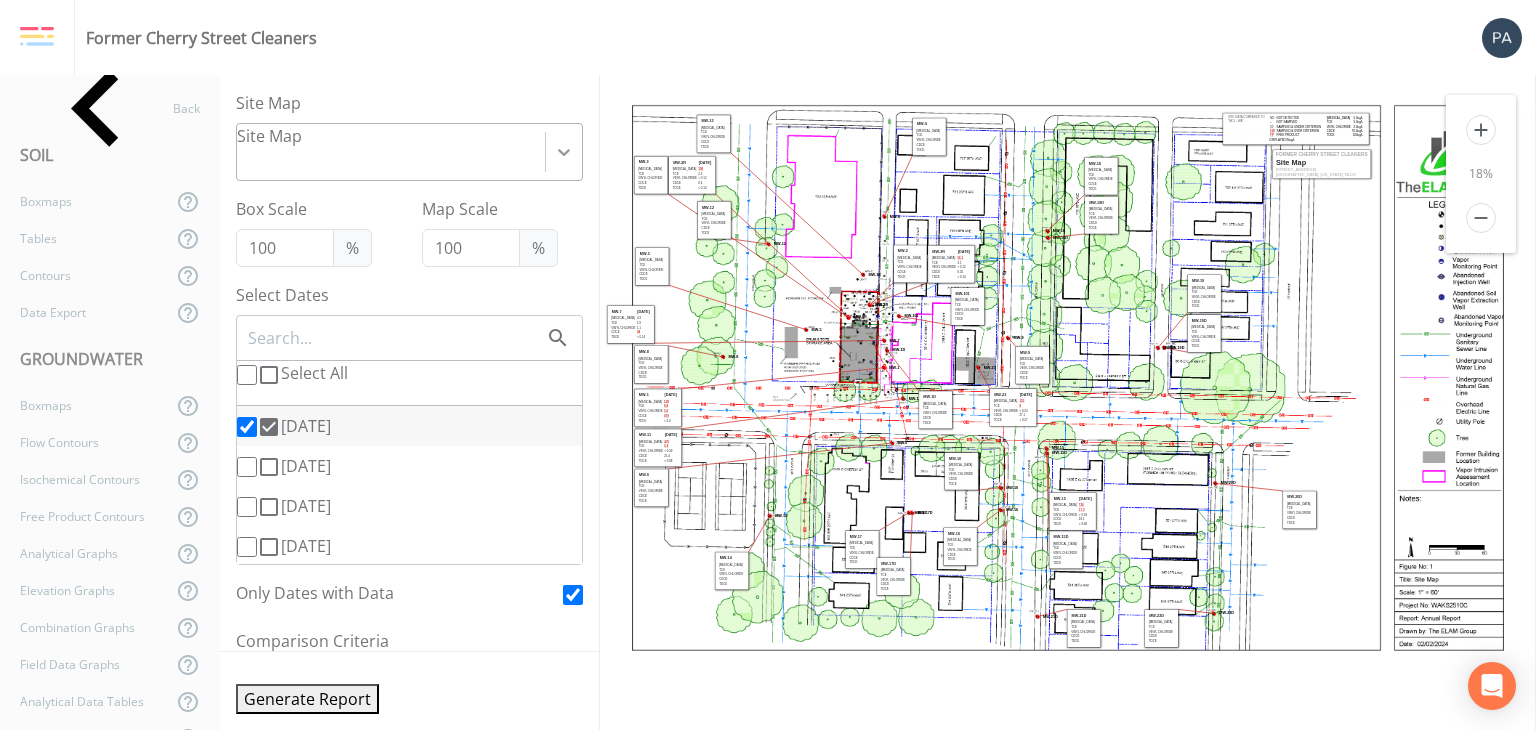 click at bounding box center (564, 152) 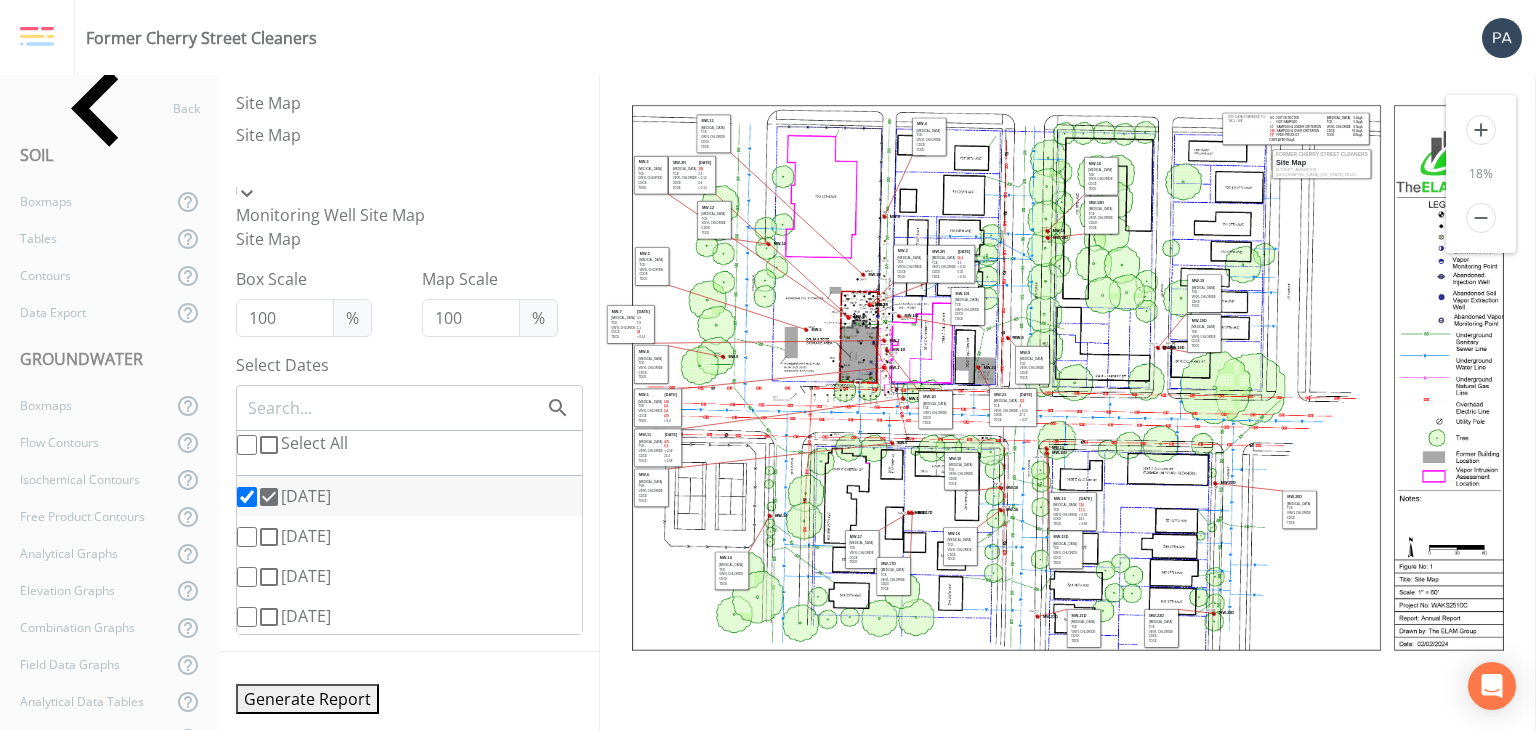 click on "Monitoring Well Site Map" at bounding box center (409, 215) 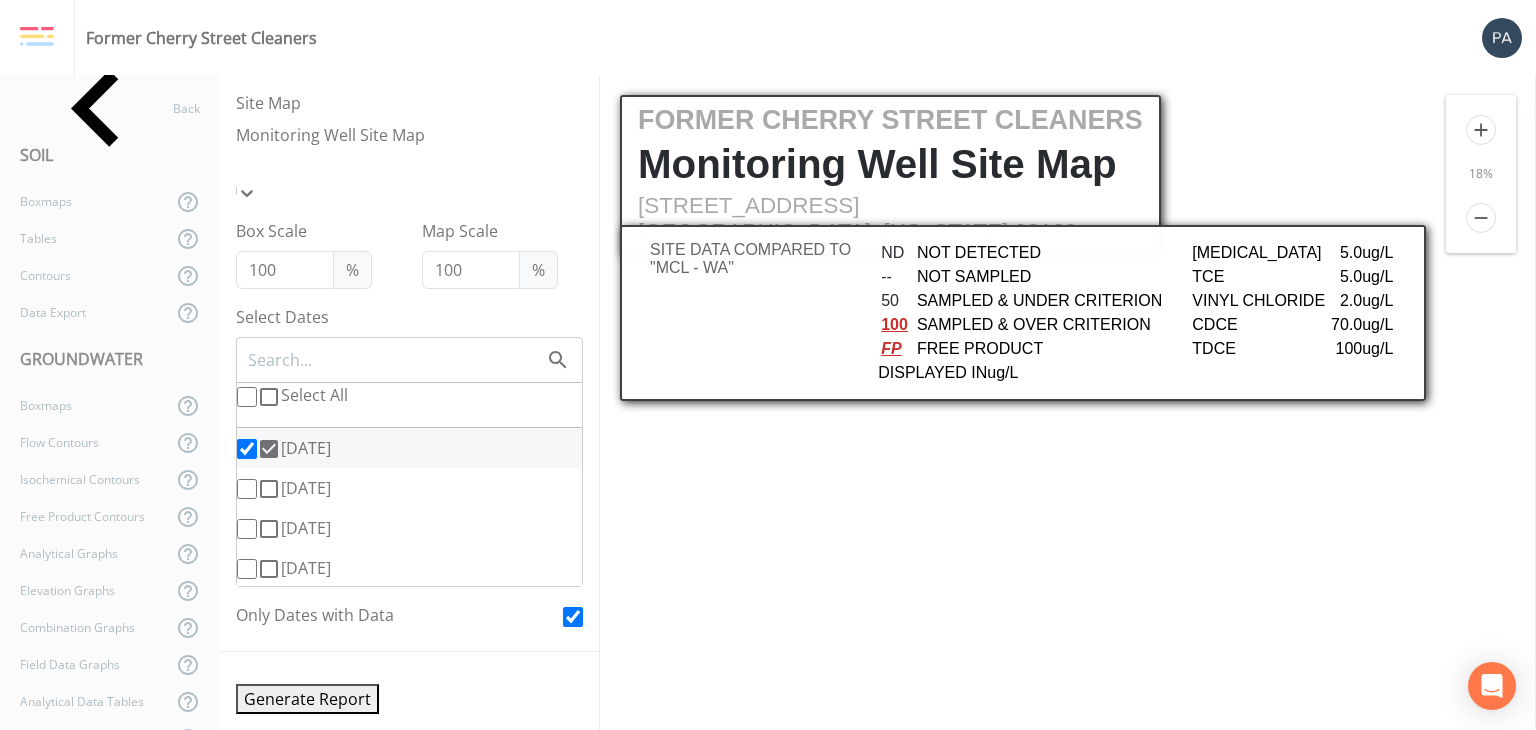 scroll, scrollTop: 0, scrollLeft: 0, axis: both 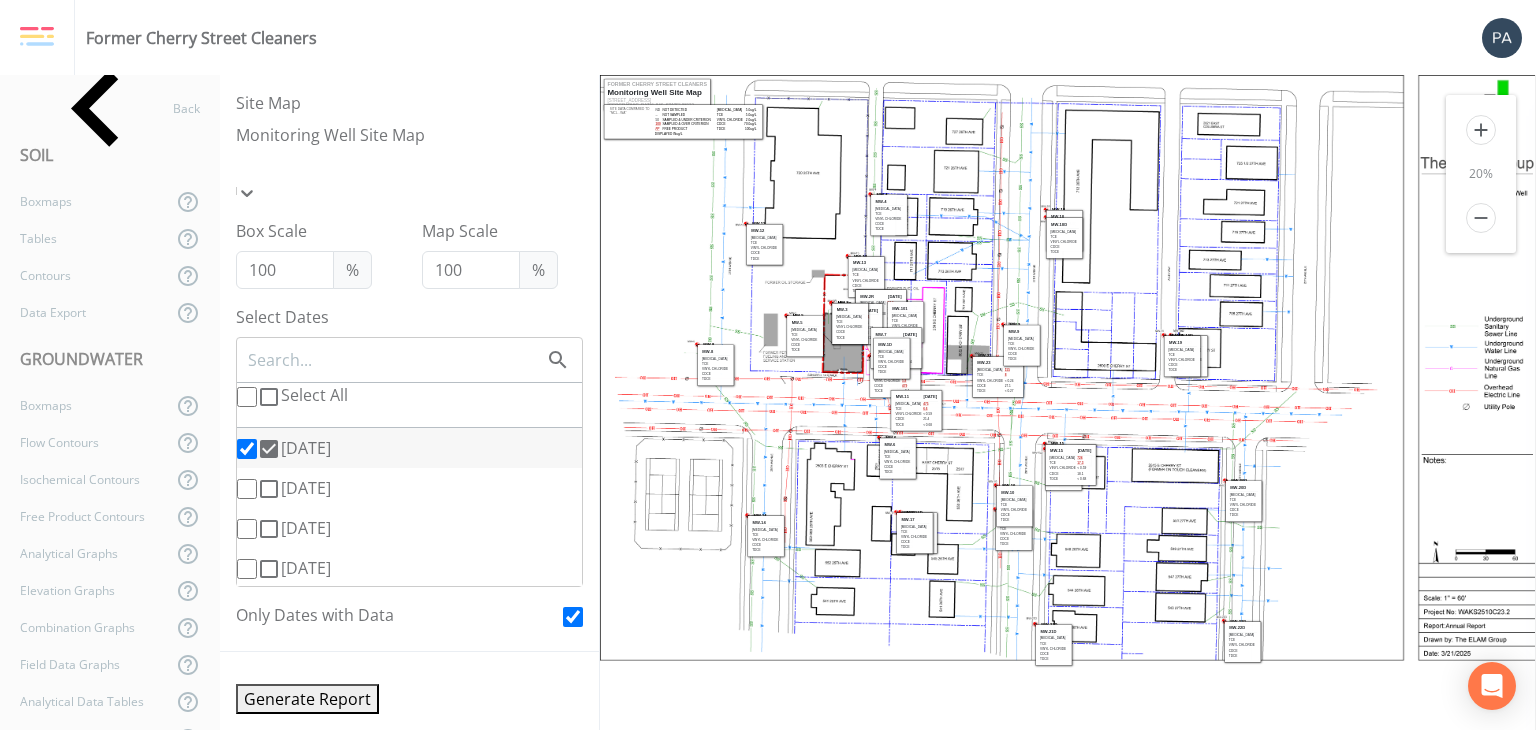 click 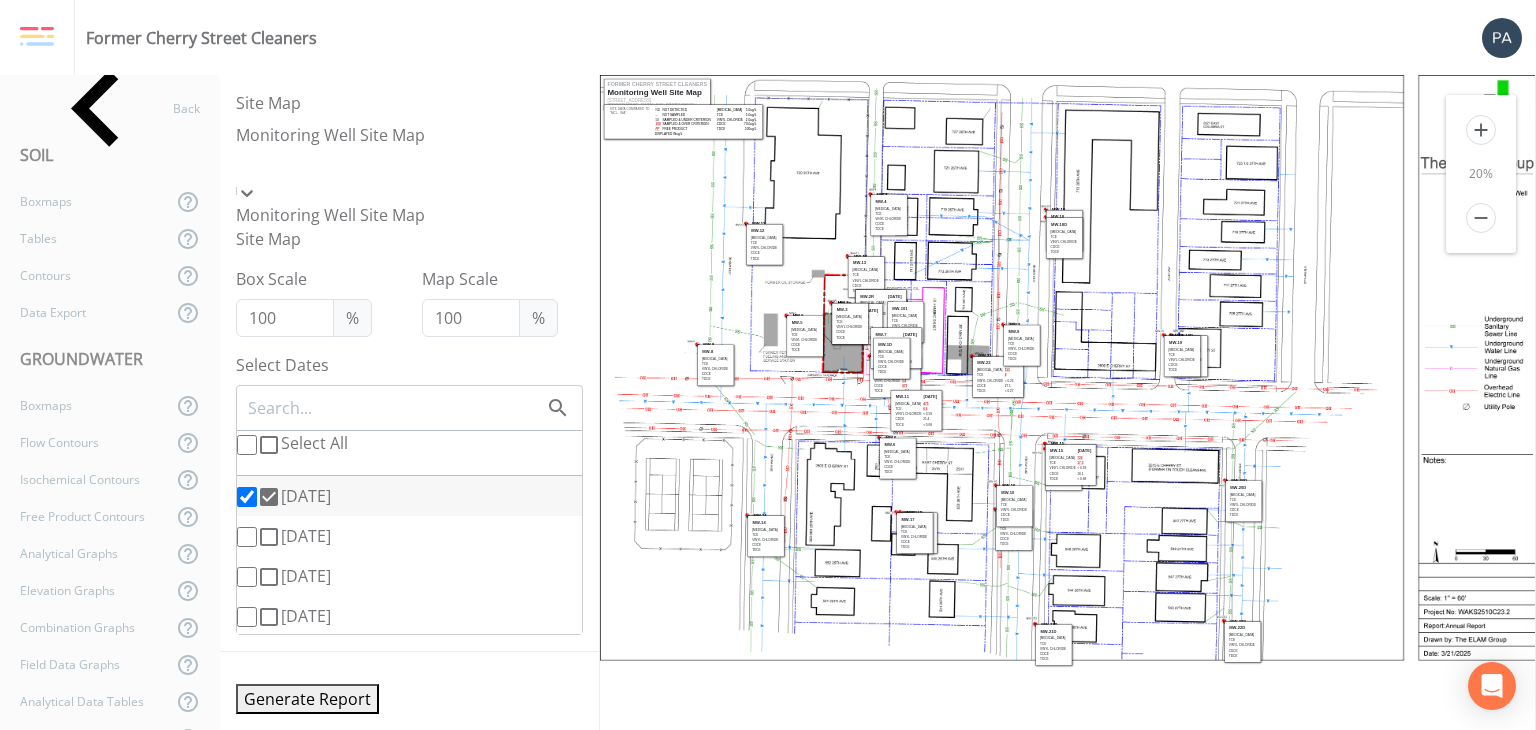 click on "Site Map" at bounding box center [409, 239] 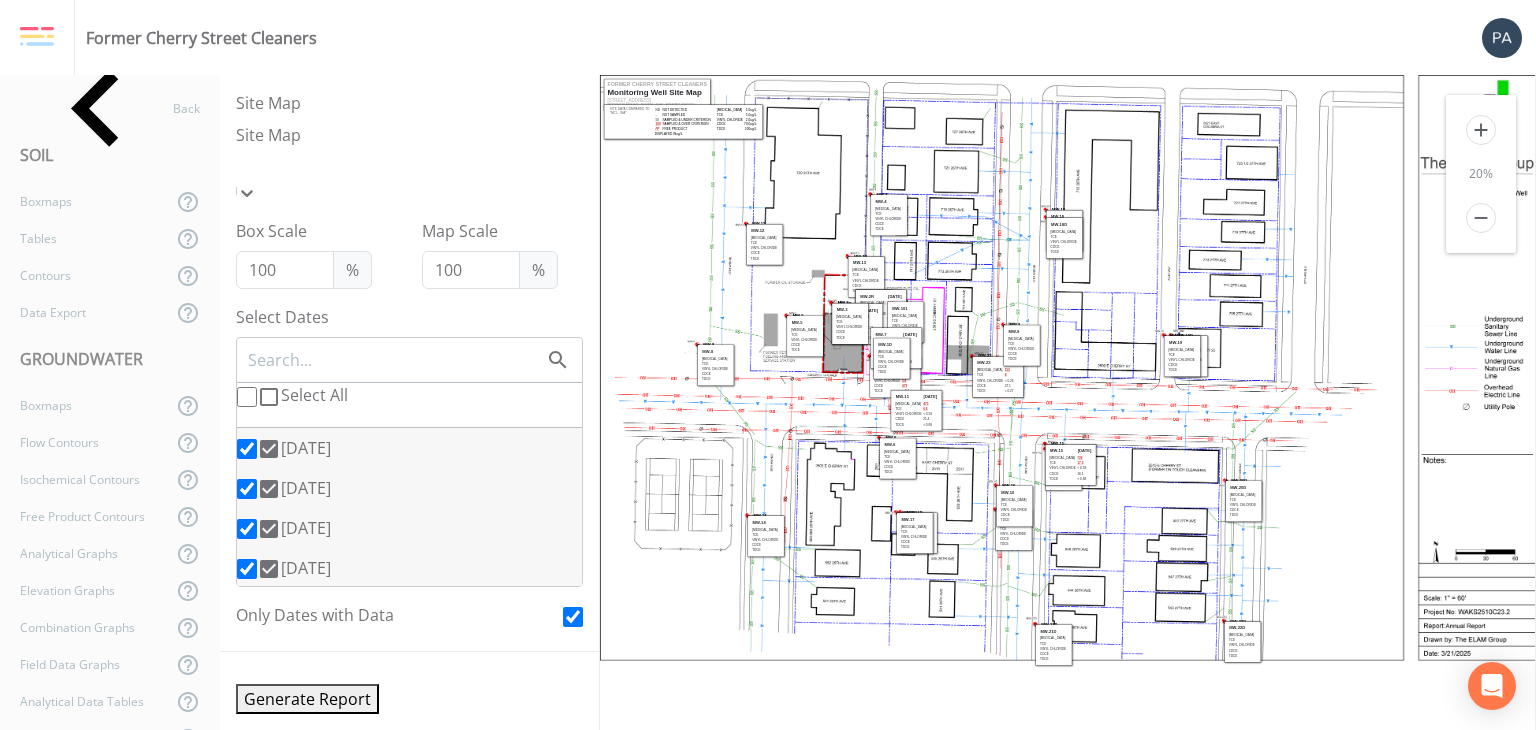 checkbox on "true" 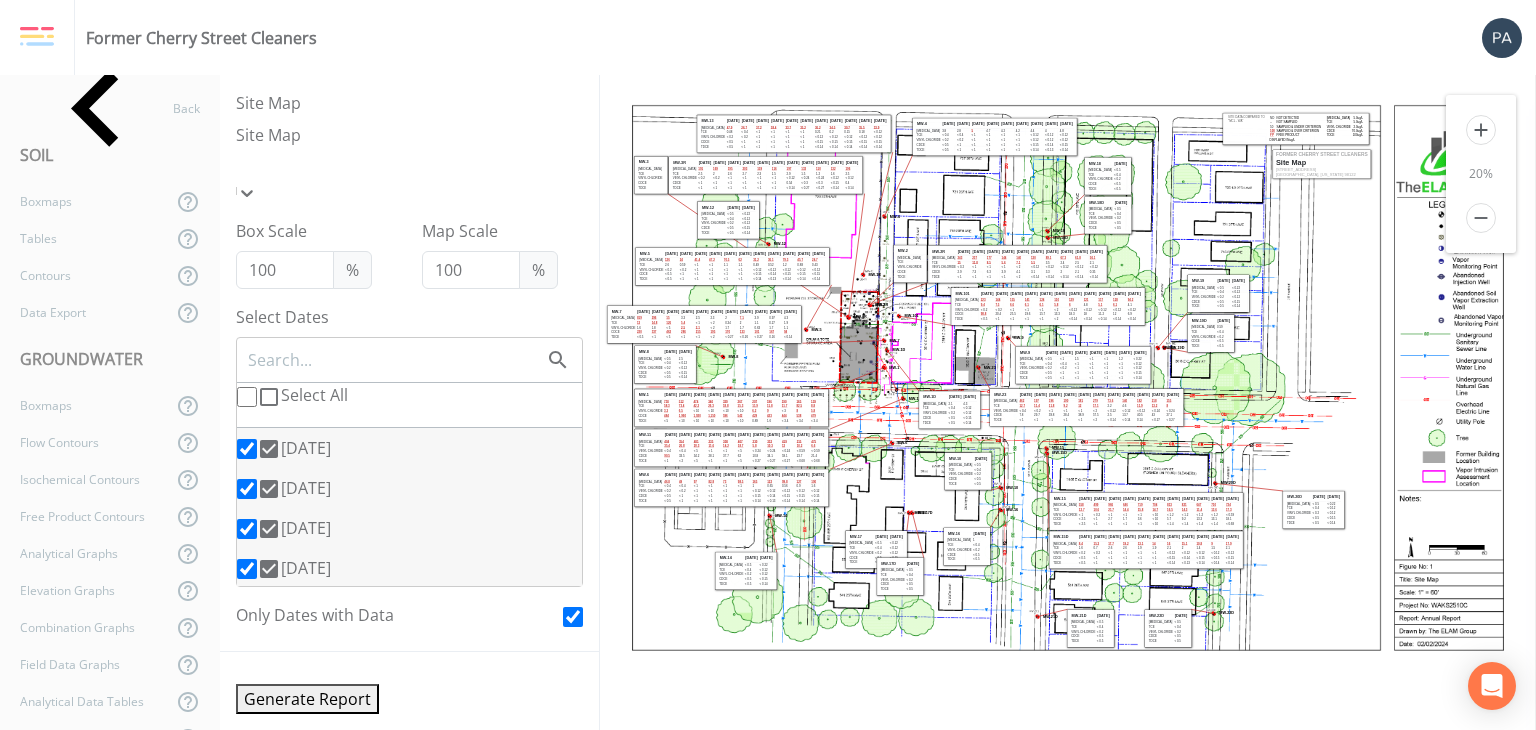 scroll, scrollTop: 0, scrollLeft: 0, axis: both 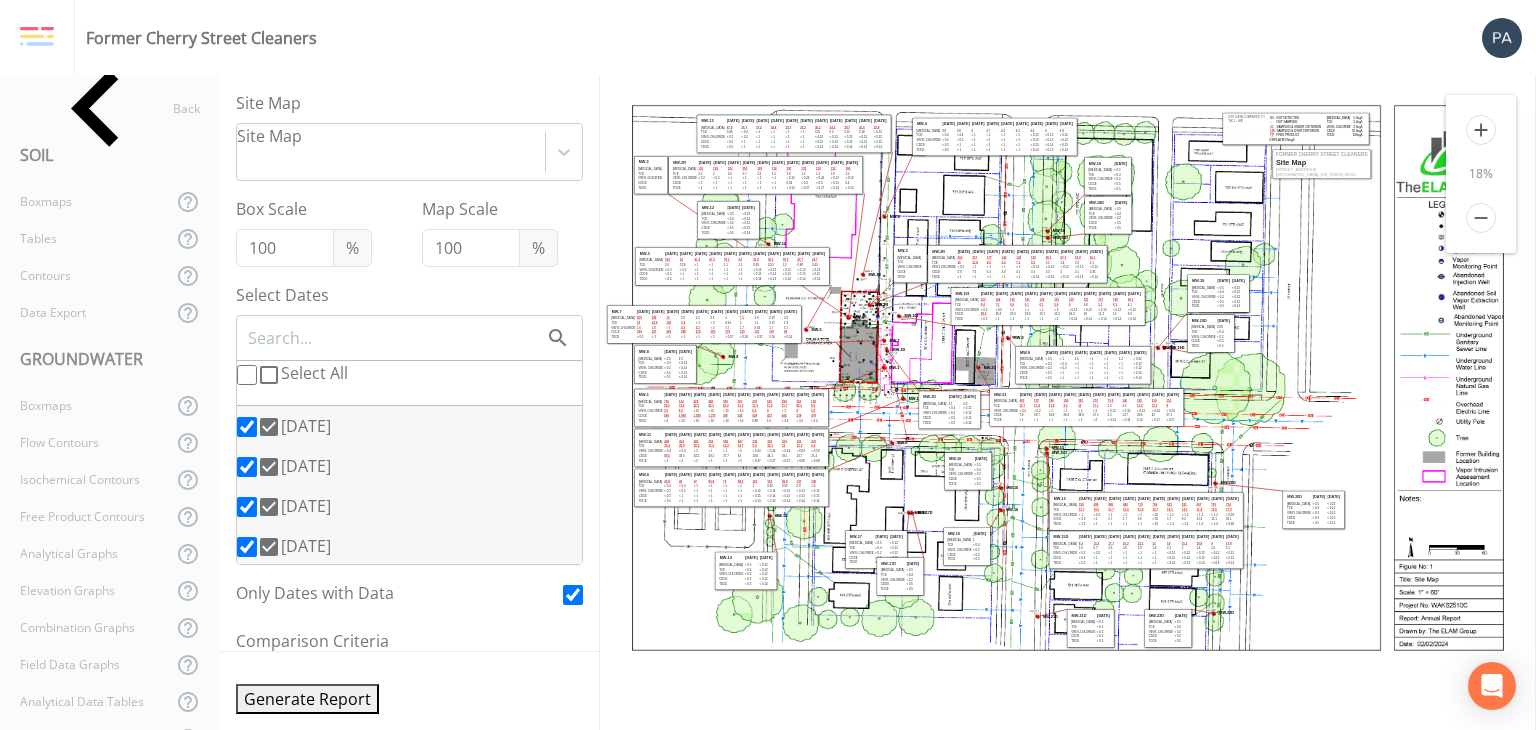 click 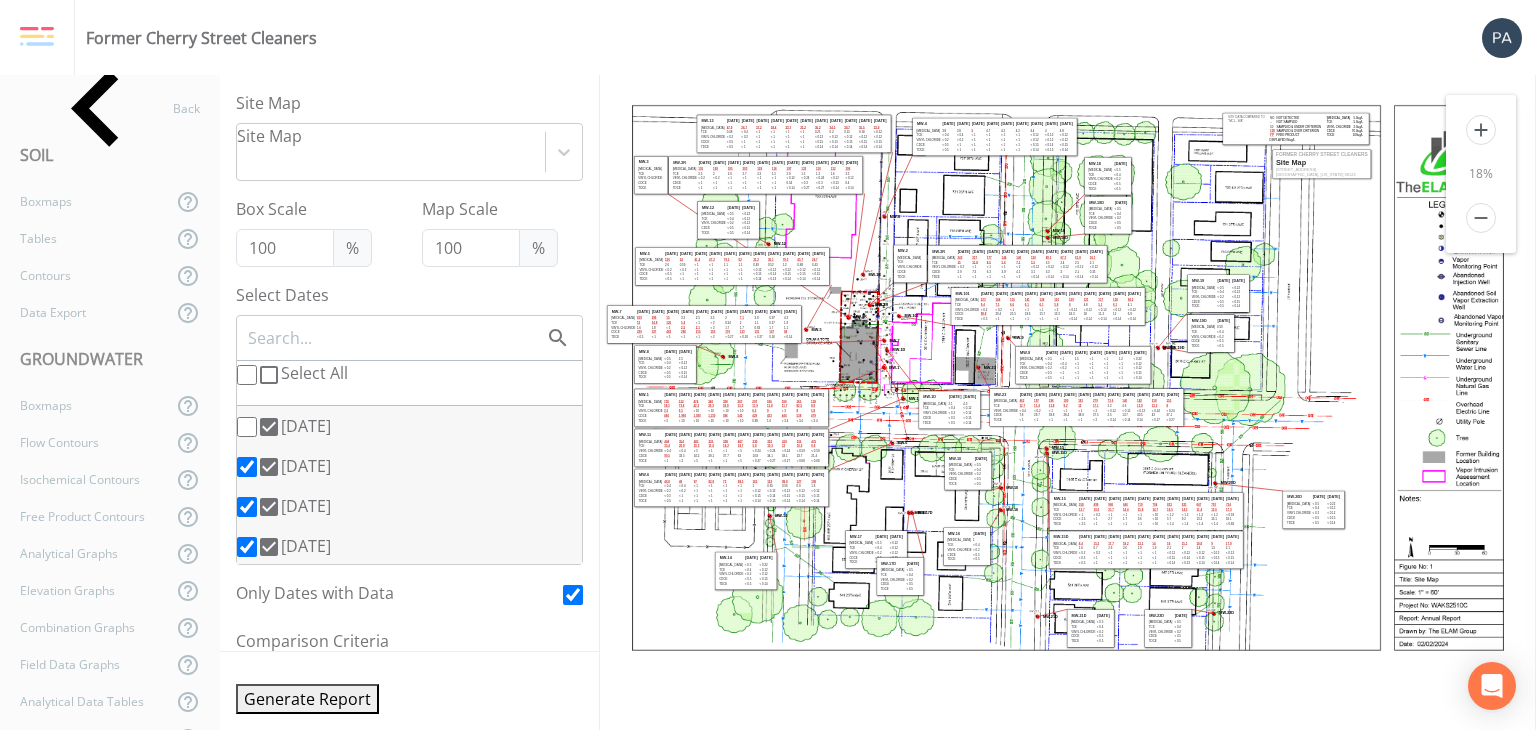checkbox on "false" 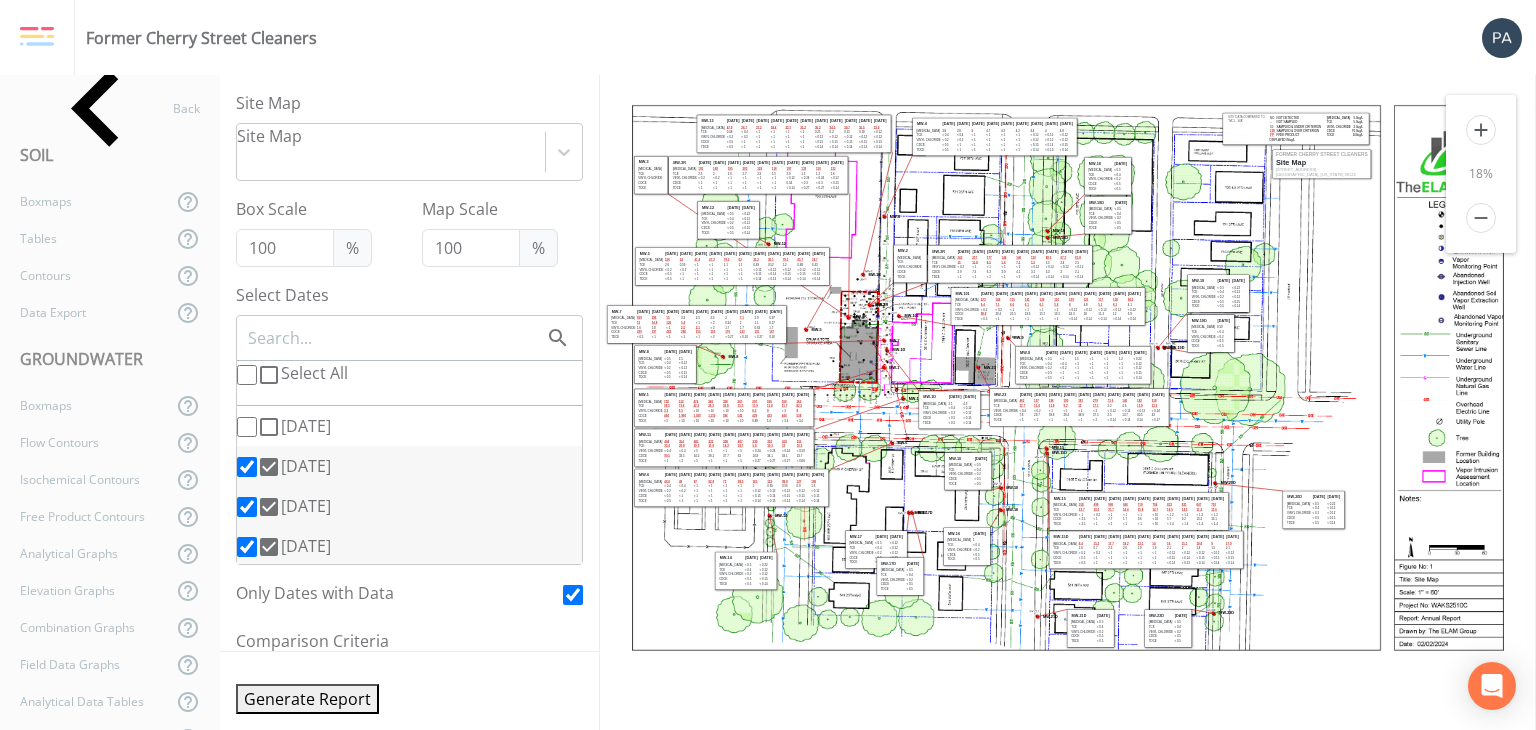 scroll, scrollTop: 0, scrollLeft: 0, axis: both 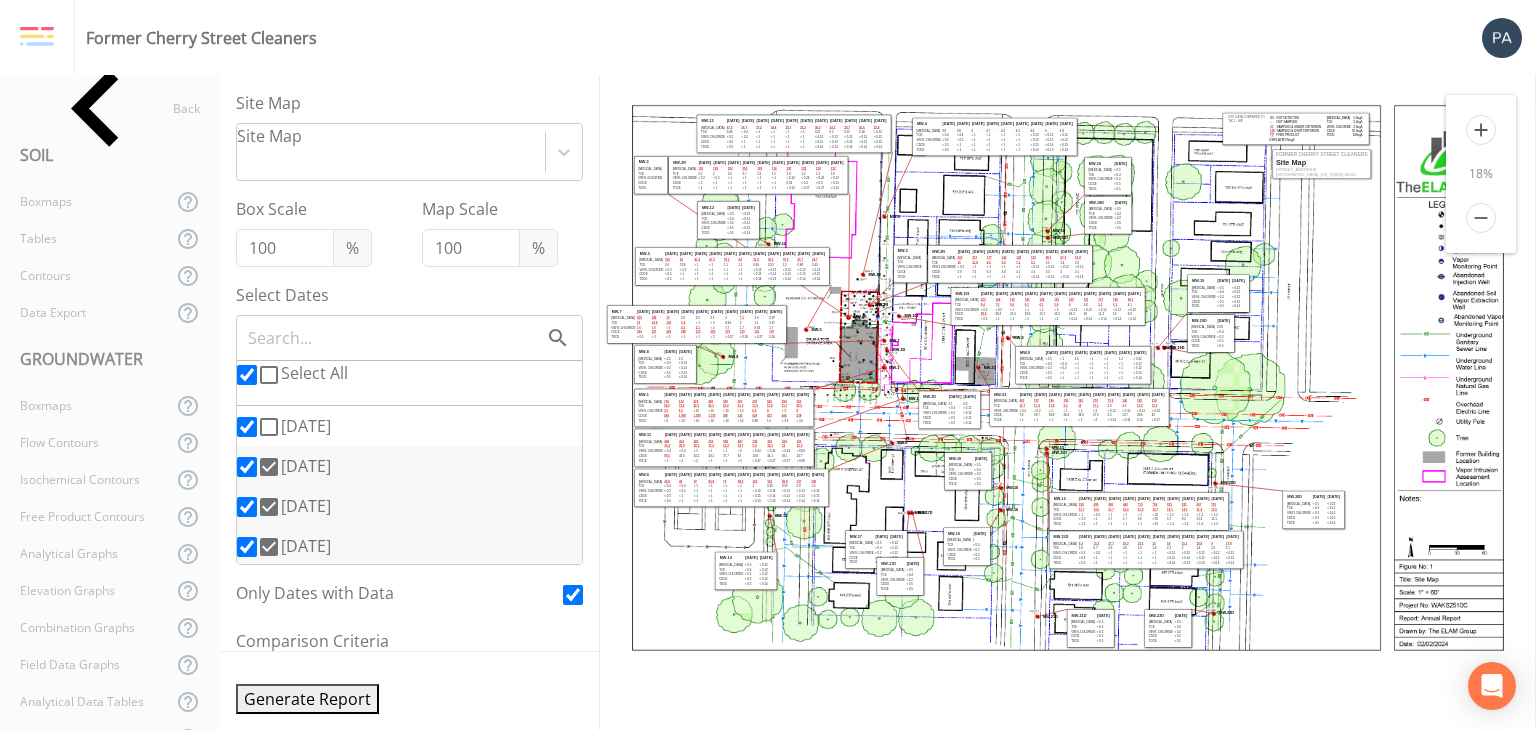 checkbox on "true" 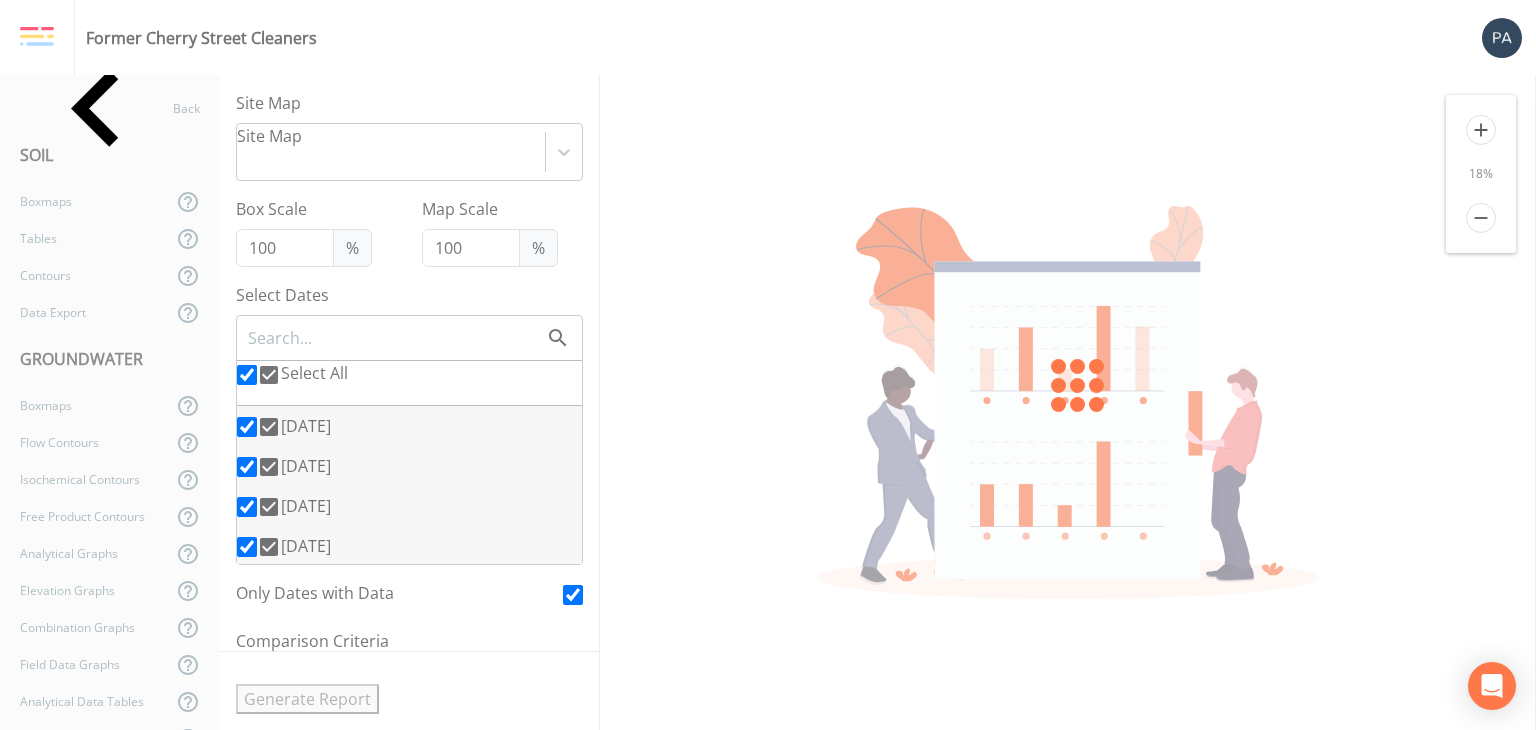 click 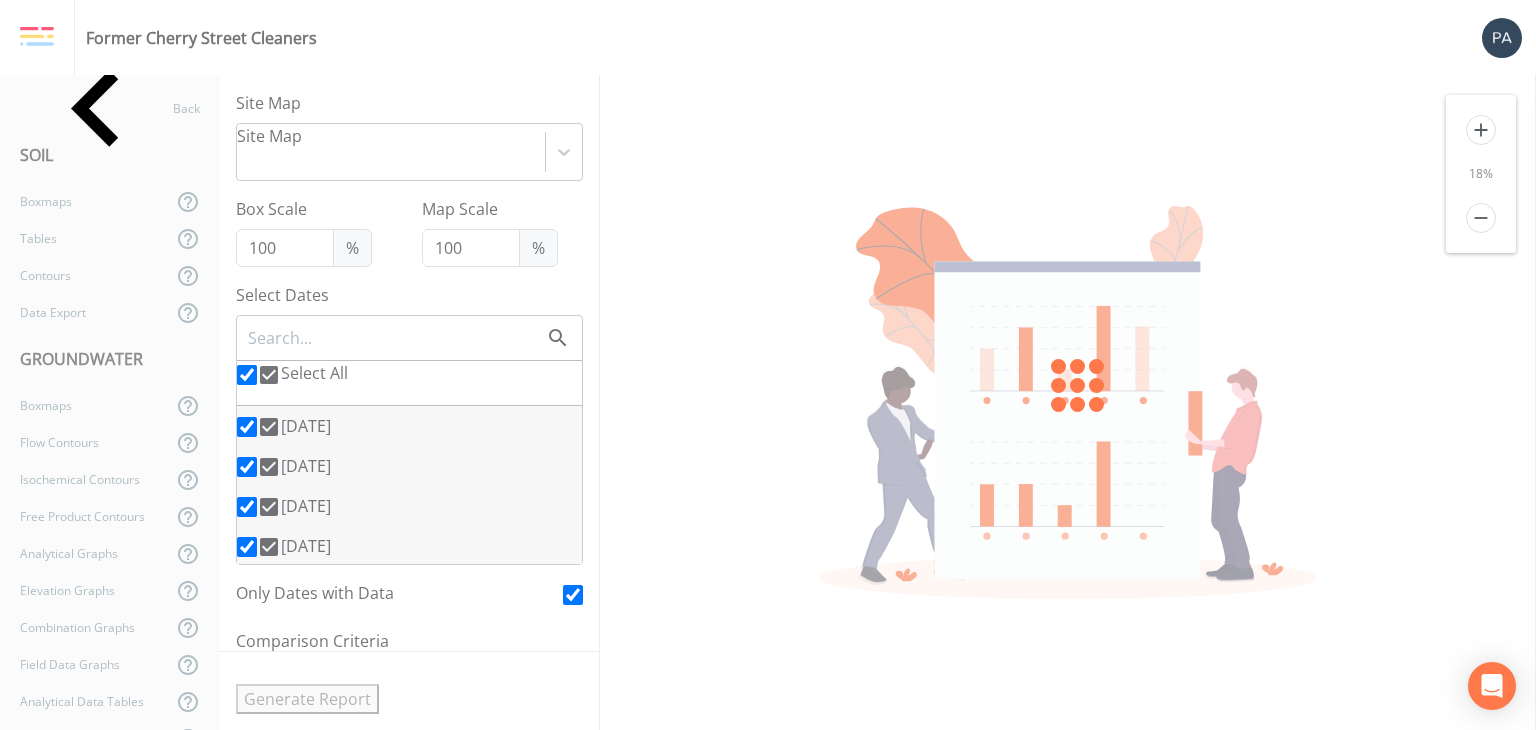 click on "Select All" at bounding box center [247, 375] 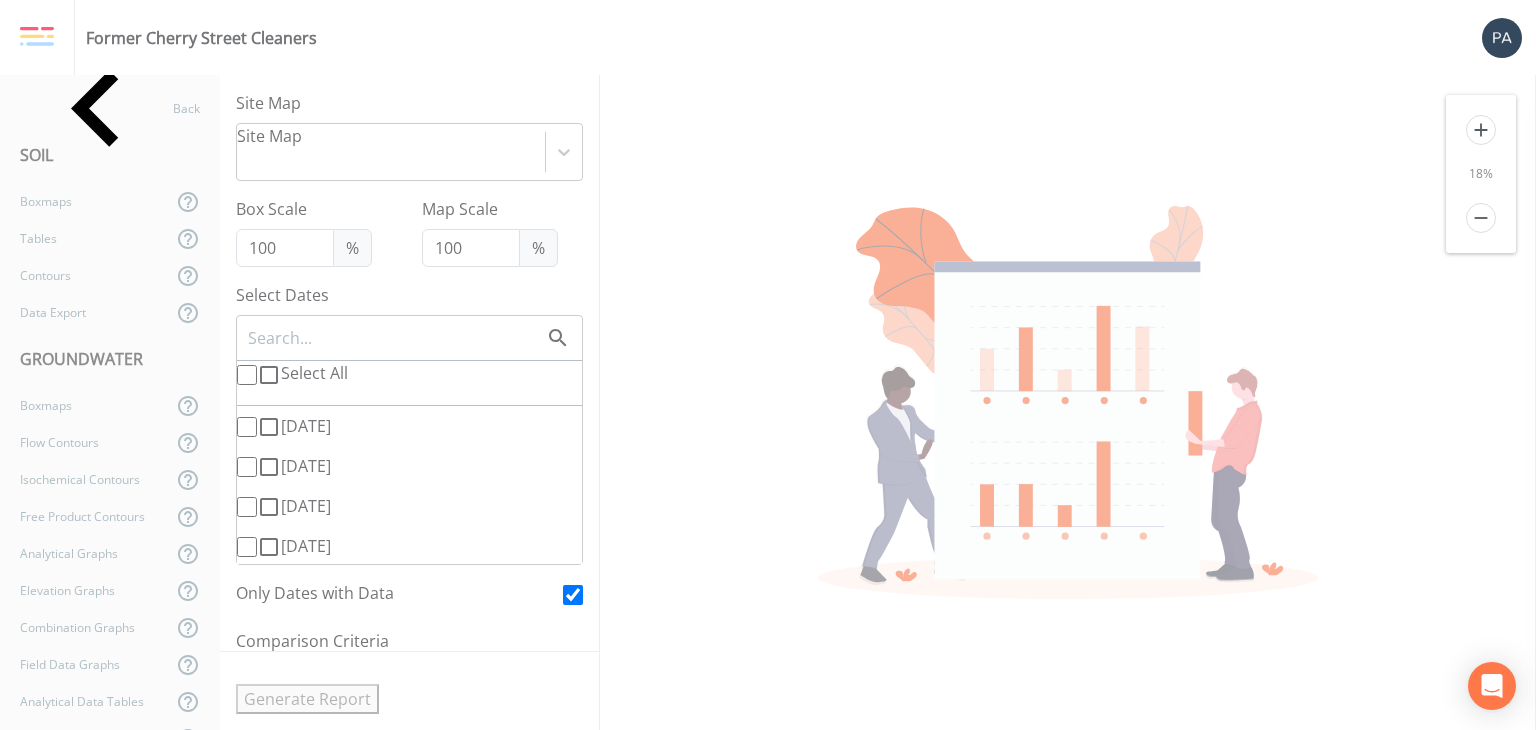 click 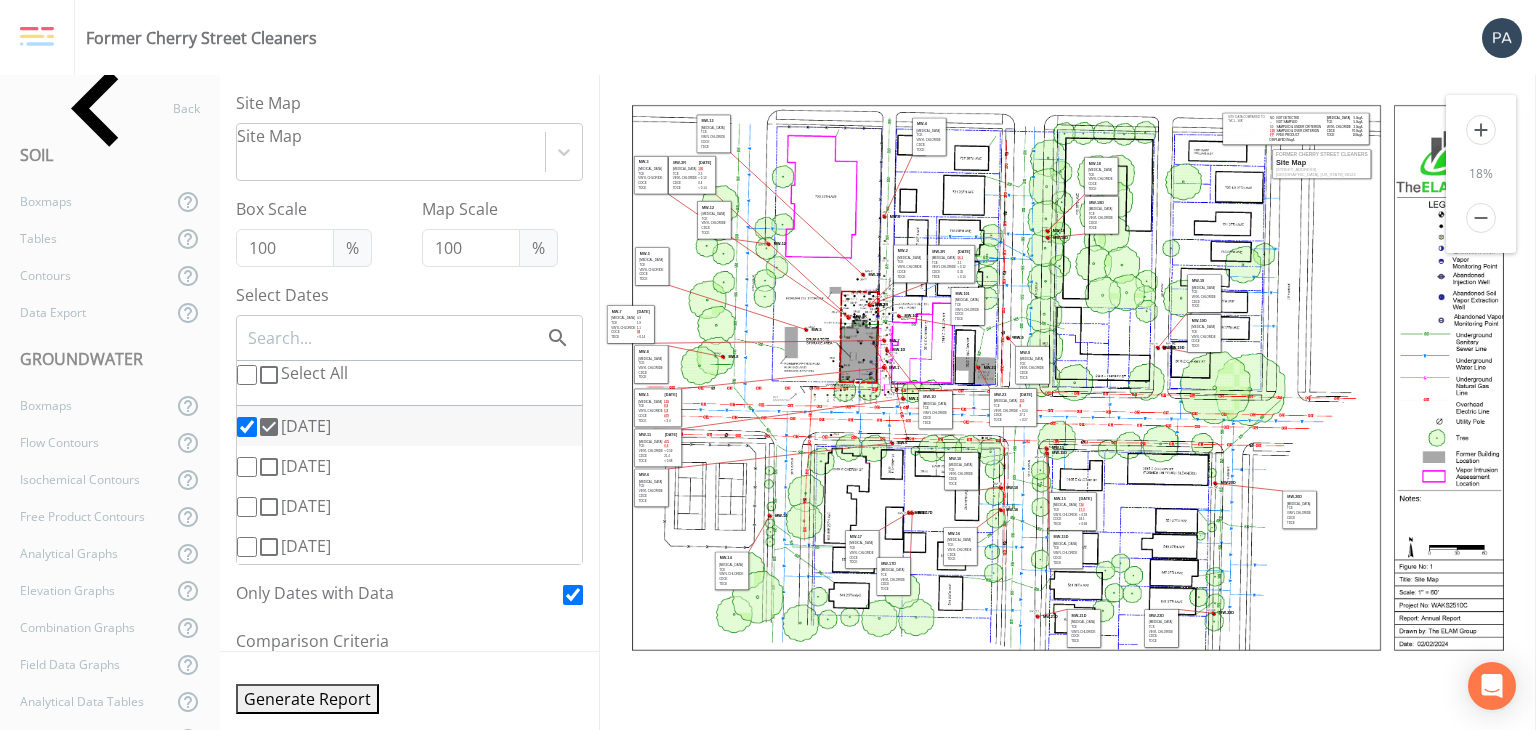 scroll, scrollTop: 0, scrollLeft: 0, axis: both 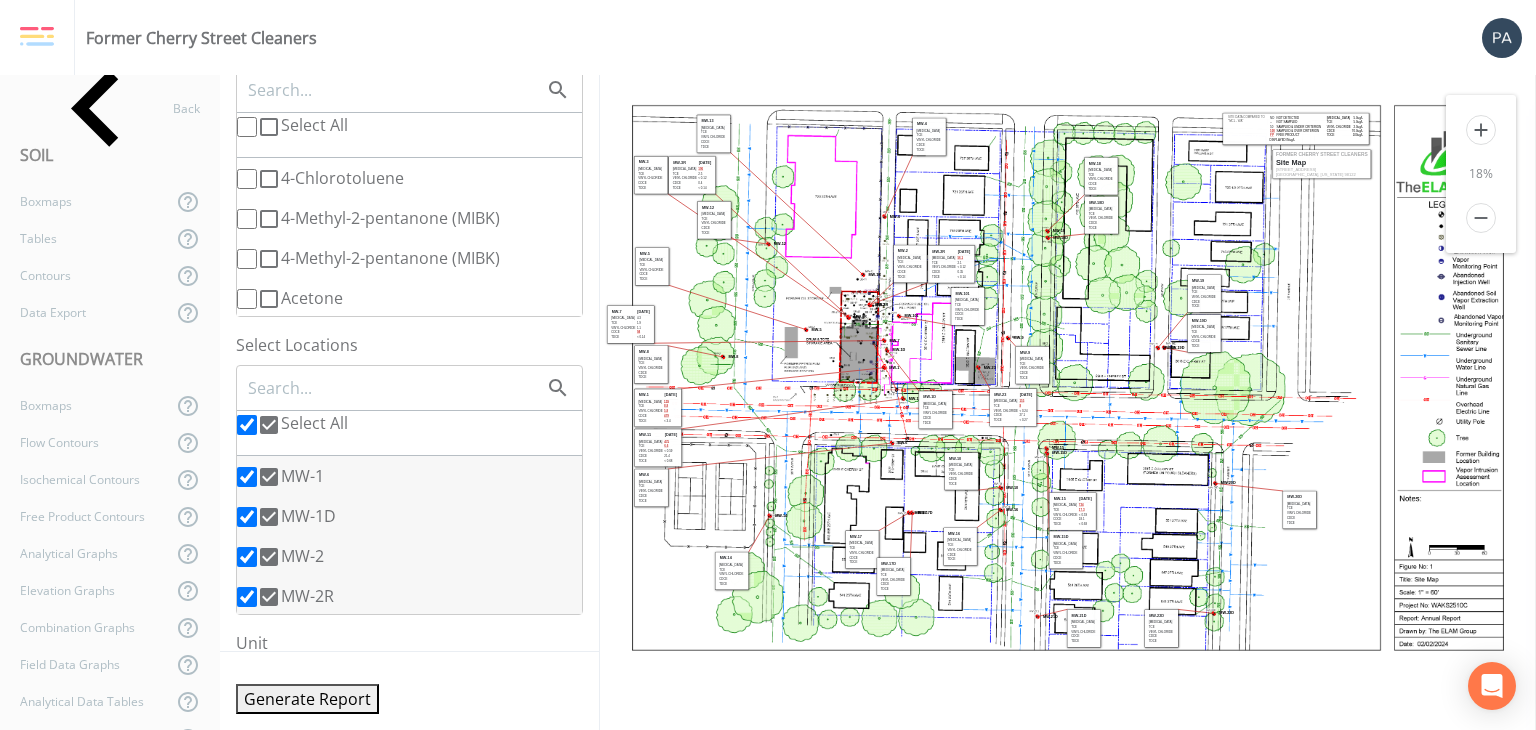 click on "Select All" at bounding box center (247, 425) 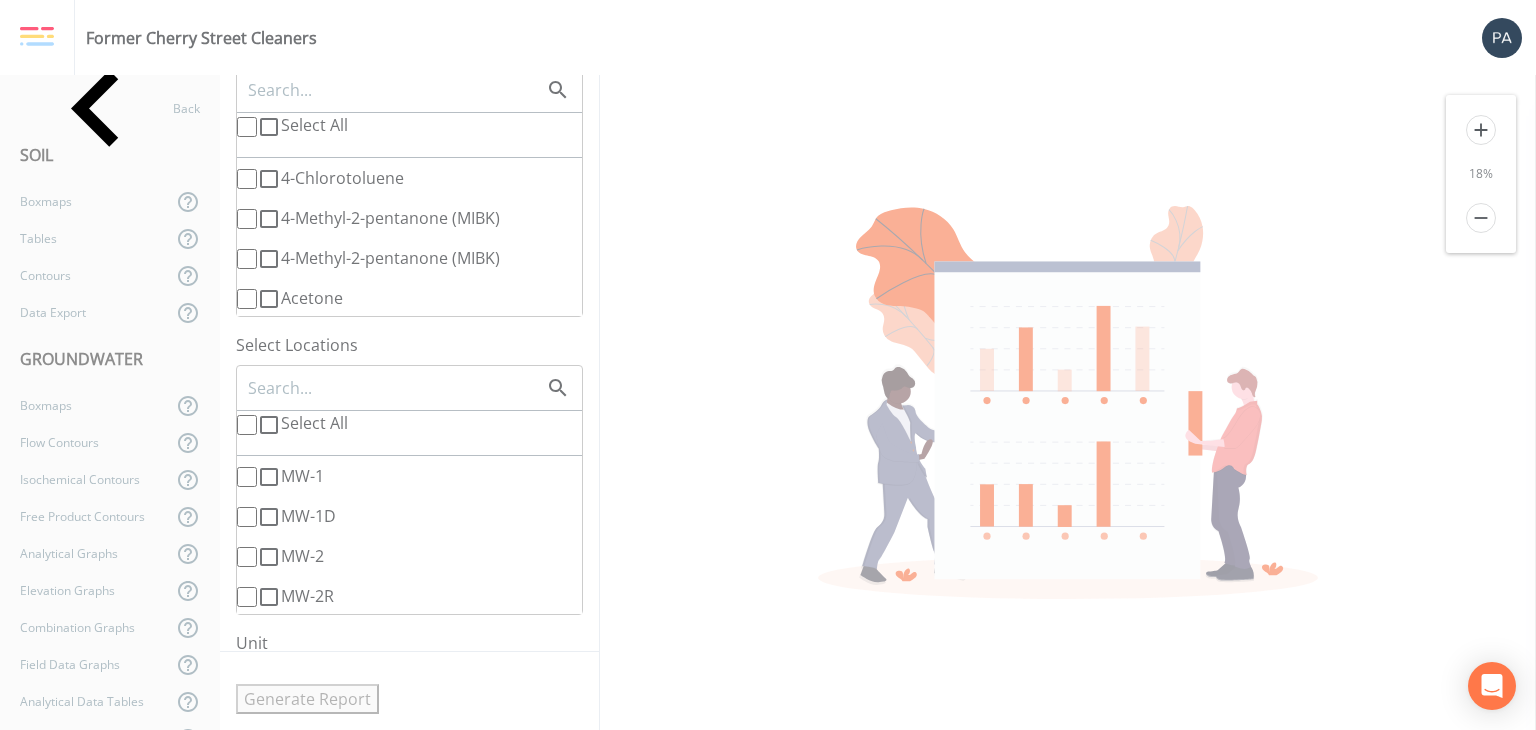 click 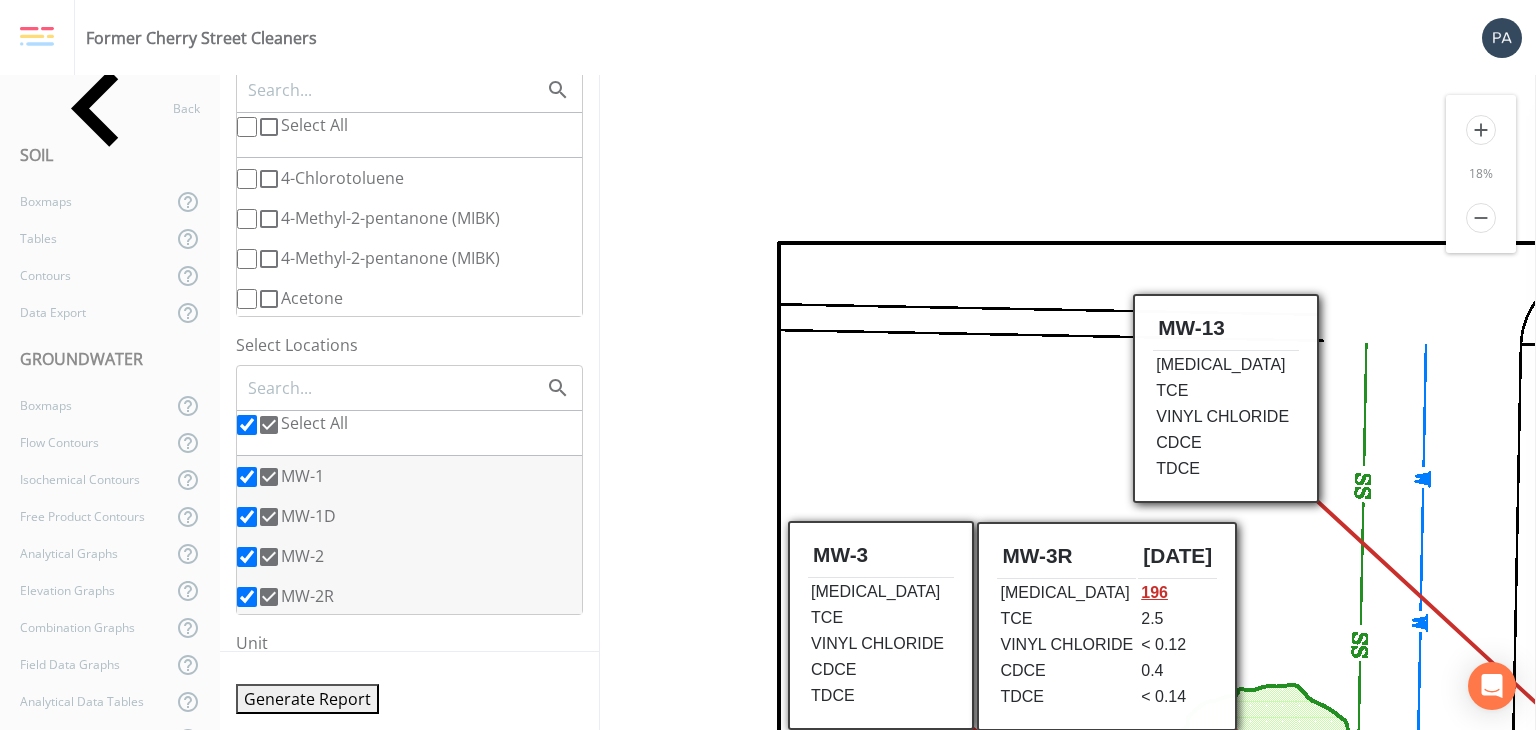 scroll, scrollTop: 0, scrollLeft: 0, axis: both 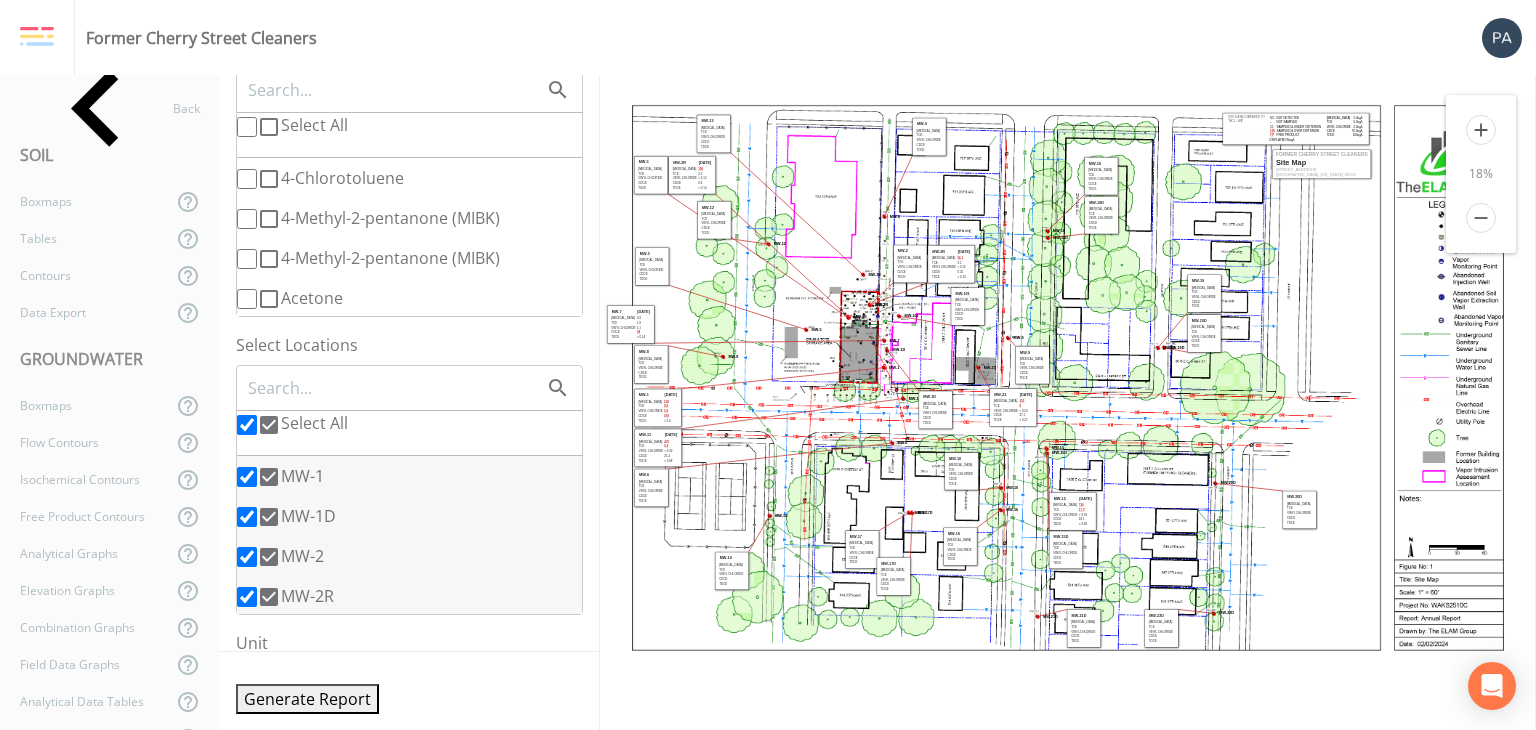 click 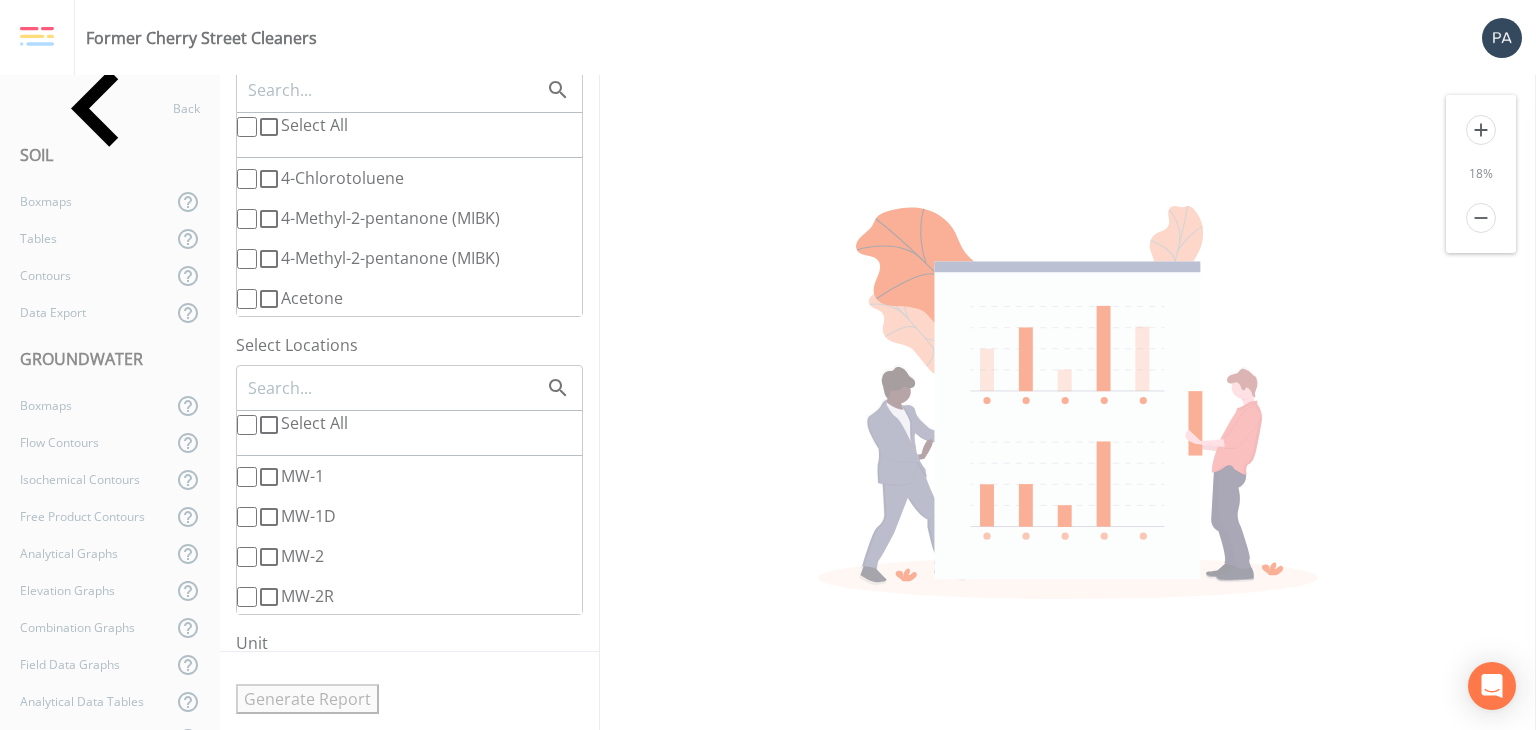 click 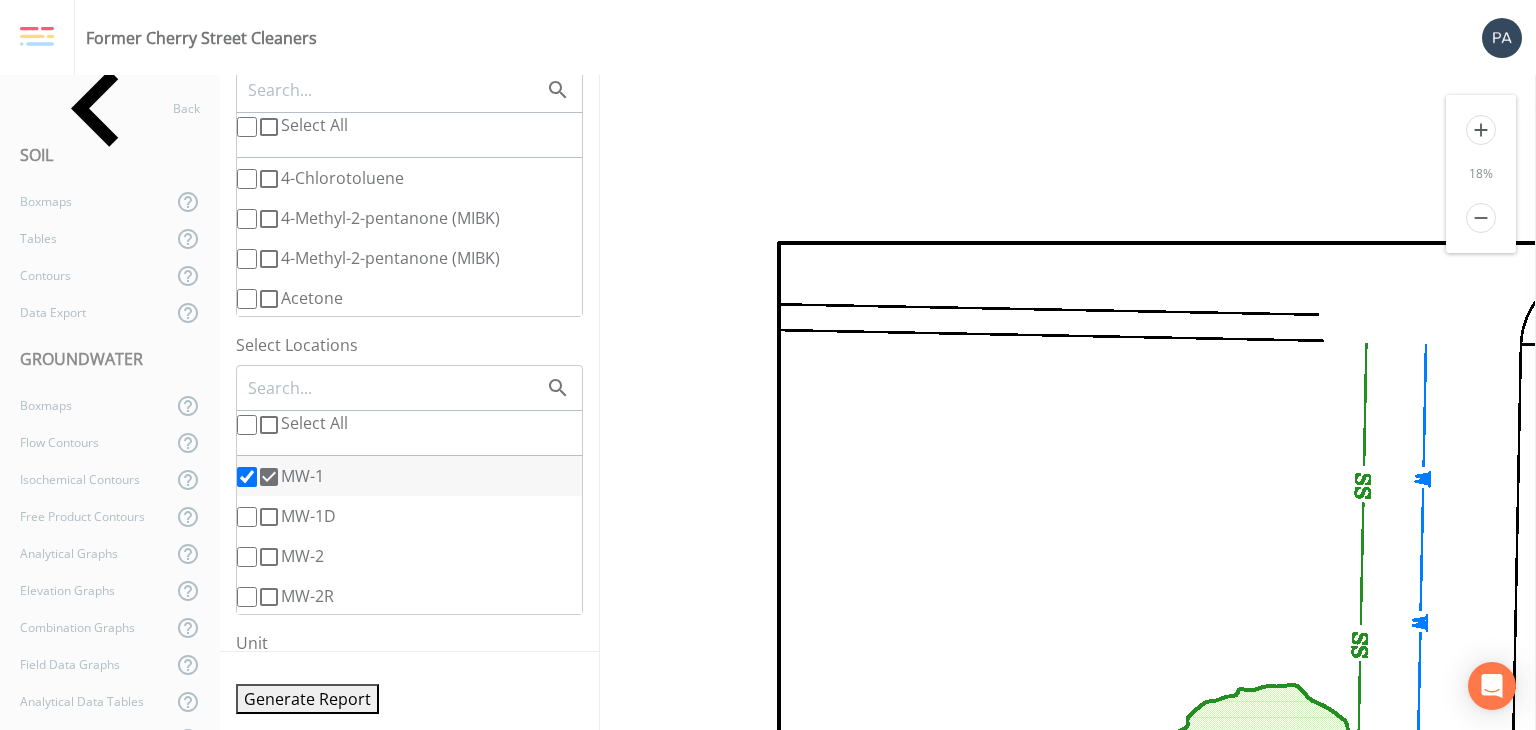 scroll, scrollTop: 0, scrollLeft: 0, axis: both 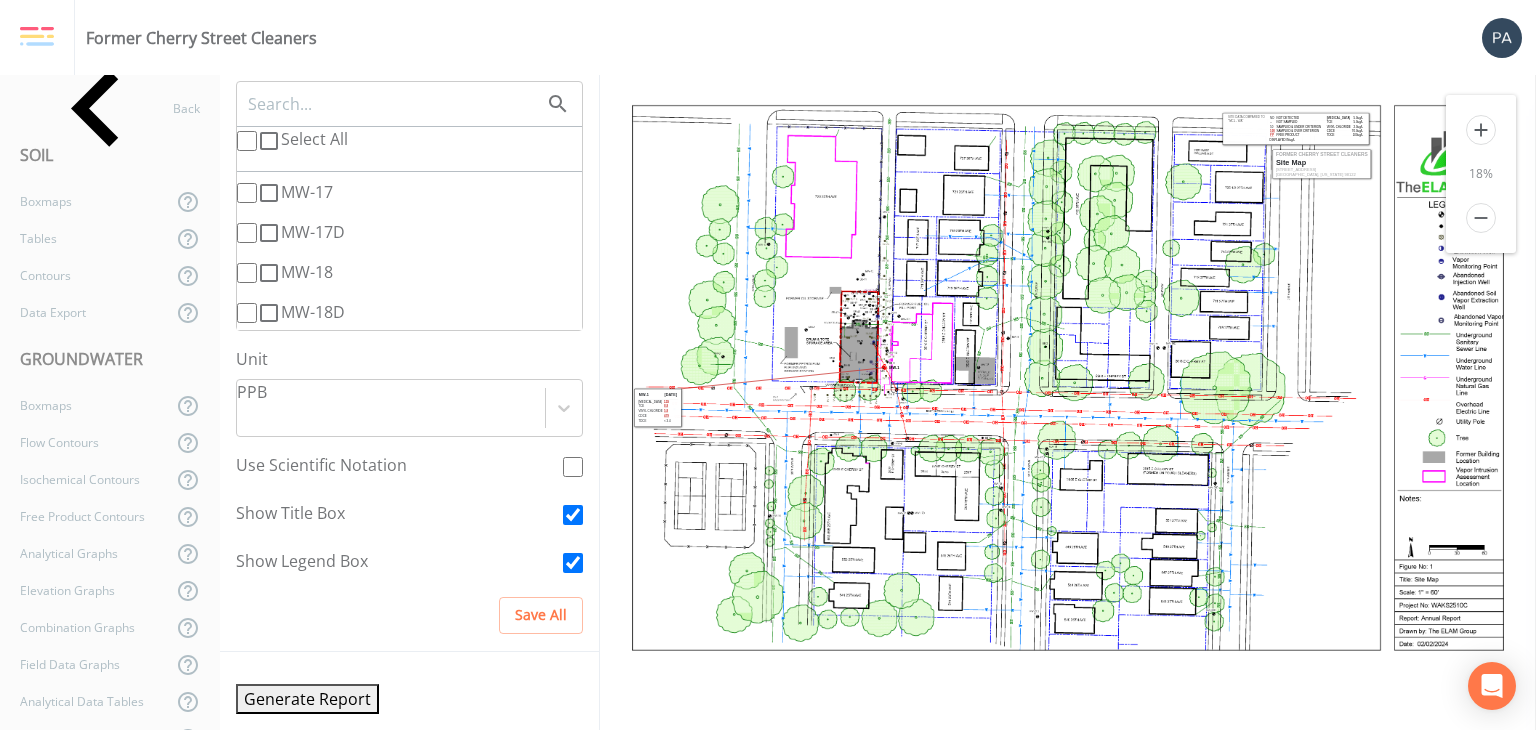 click on "add" at bounding box center [1481, 130] 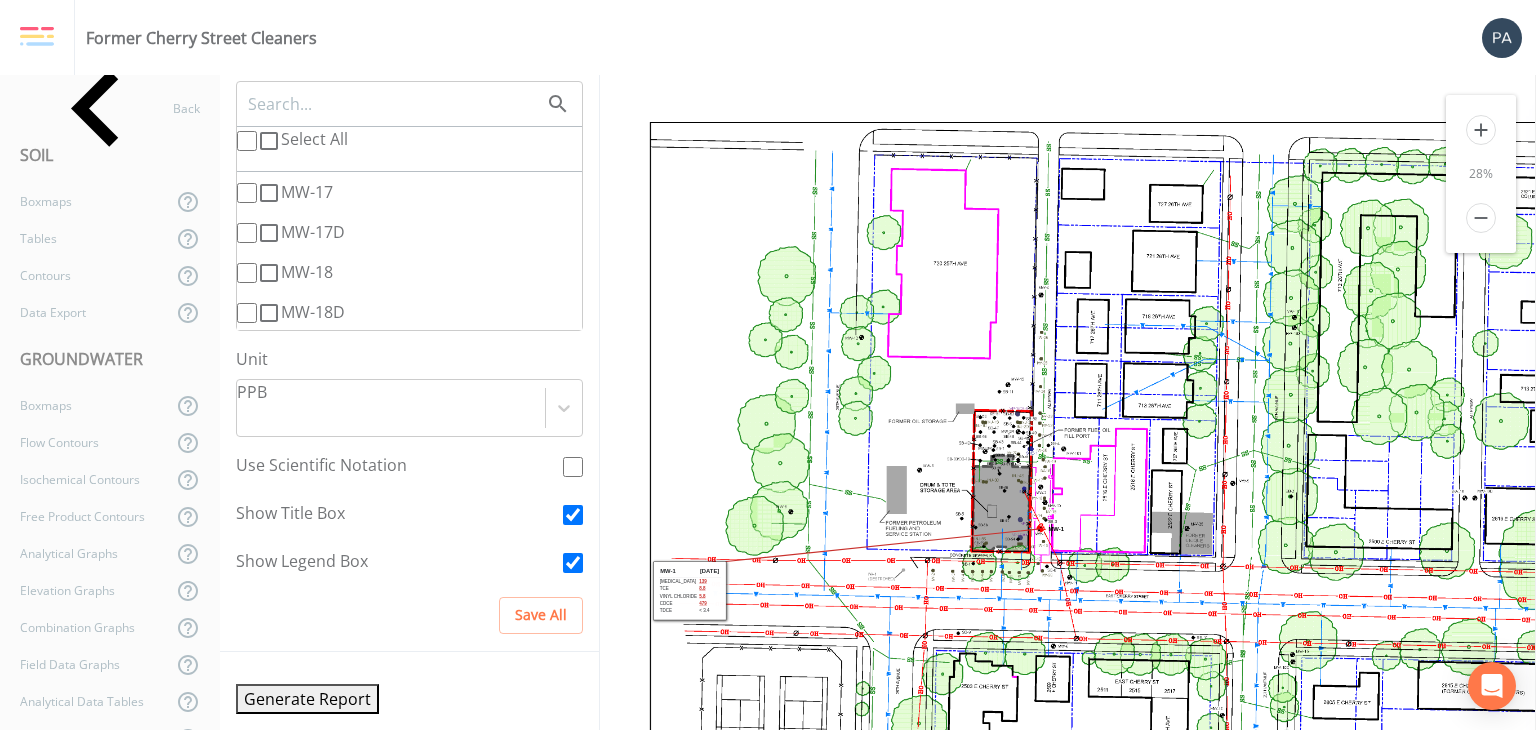 click on "add" at bounding box center [1481, 130] 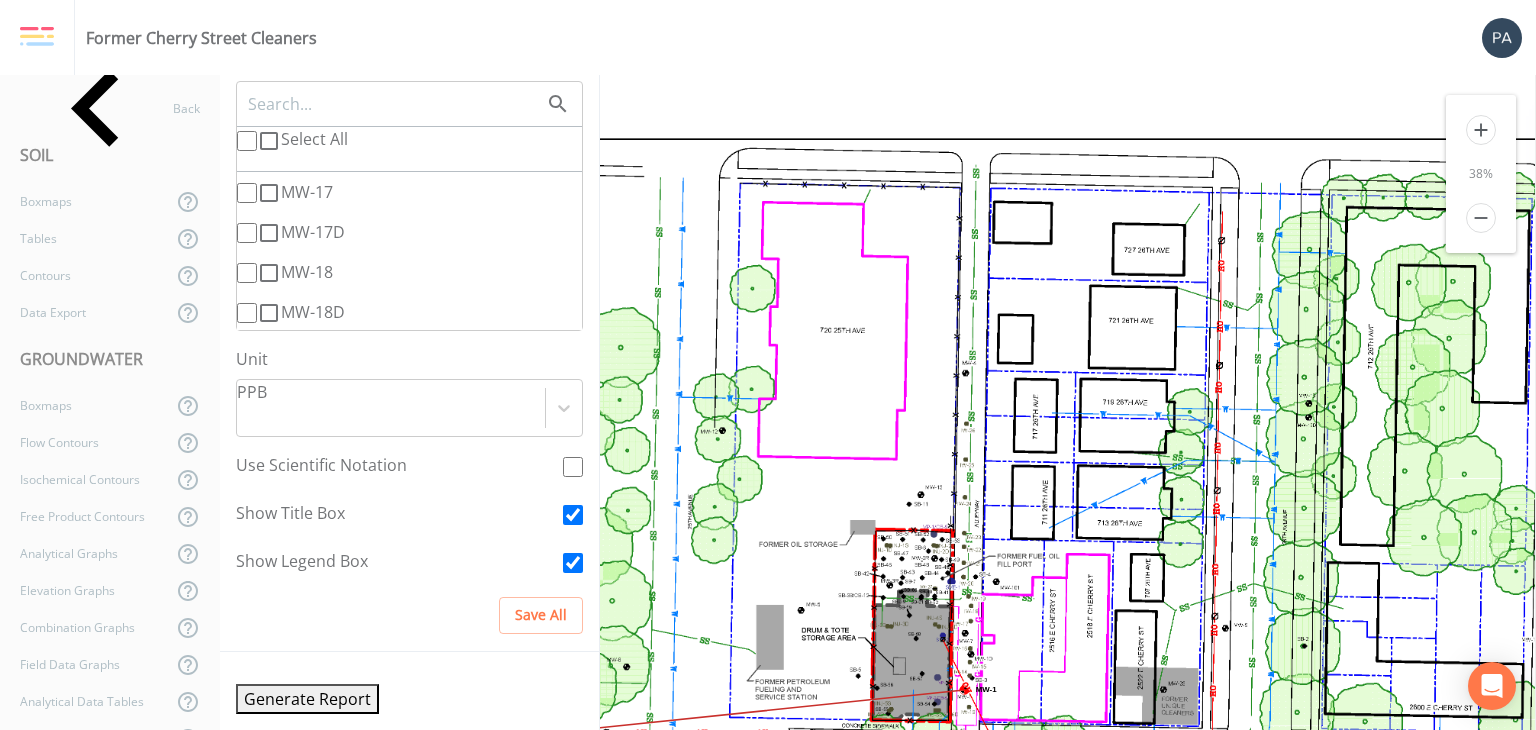scroll, scrollTop: 0, scrollLeft: 256, axis: horizontal 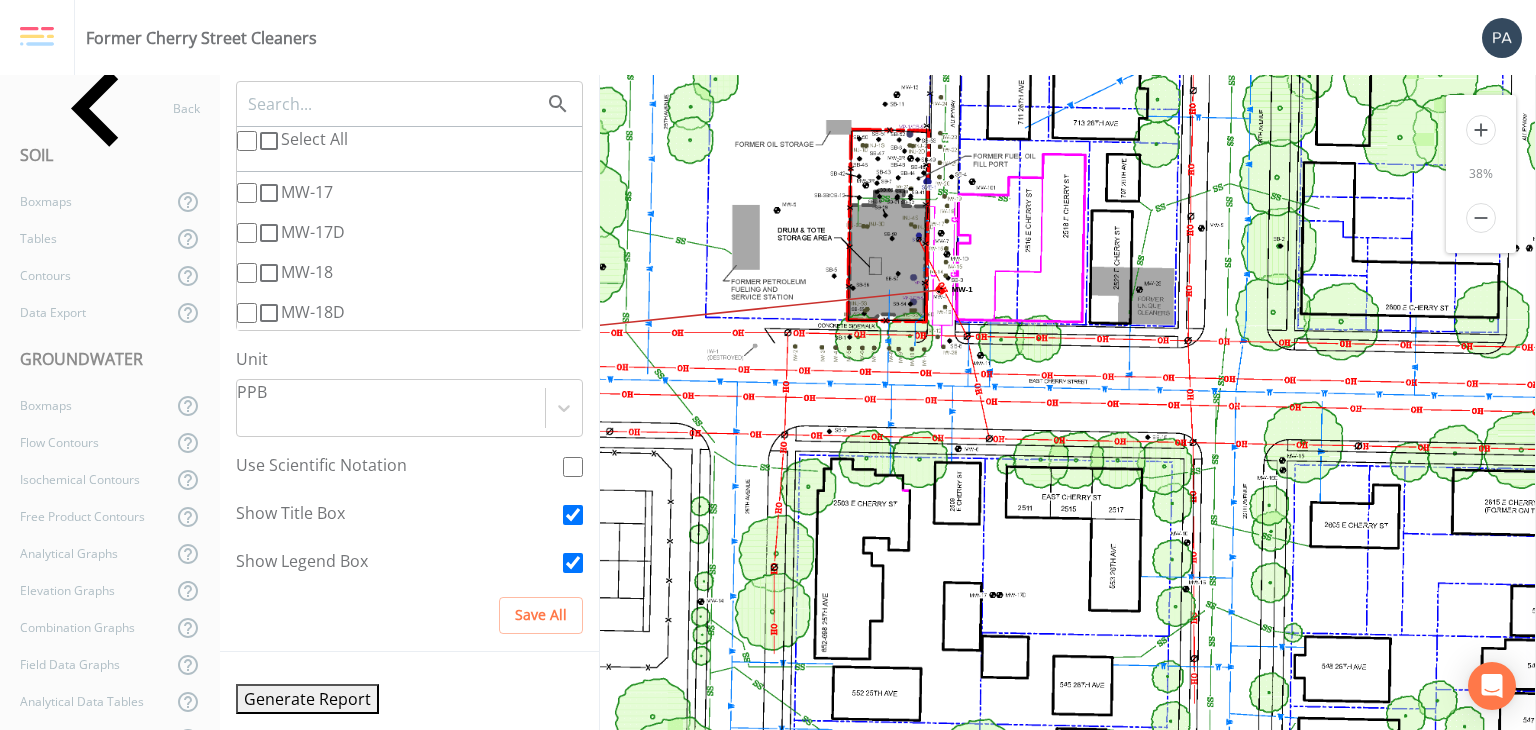 click on "add" at bounding box center (1481, 130) 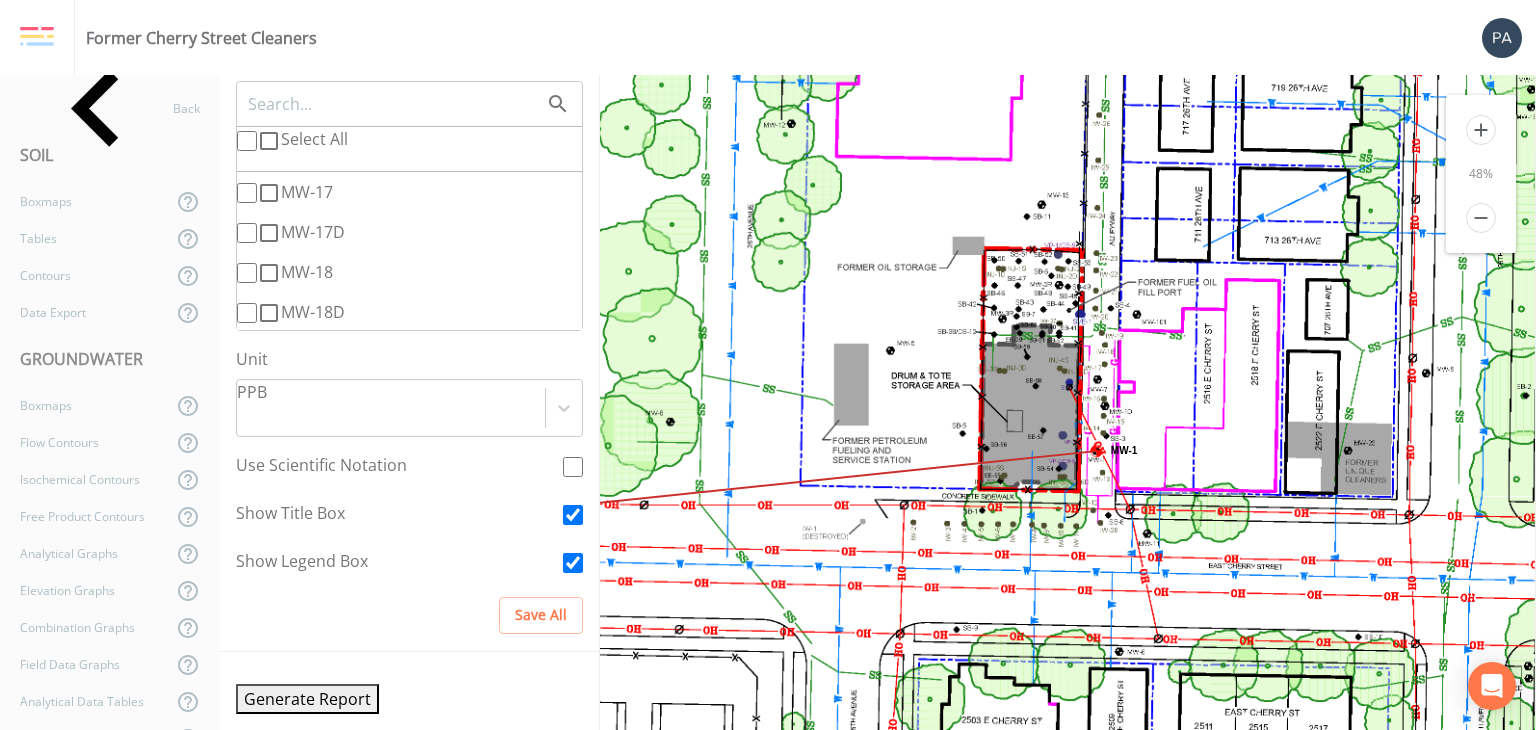 click on "add" at bounding box center [1481, 130] 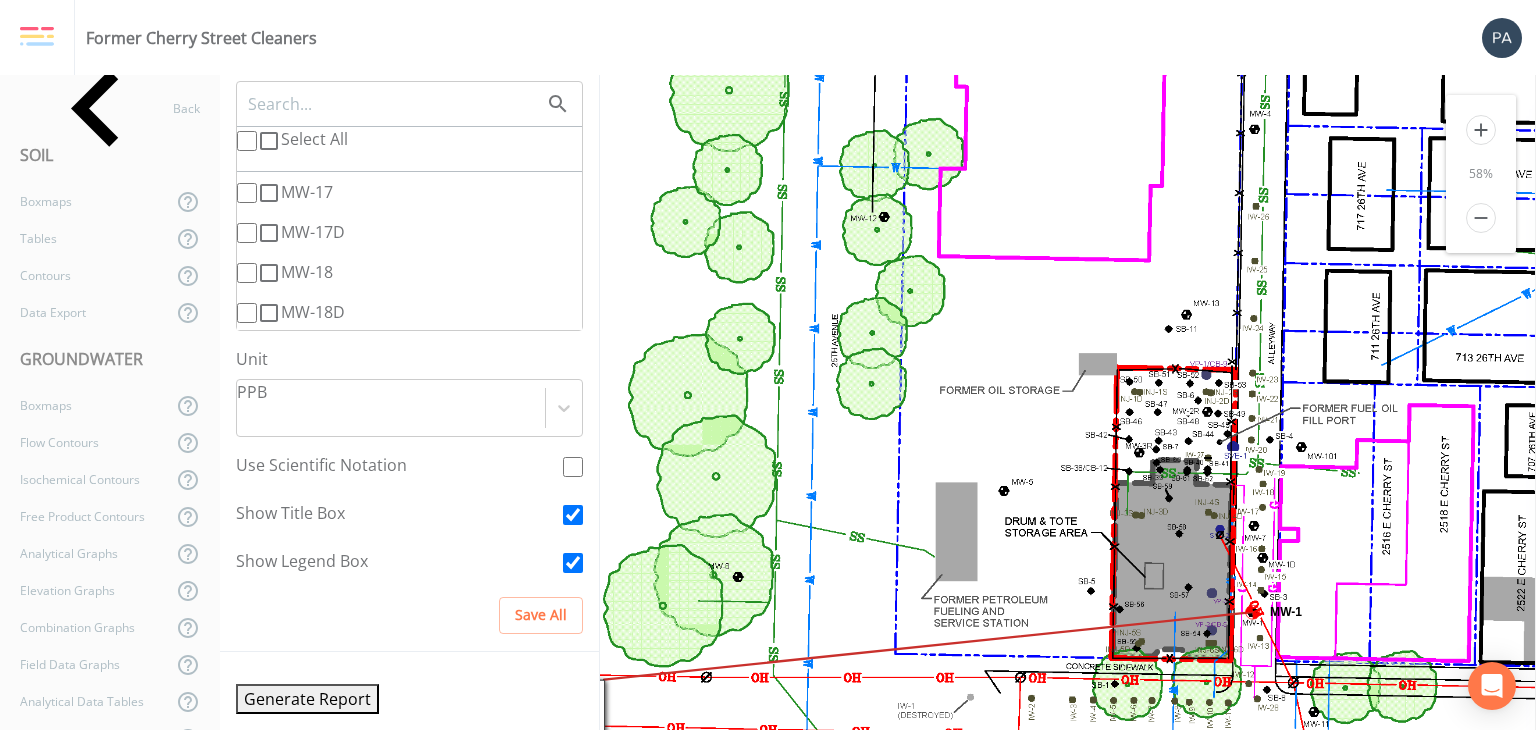 click on "add" at bounding box center (1481, 130) 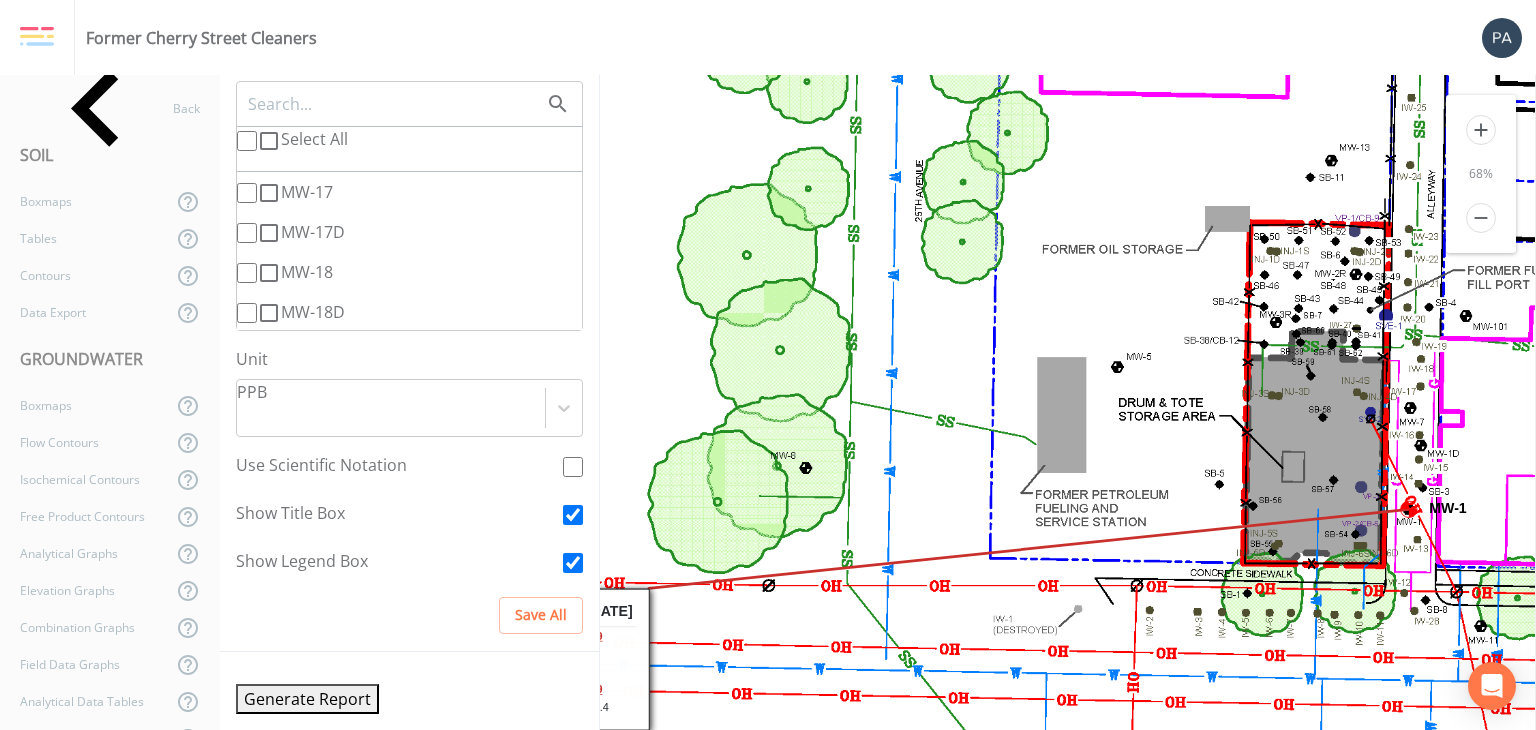 scroll, scrollTop: 700, scrollLeft: 256, axis: both 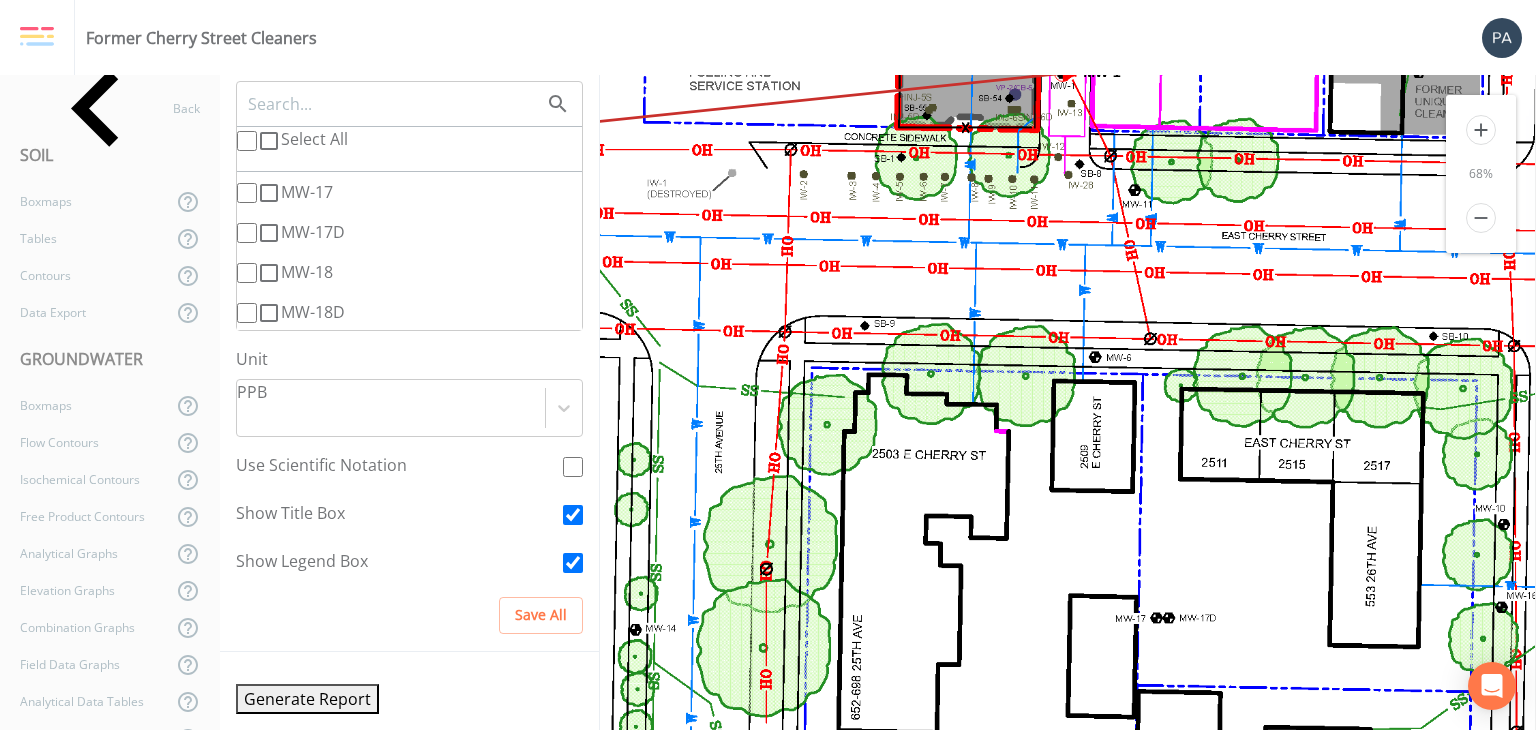 click on "remove" at bounding box center (1481, 218) 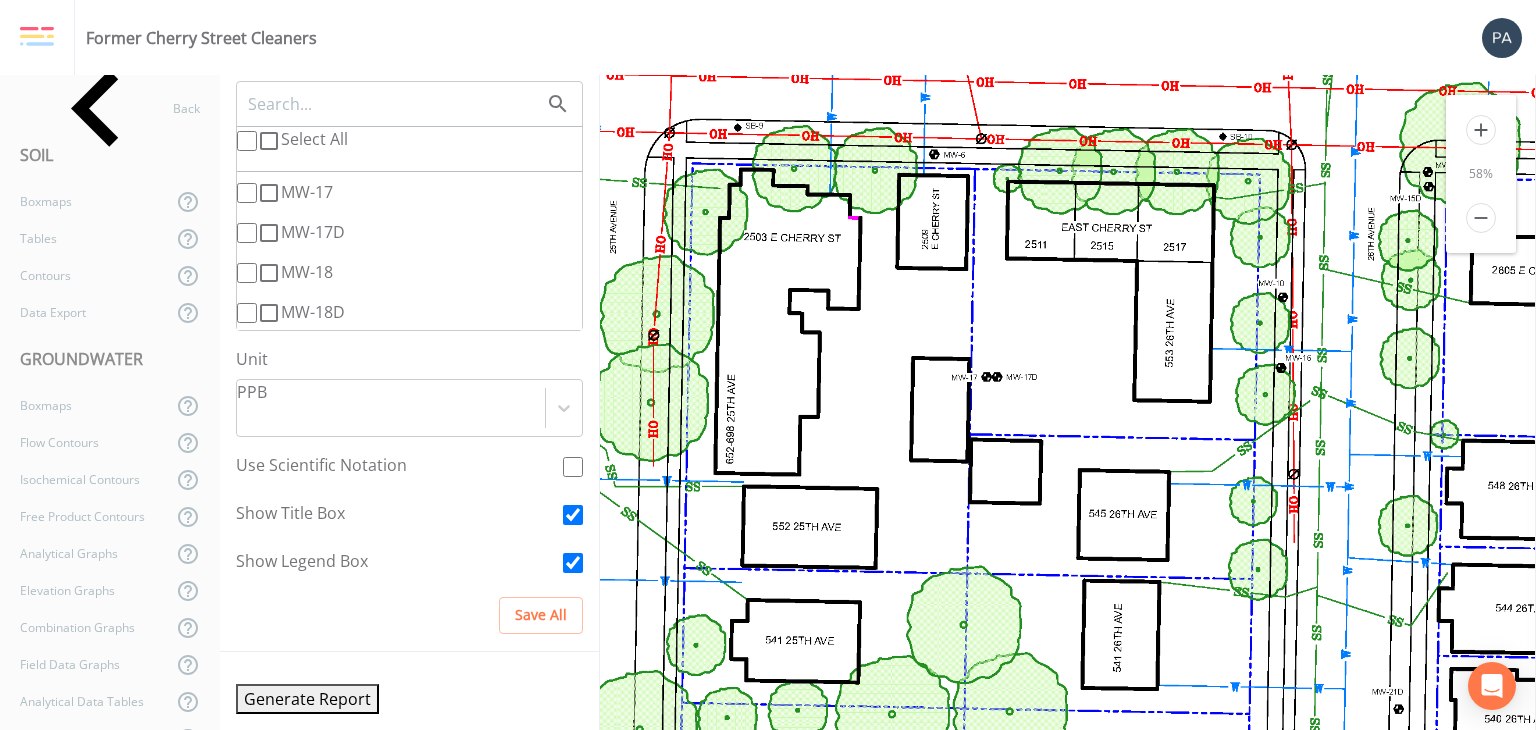click on "remove" at bounding box center (1481, 218) 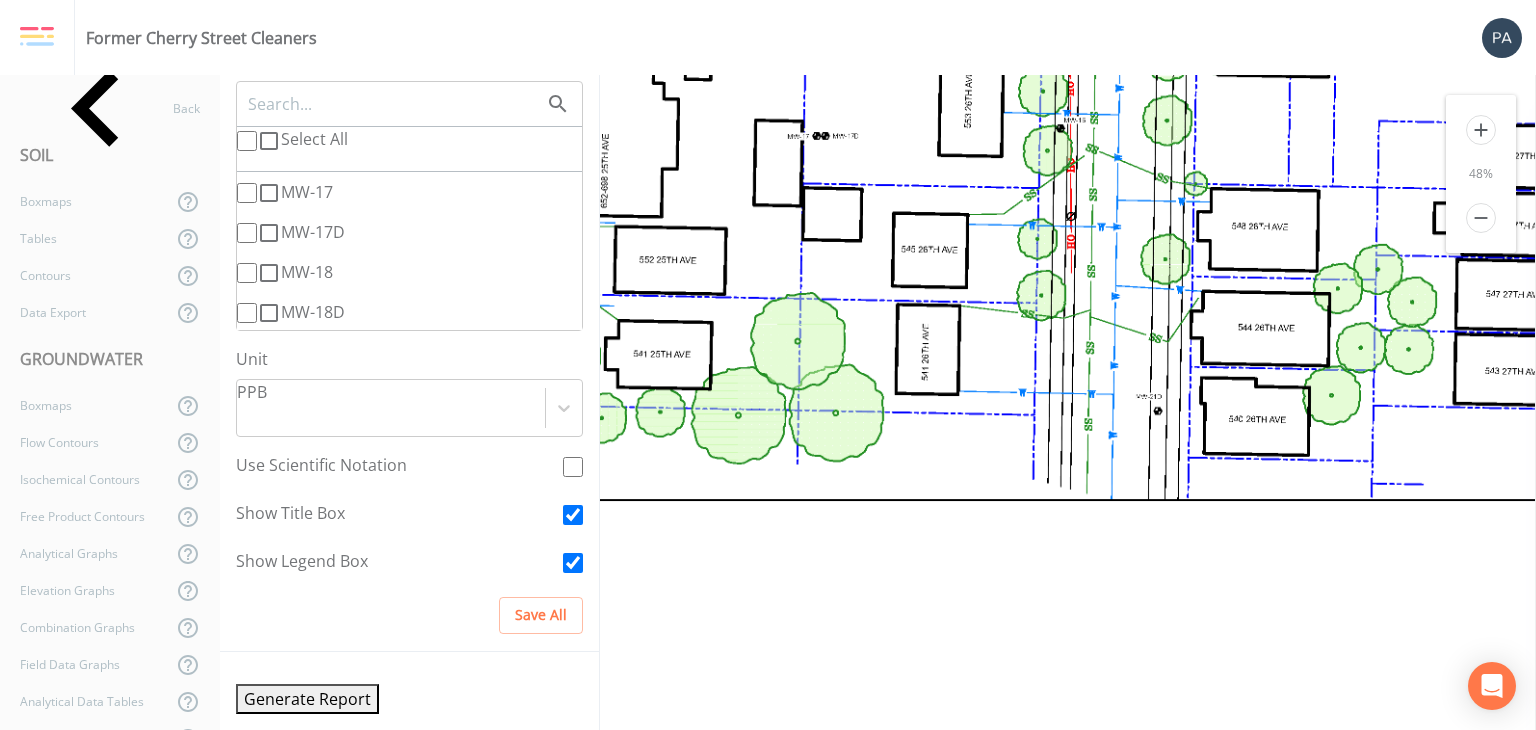 click on "remove" at bounding box center (1481, 218) 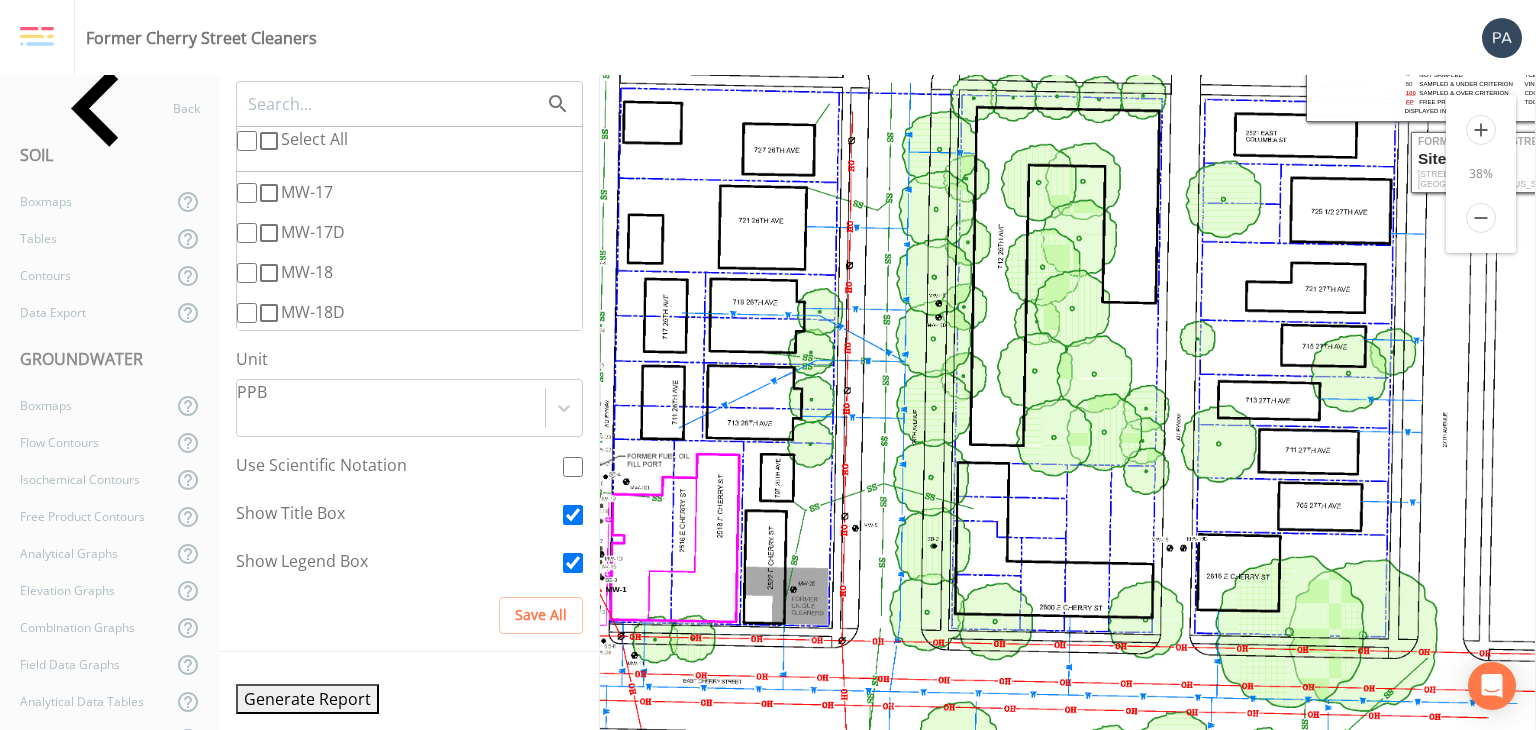 click on "remove" at bounding box center (1481, 218) 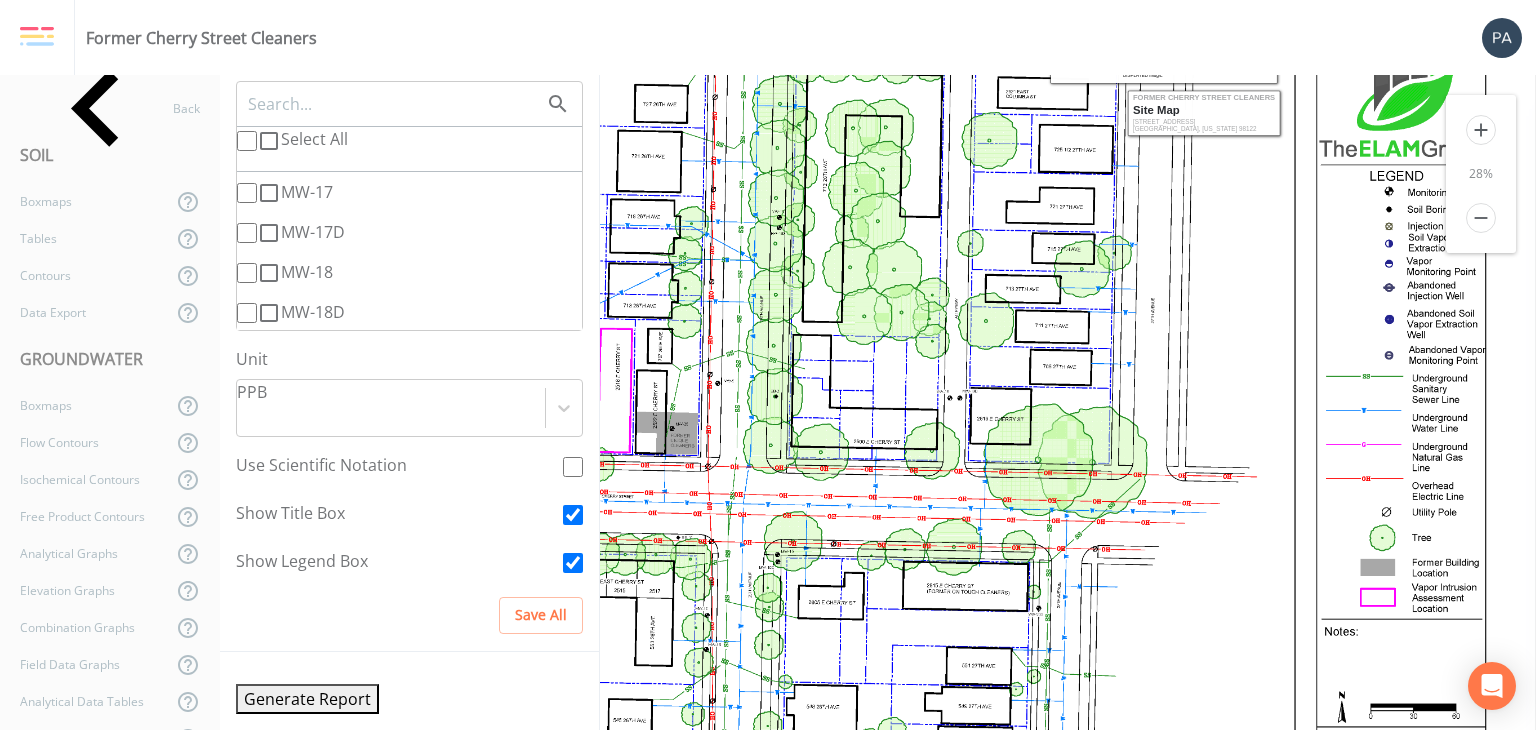 click on "remove" at bounding box center (1481, 218) 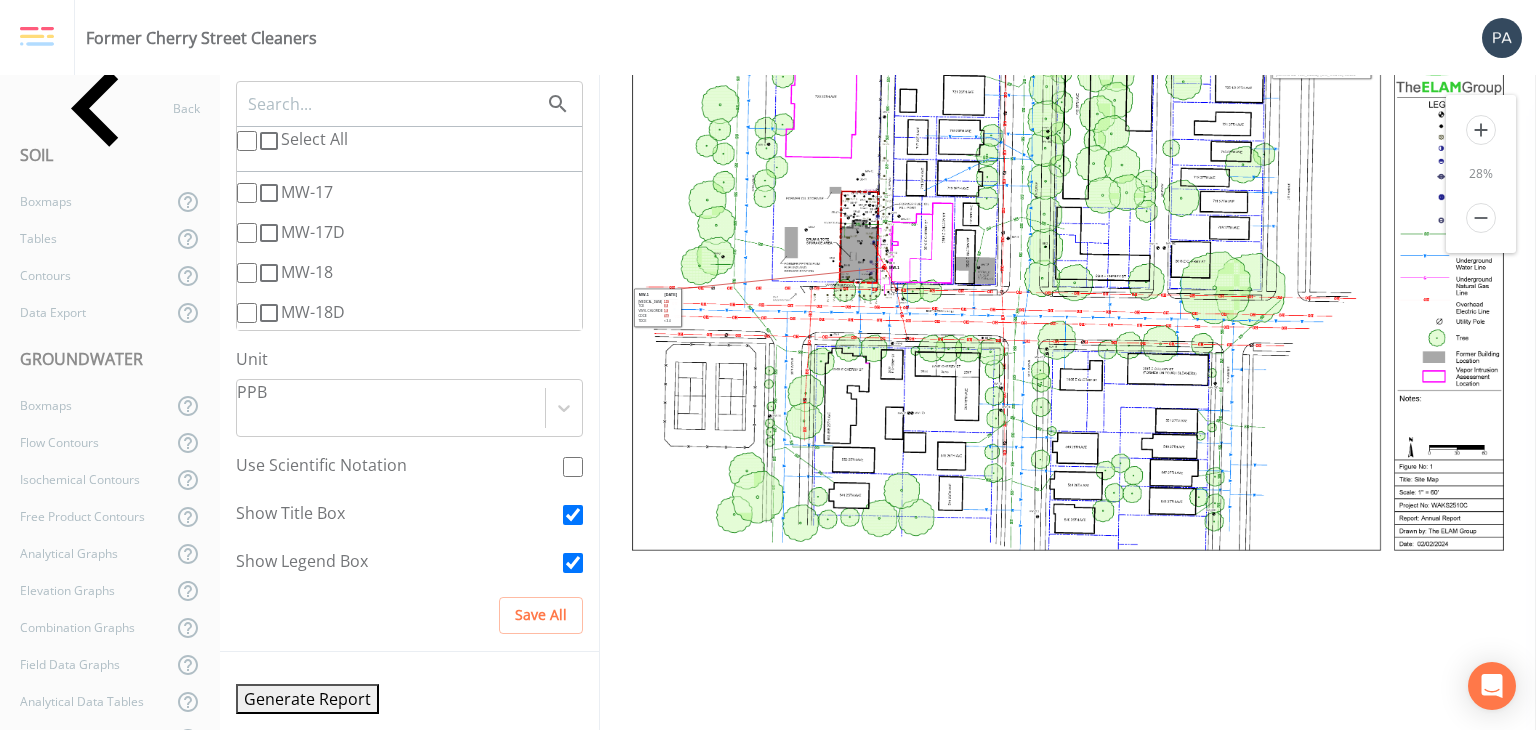 scroll, scrollTop: 100, scrollLeft: 15, axis: both 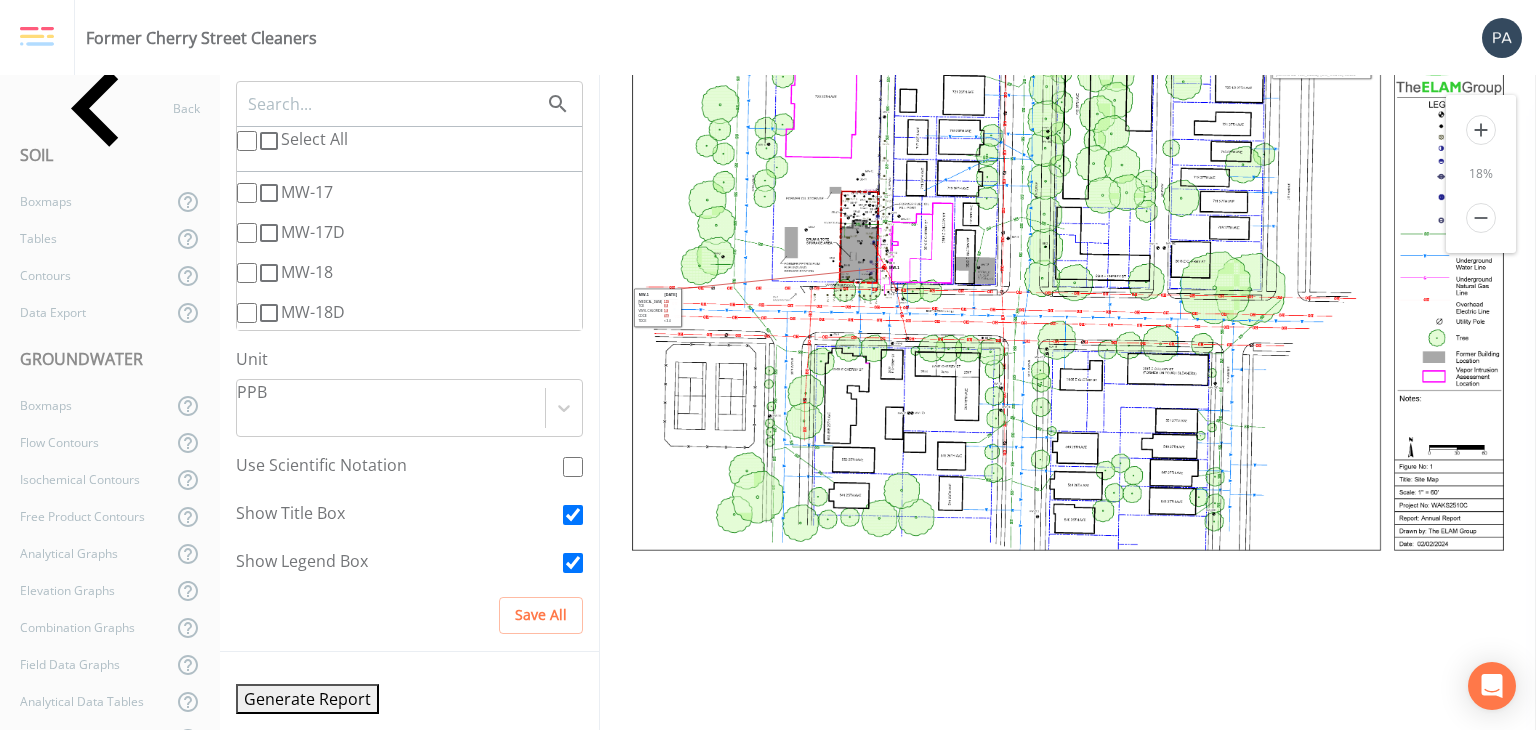 drag, startPoint x: 1476, startPoint y: 128, endPoint x: 796, endPoint y: 162, distance: 680.8495 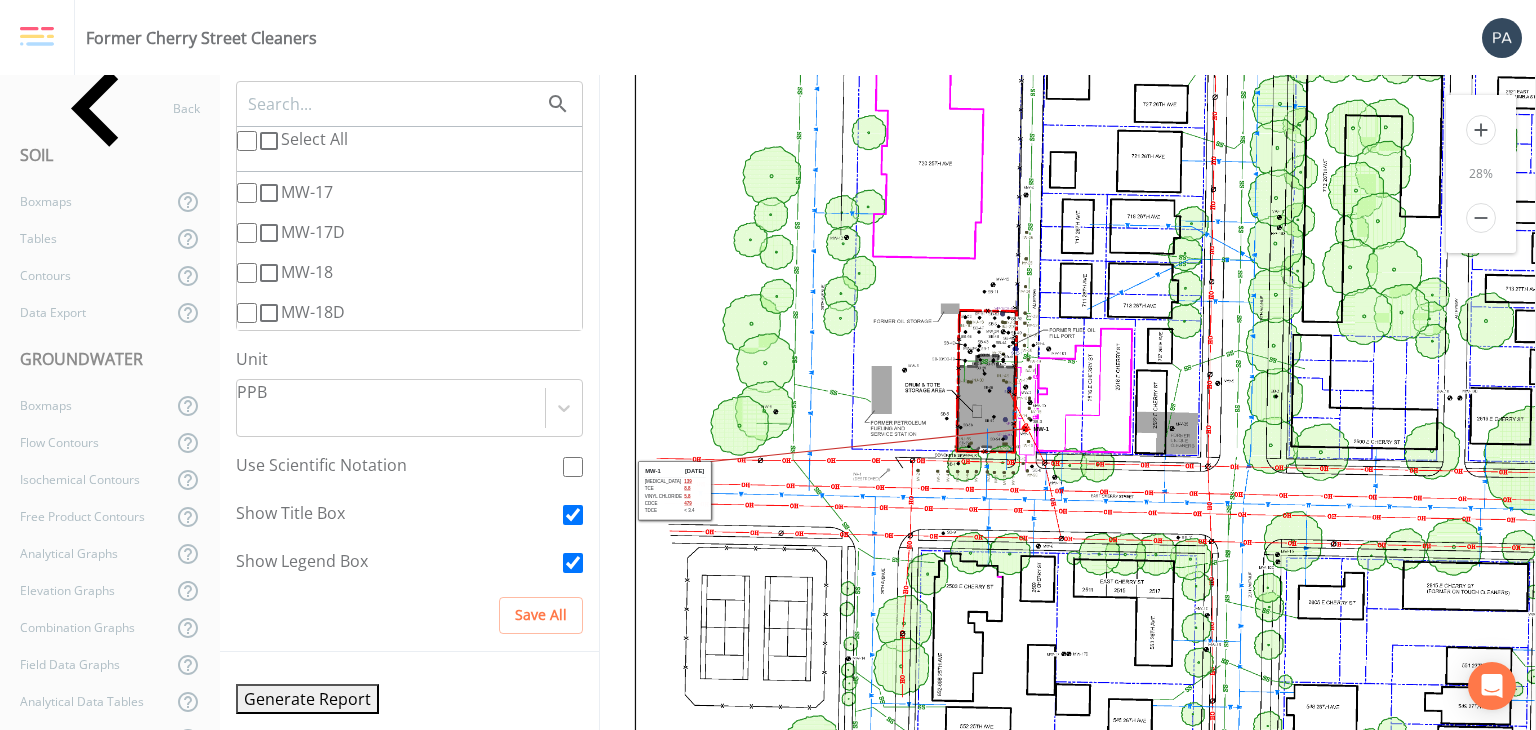 scroll, scrollTop: 100, scrollLeft: 530, axis: both 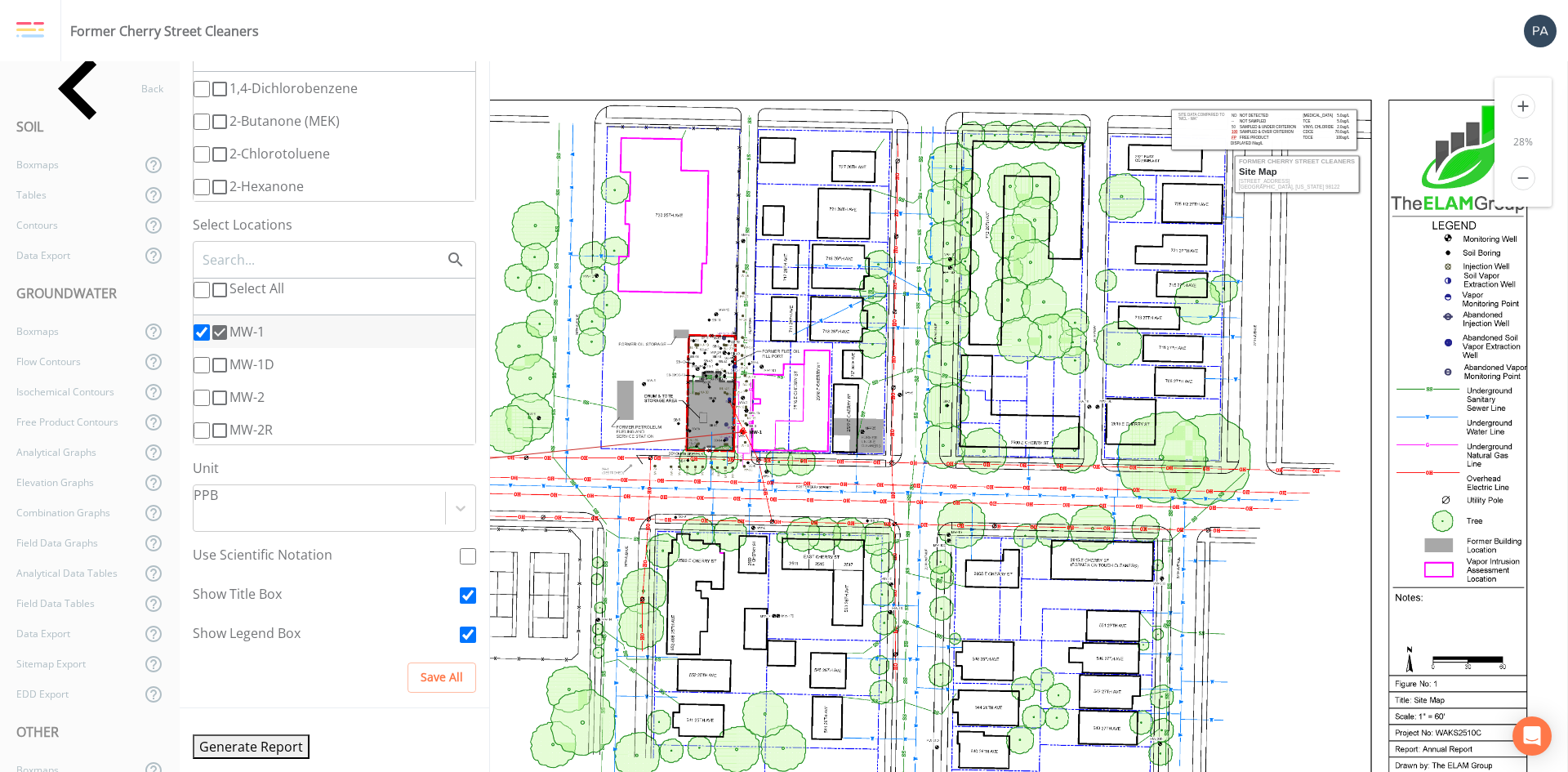 click on "remove" at bounding box center [1523, 178] 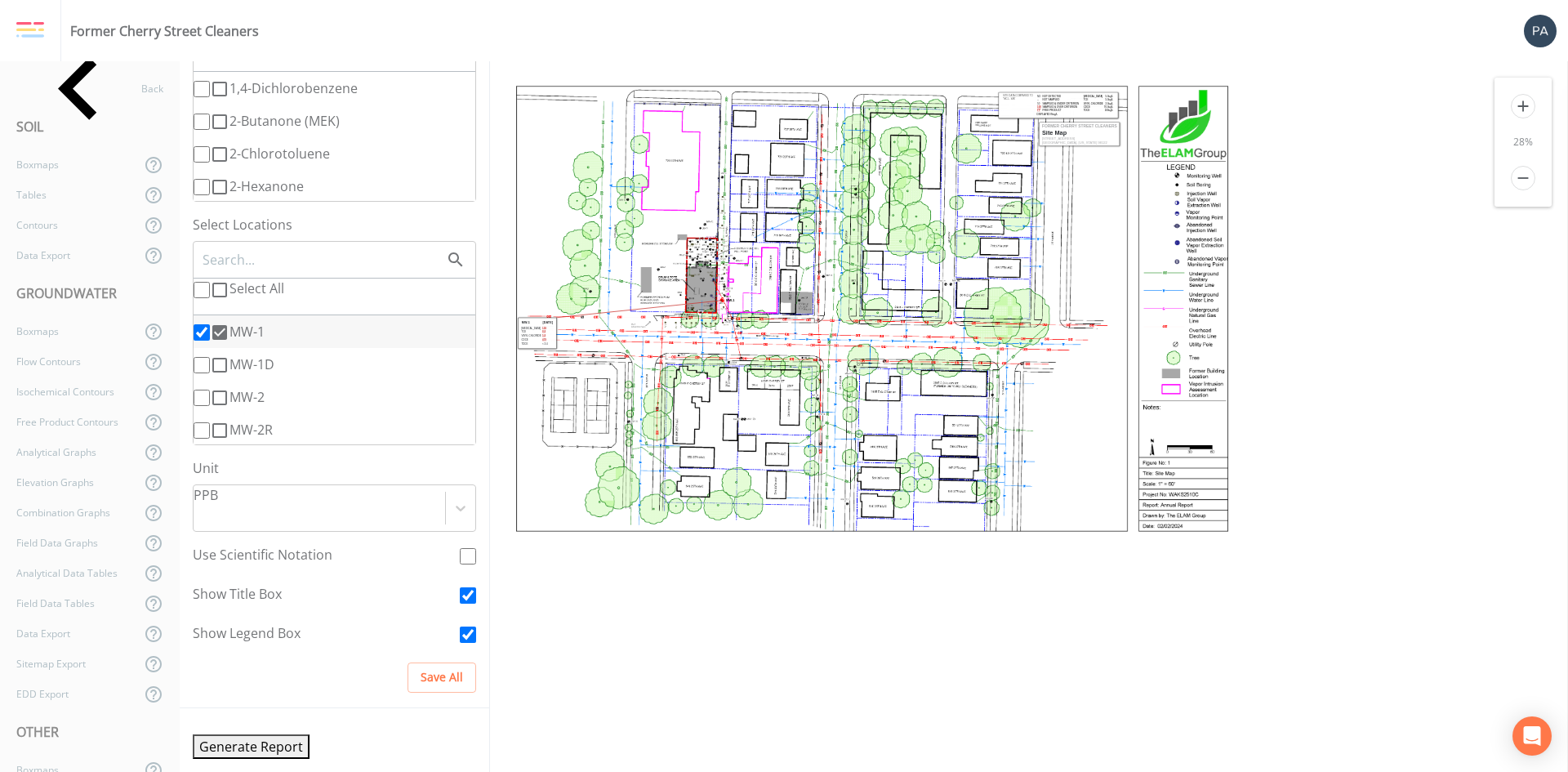 scroll, scrollTop: 0, scrollLeft: 0, axis: both 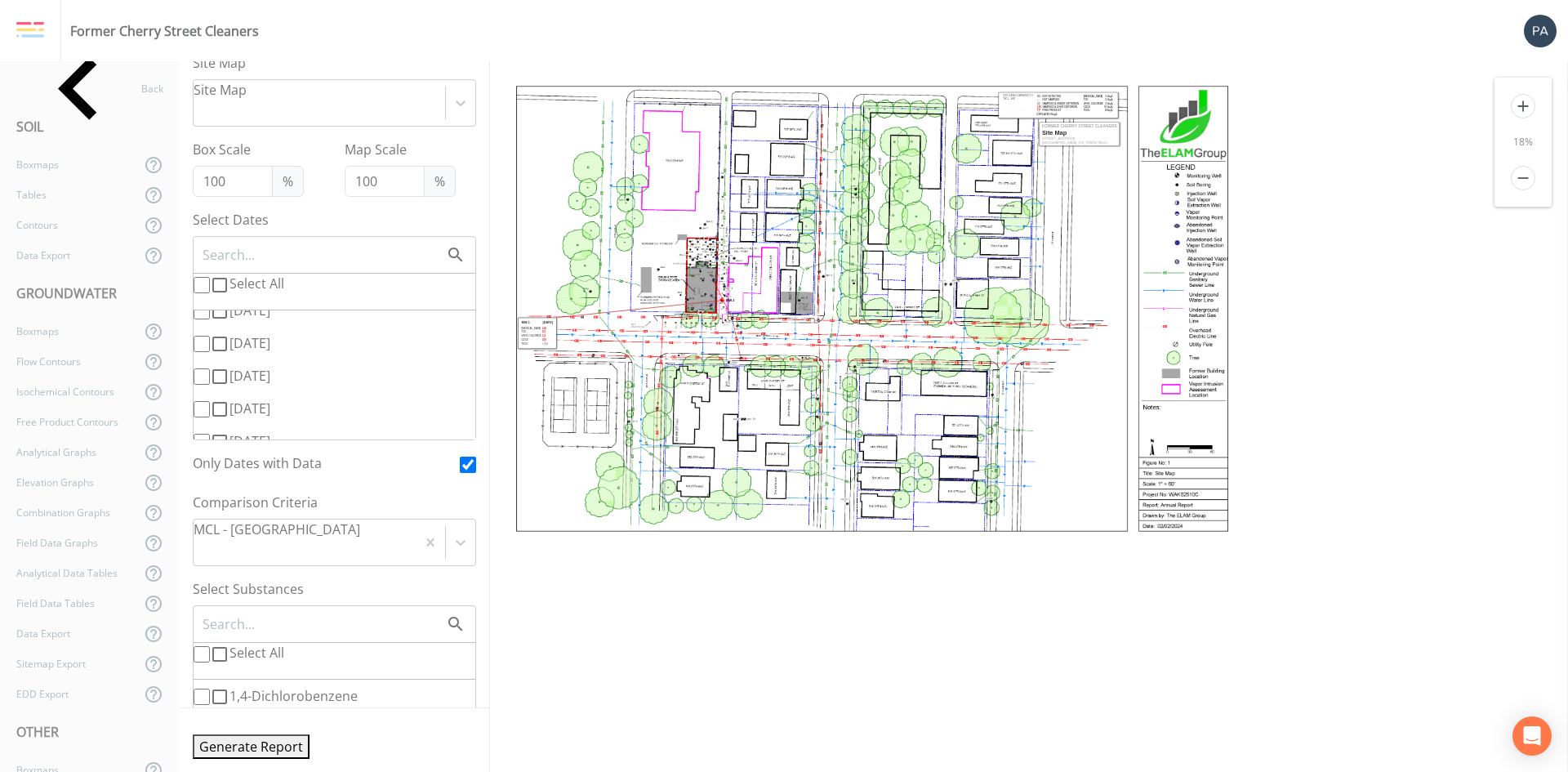 drag, startPoint x: 478, startPoint y: 493, endPoint x: 10, endPoint y: 125, distance: 595.3554 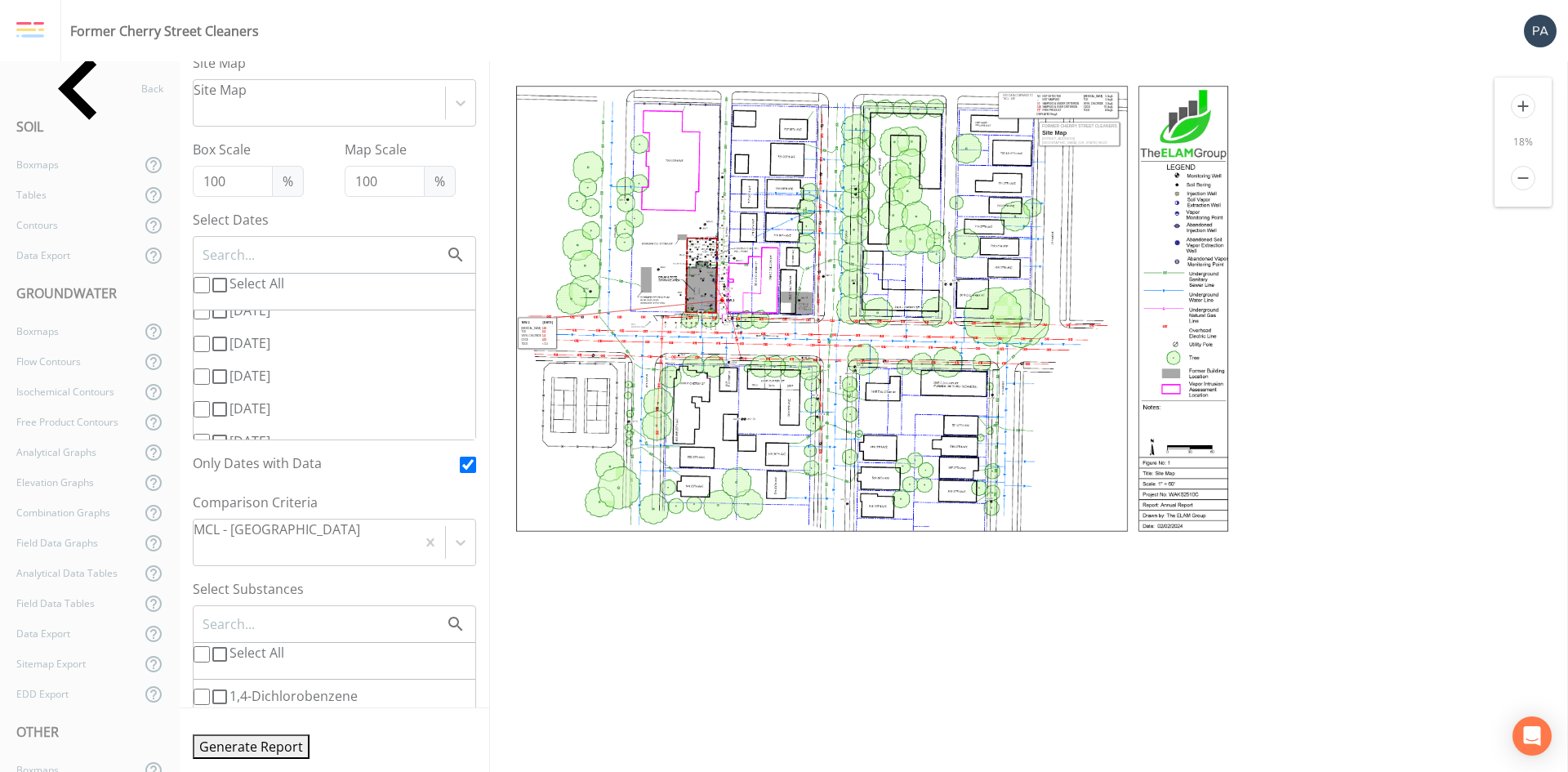 click 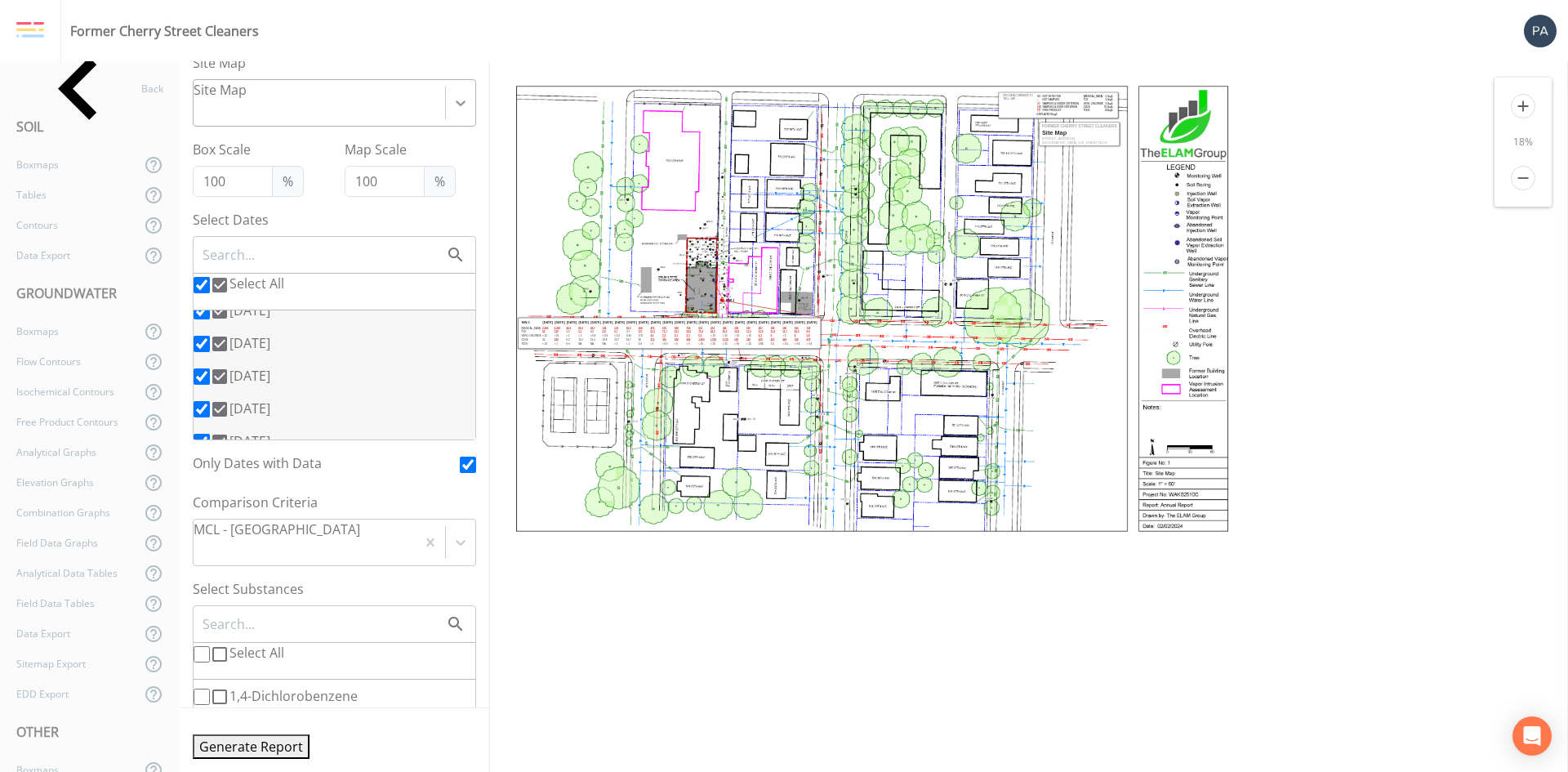 scroll, scrollTop: 0, scrollLeft: 0, axis: both 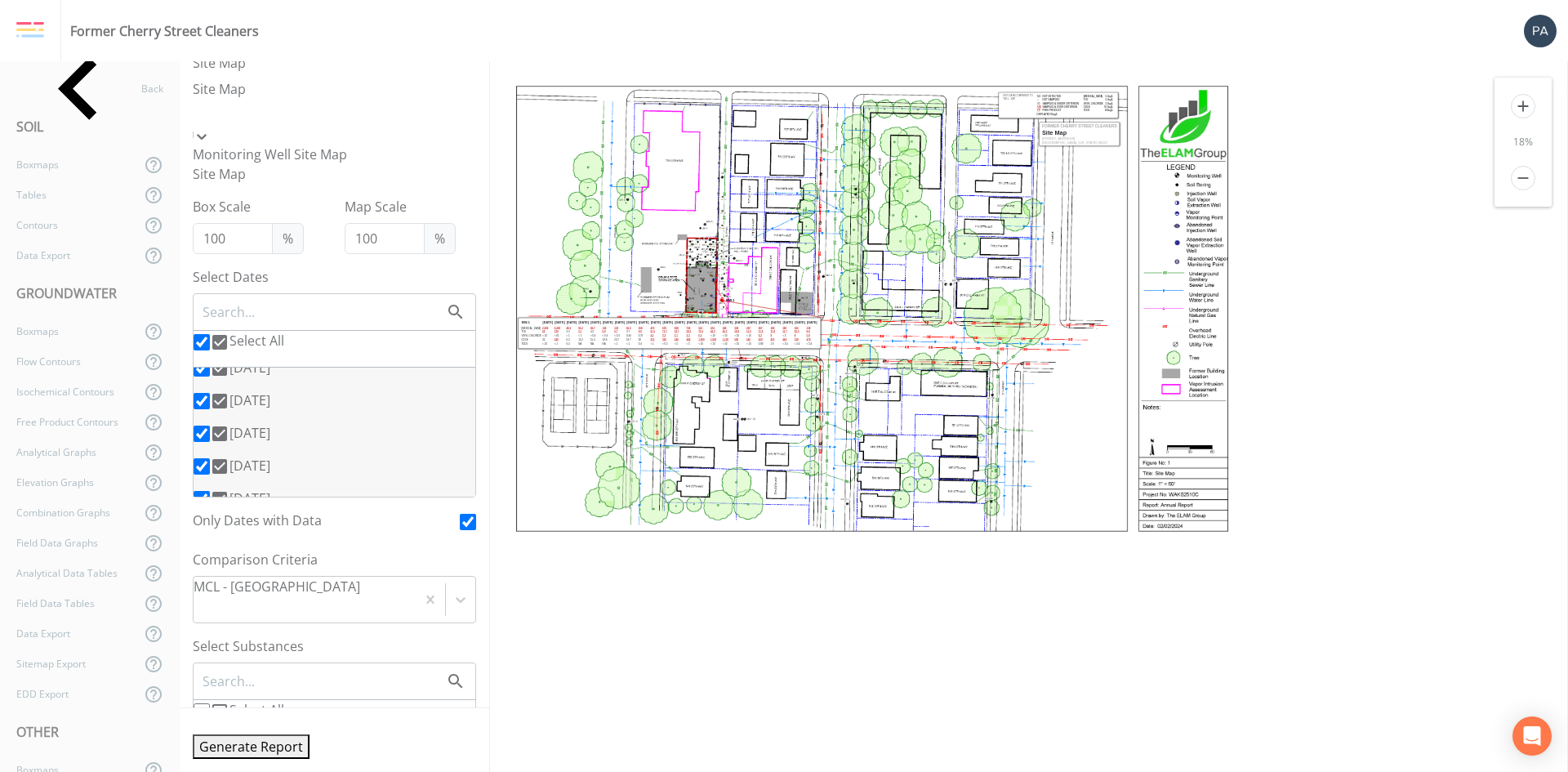 click 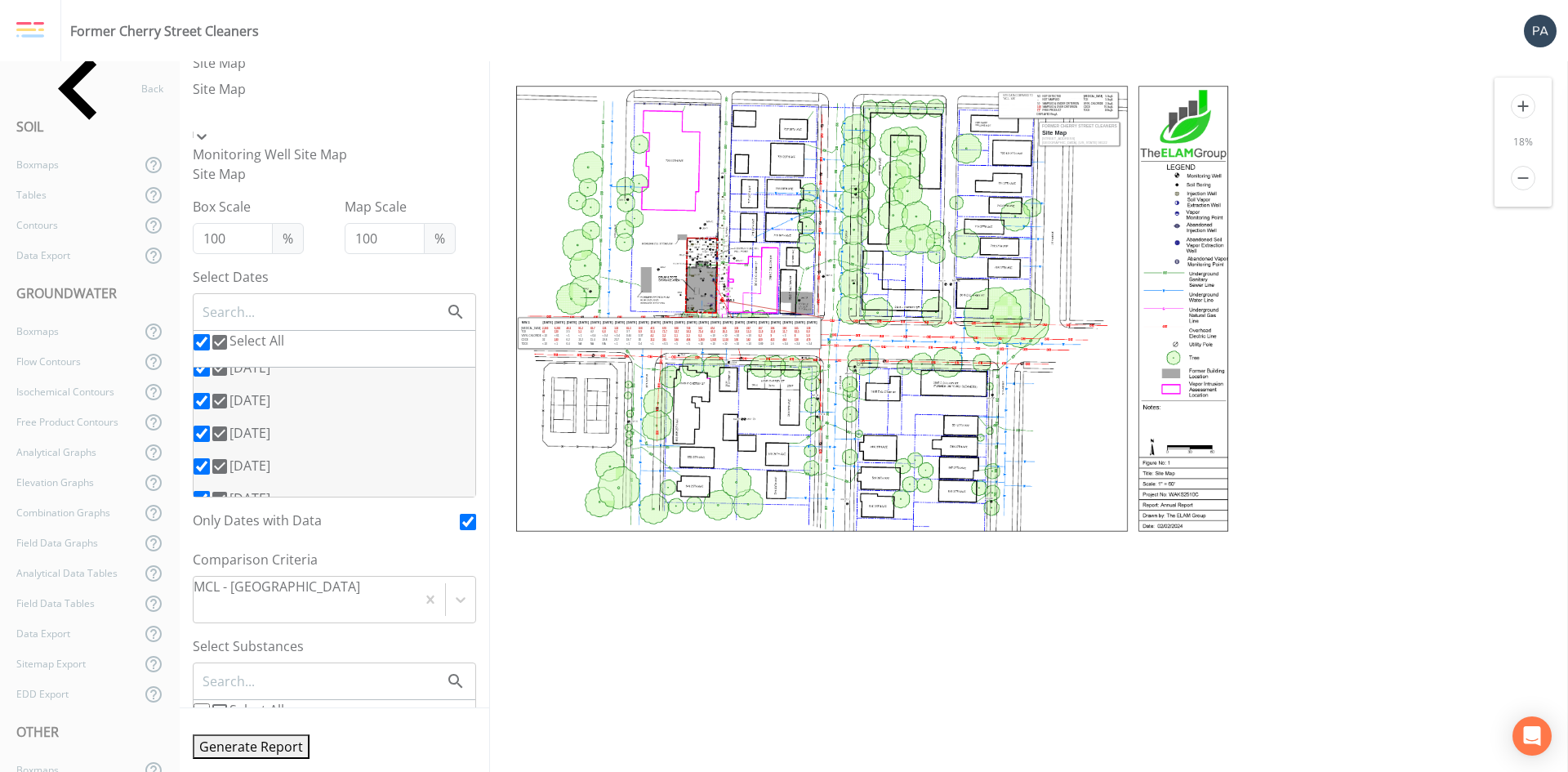 click on "Former Cherry Street Cleaners" at bounding box center [784, 30] 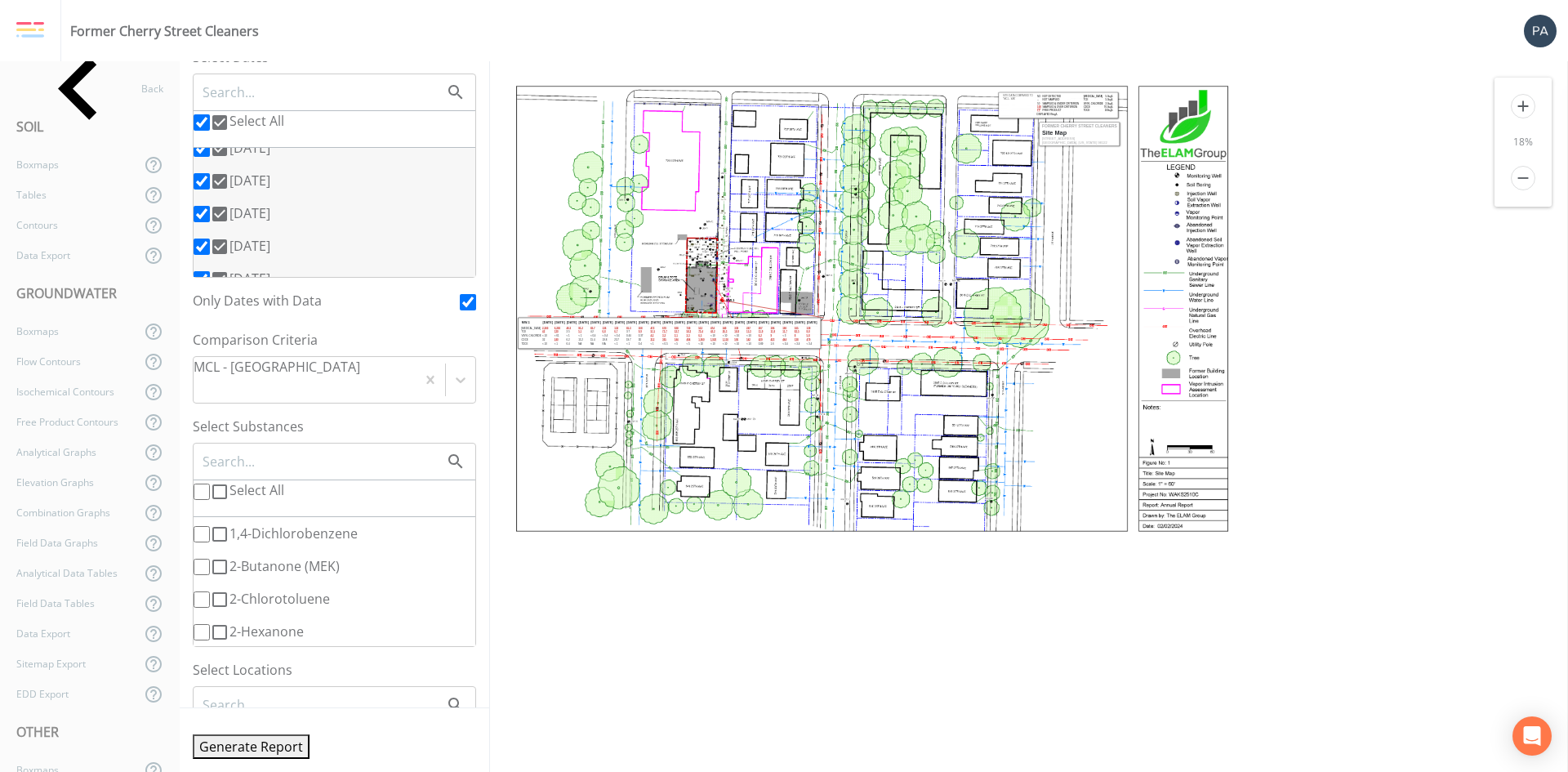 scroll, scrollTop: 185, scrollLeft: 0, axis: vertical 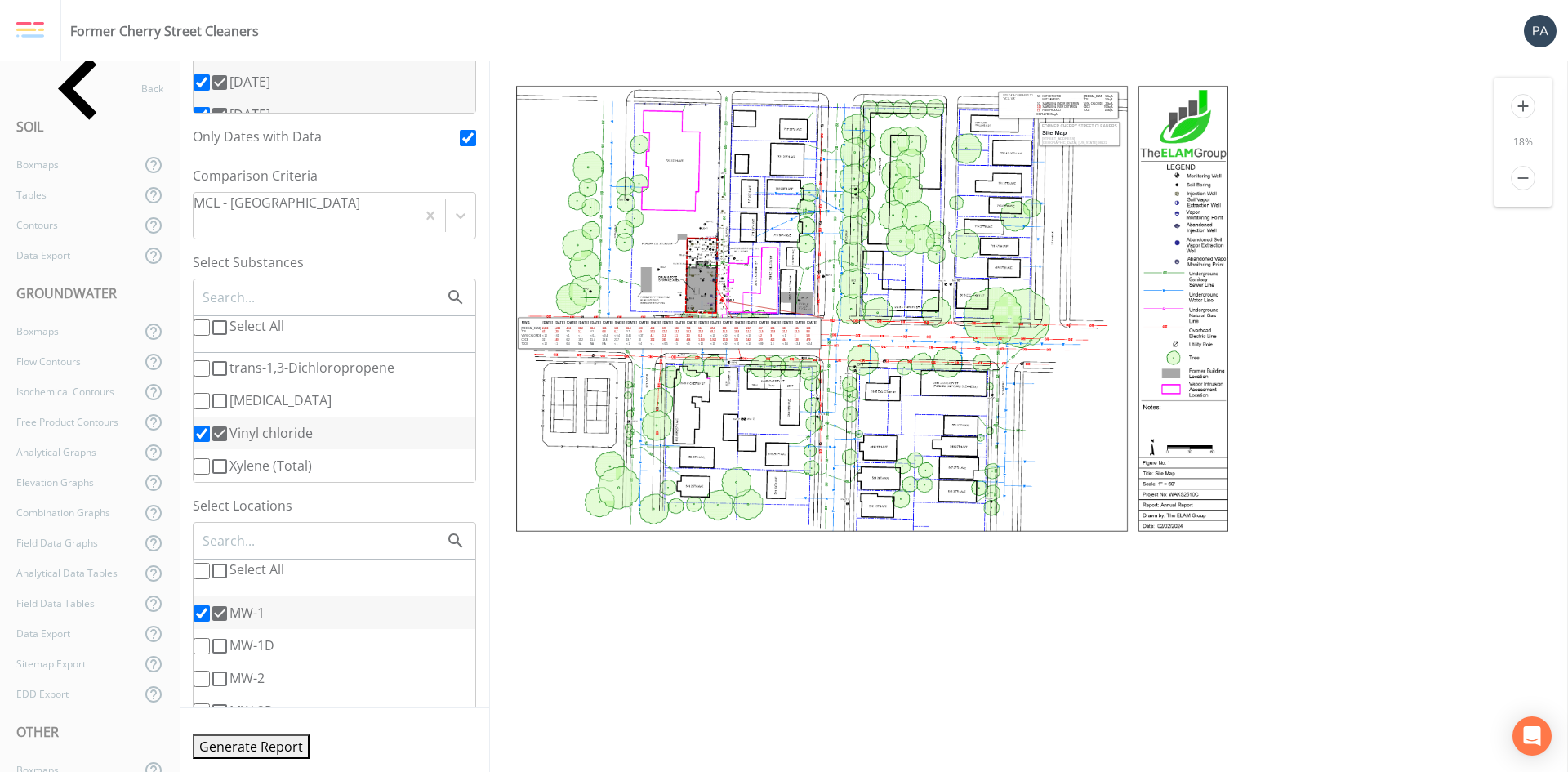 click 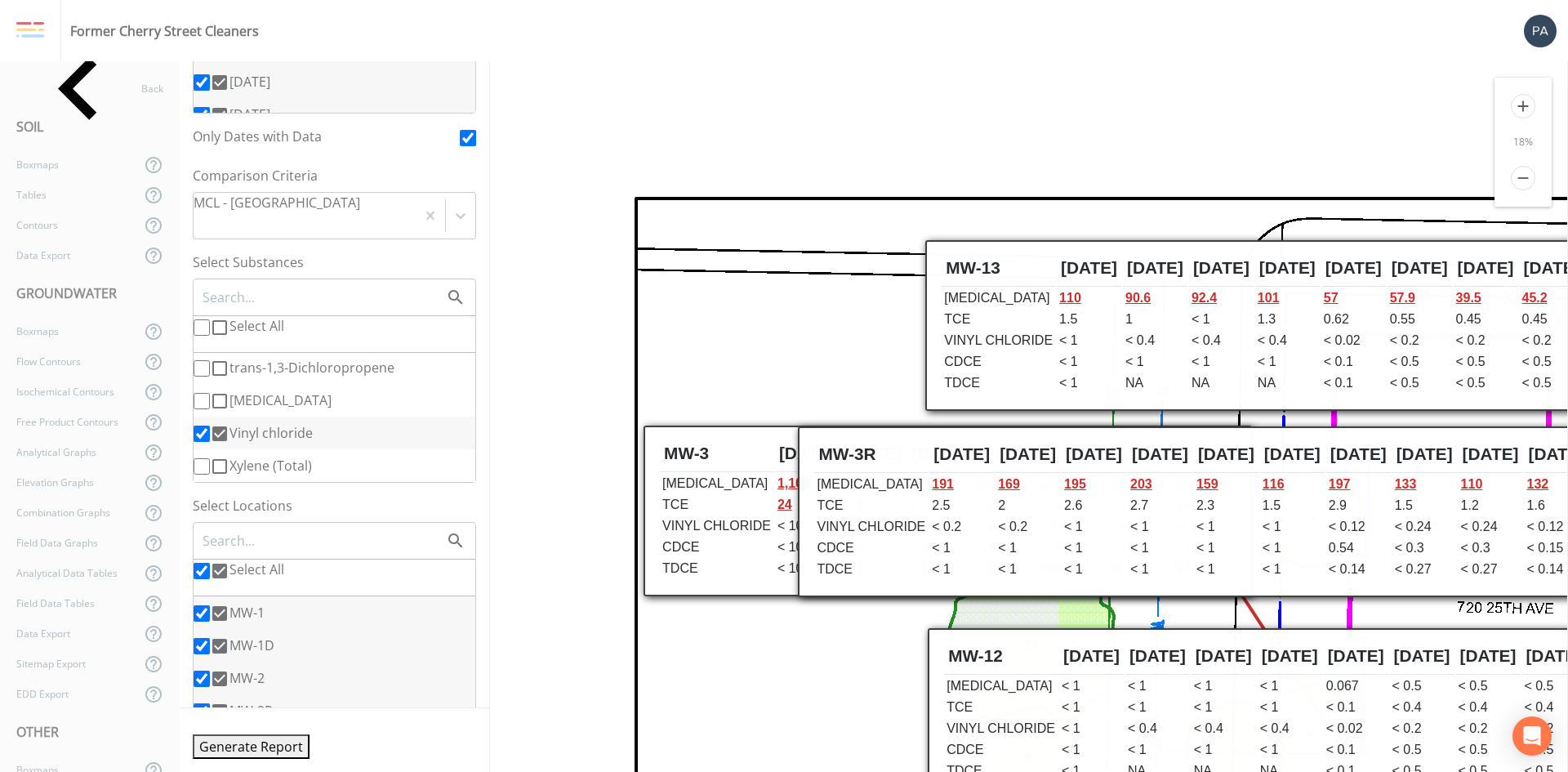 scroll, scrollTop: 0, scrollLeft: 0, axis: both 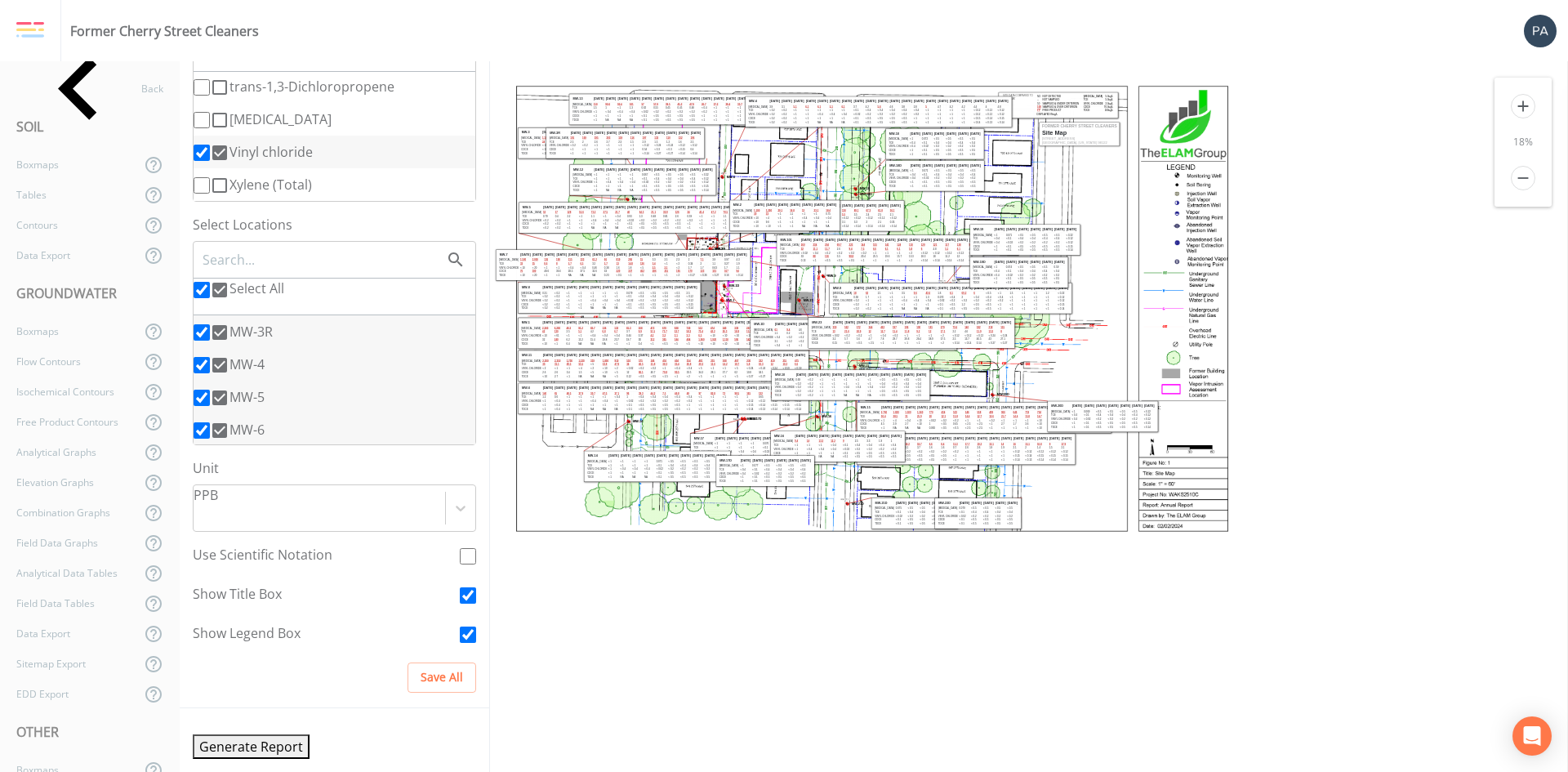 click 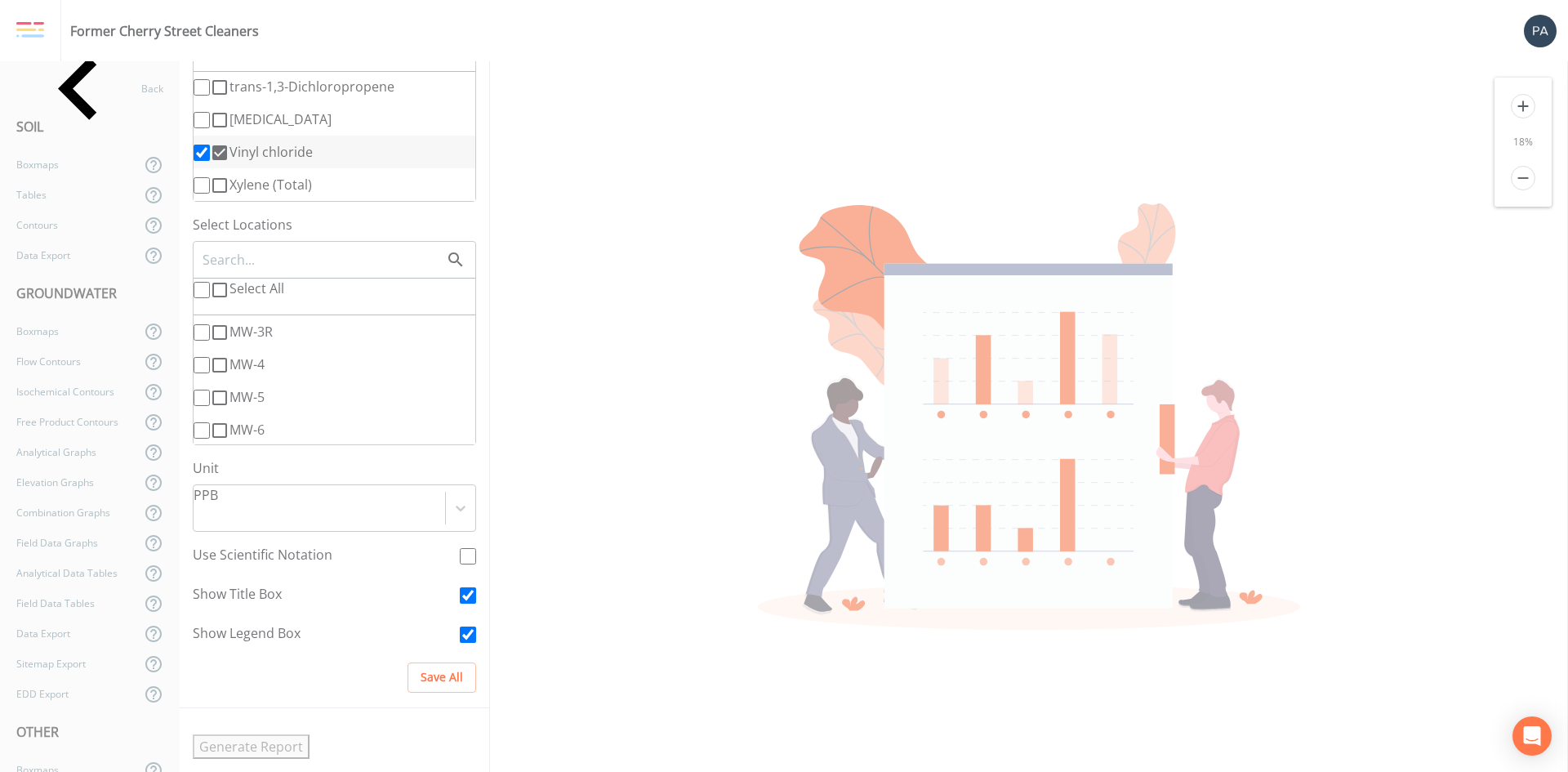click on "MW-3R" at bounding box center [202, 332] 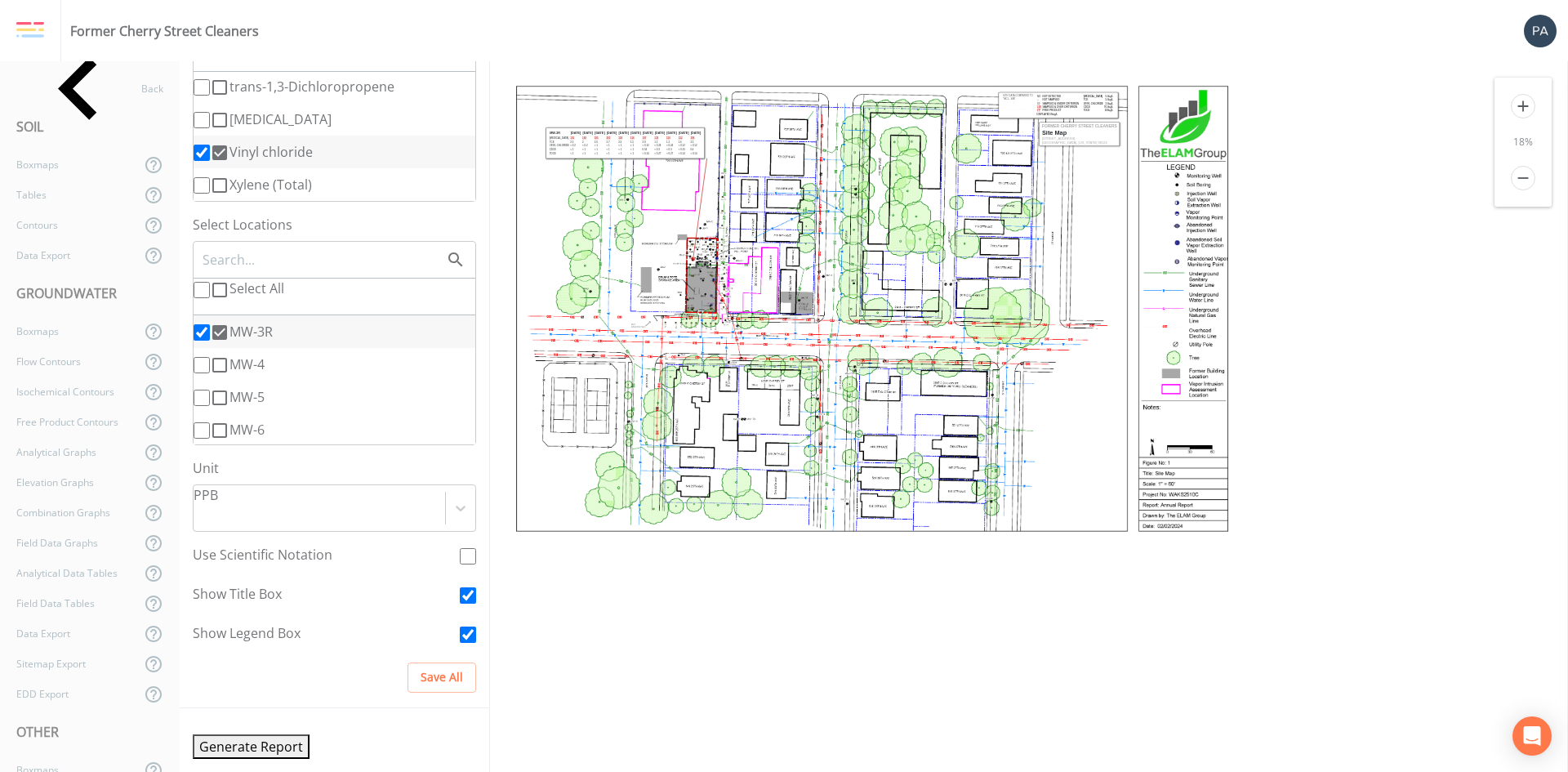 scroll, scrollTop: 0, scrollLeft: 0, axis: both 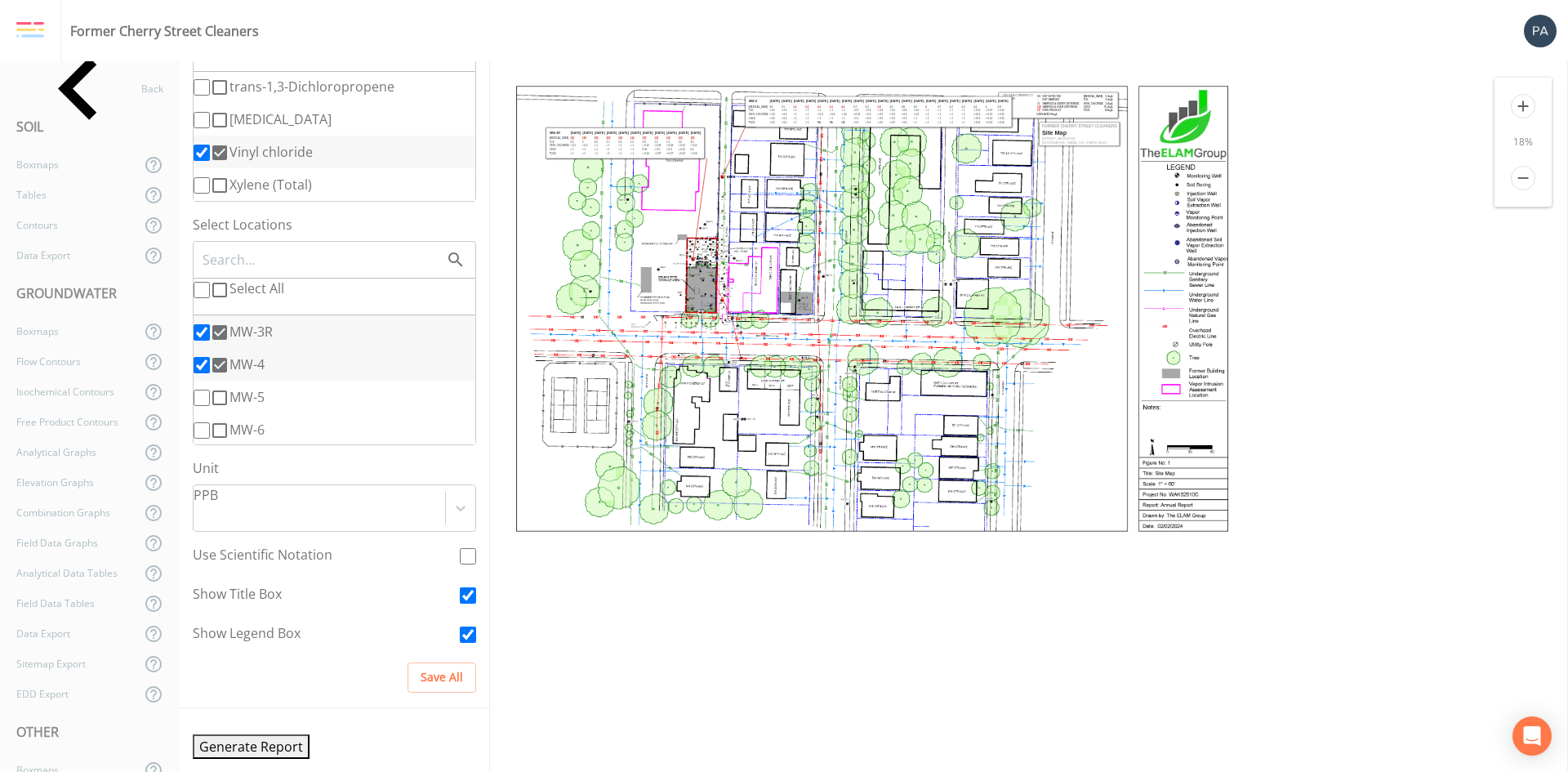click on "add" at bounding box center (1523, 106) 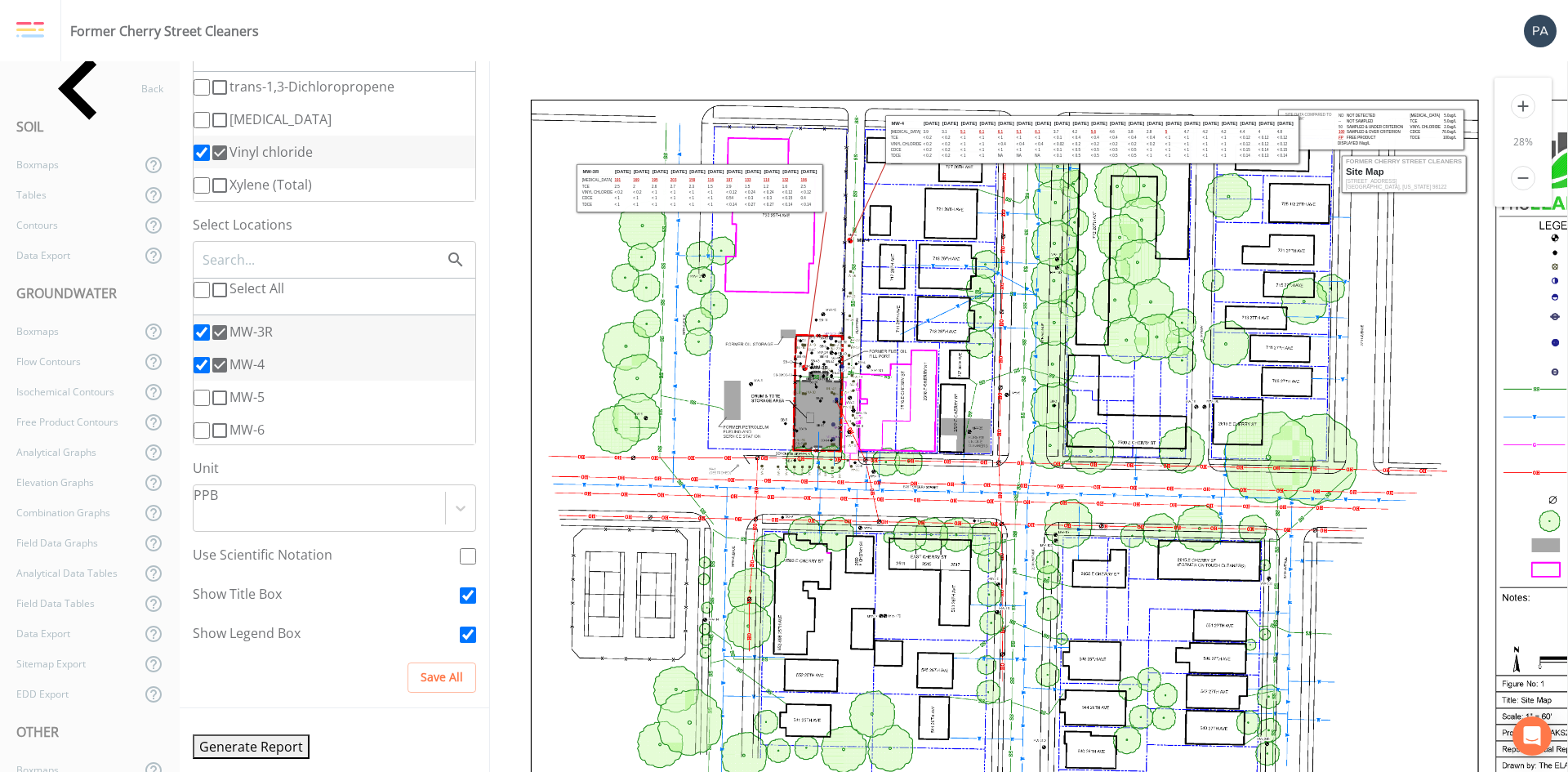 click on "add" at bounding box center [1523, 106] 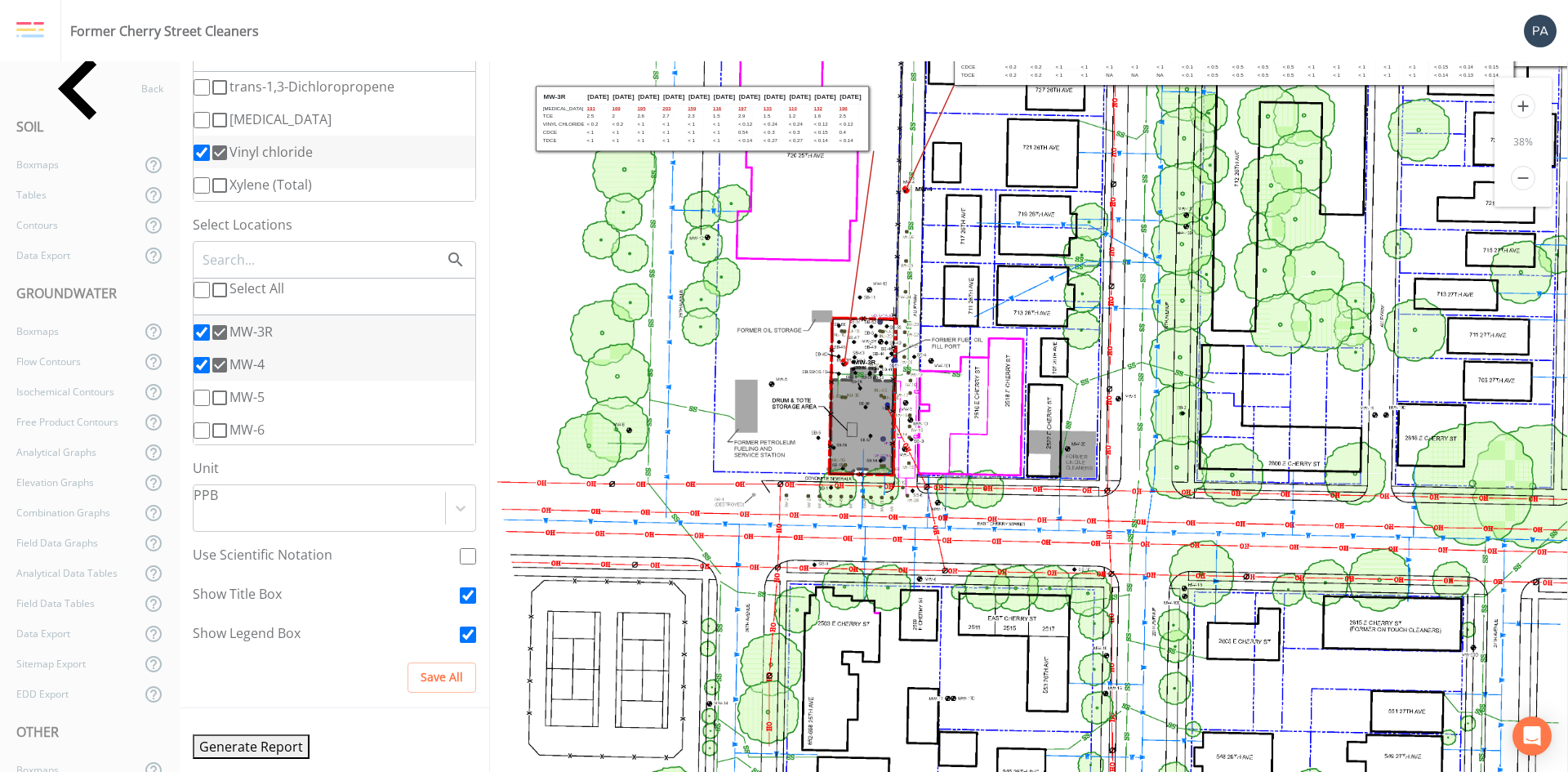 drag, startPoint x: 763, startPoint y: 589, endPoint x: 695, endPoint y: 484, distance: 125.096 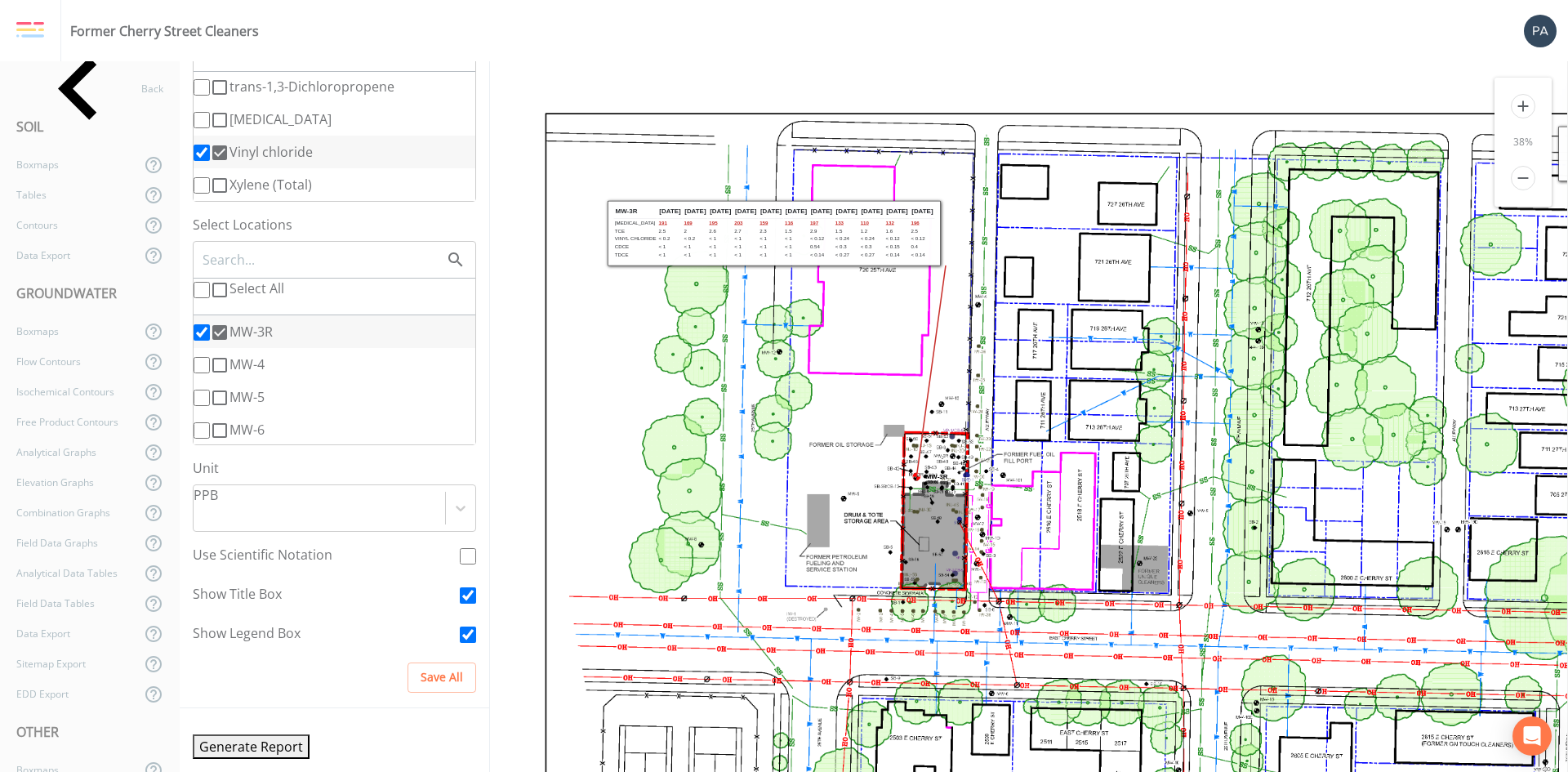 scroll, scrollTop: 0, scrollLeft: 0, axis: both 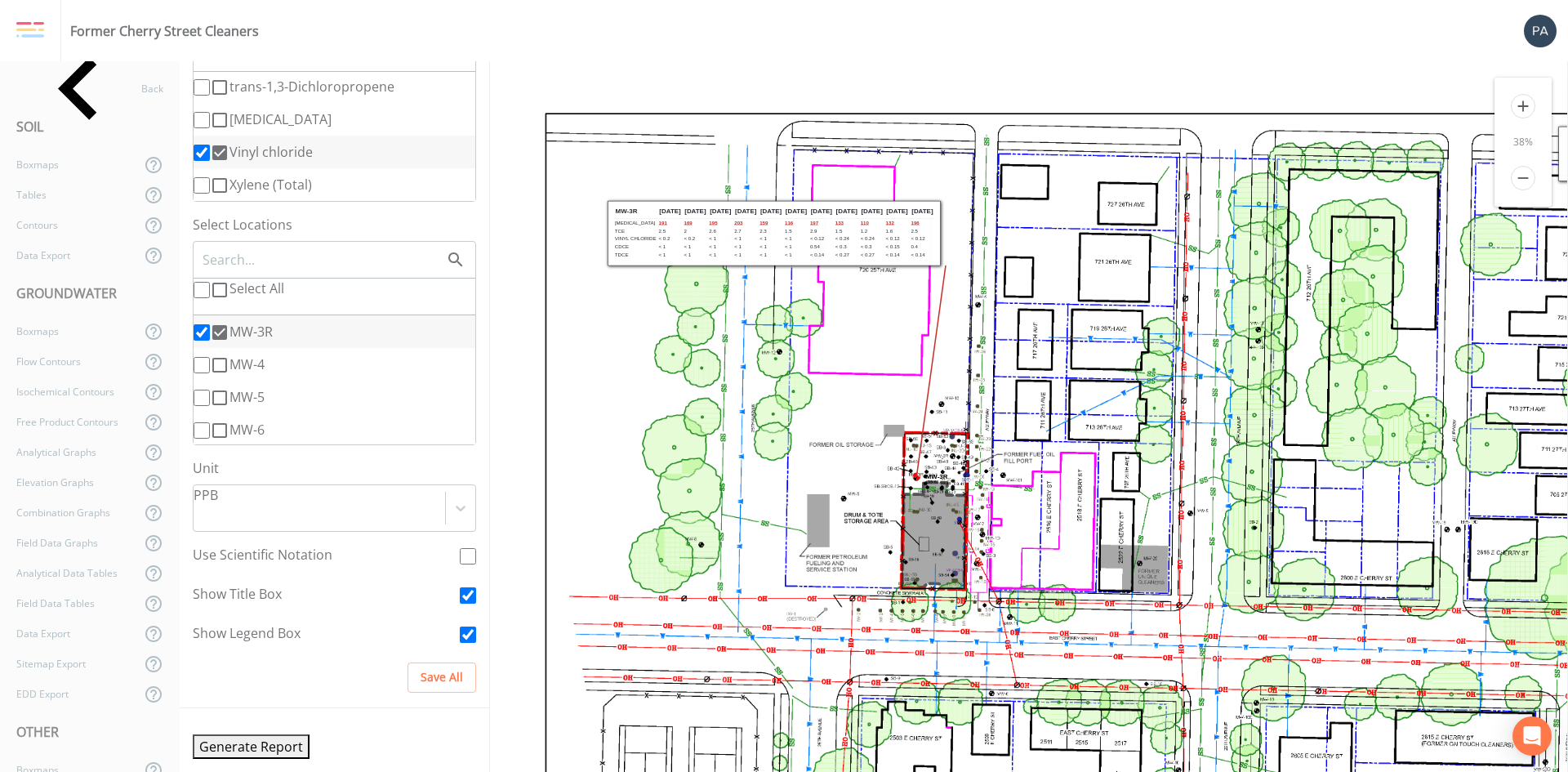click on "add" at bounding box center [1523, 106] 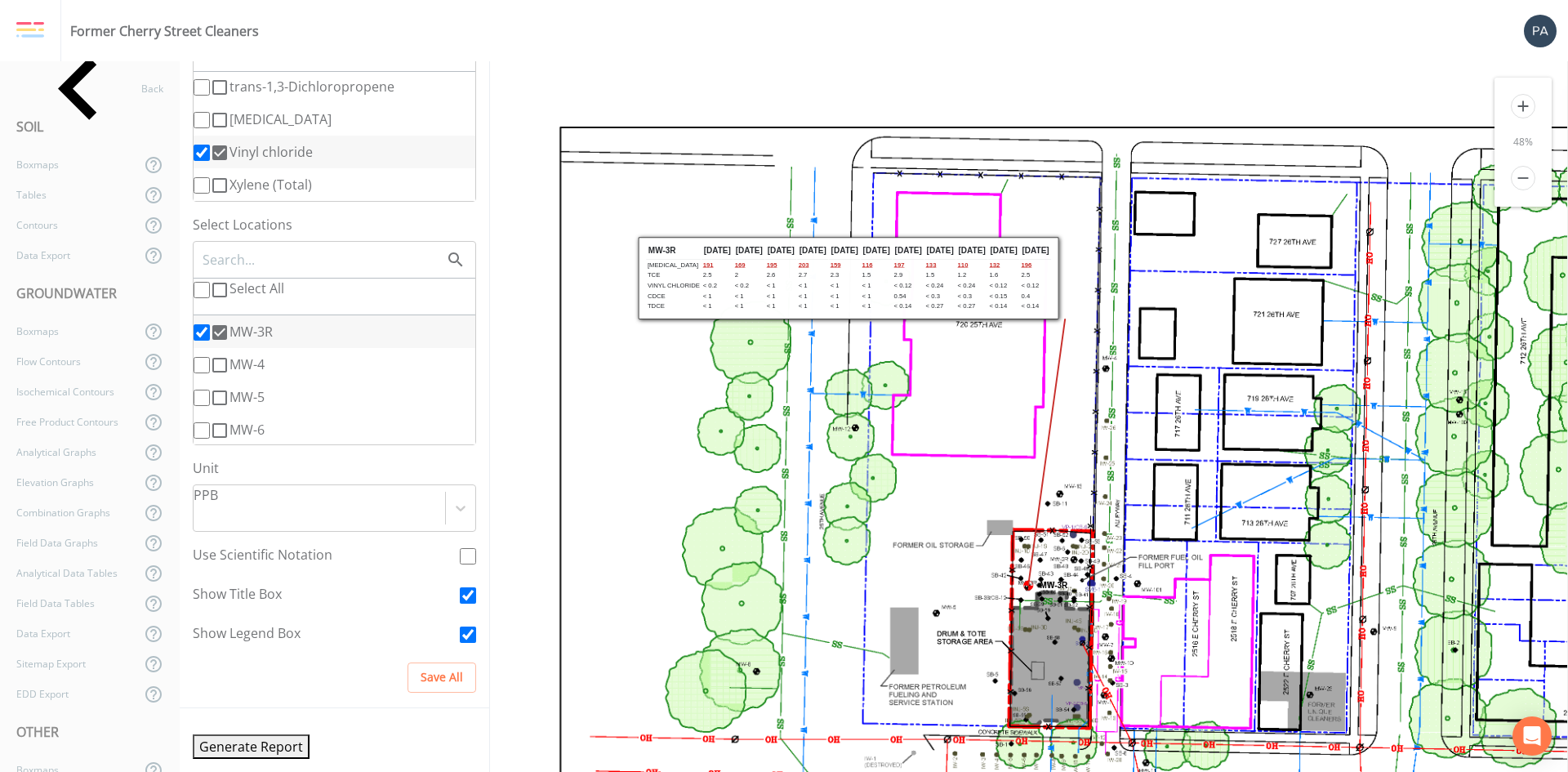 drag, startPoint x: 1528, startPoint y: 102, endPoint x: 966, endPoint y: 161, distance: 565.0885 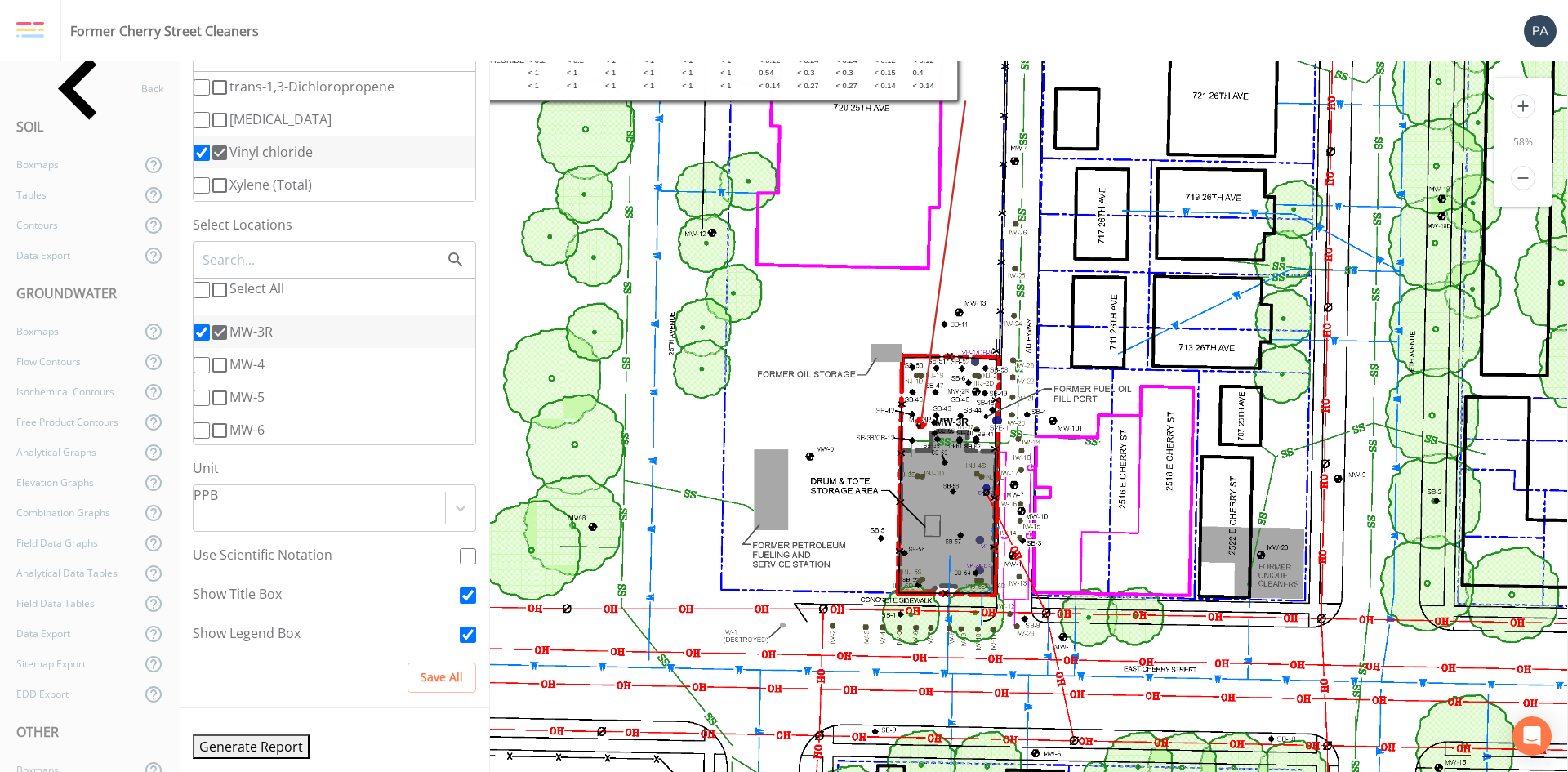 drag, startPoint x: 1283, startPoint y: 609, endPoint x: 1064, endPoint y: 338, distance: 348.4279 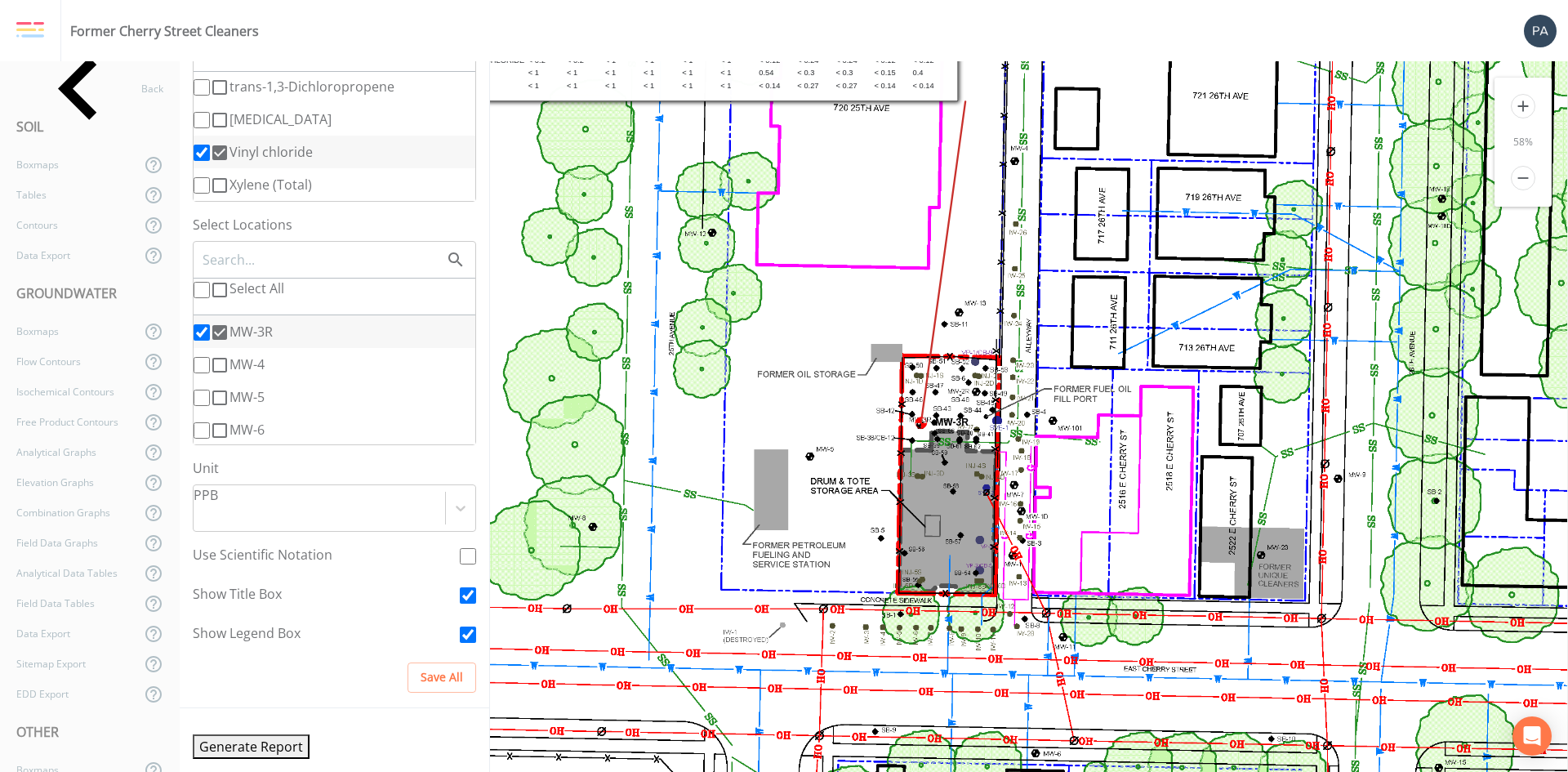 click on "add" at bounding box center [1523, 106] 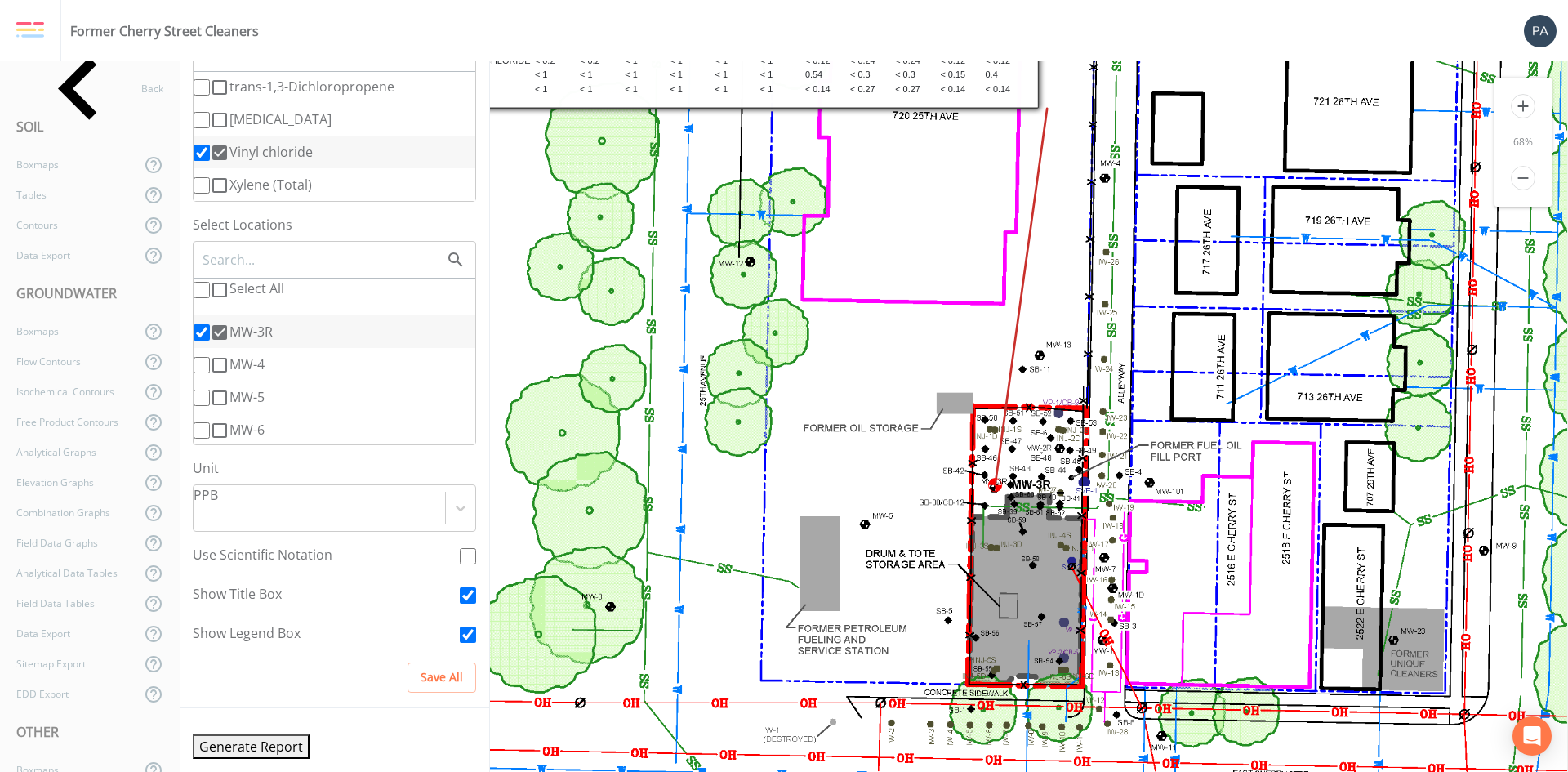 click on "add" at bounding box center (1523, 106) 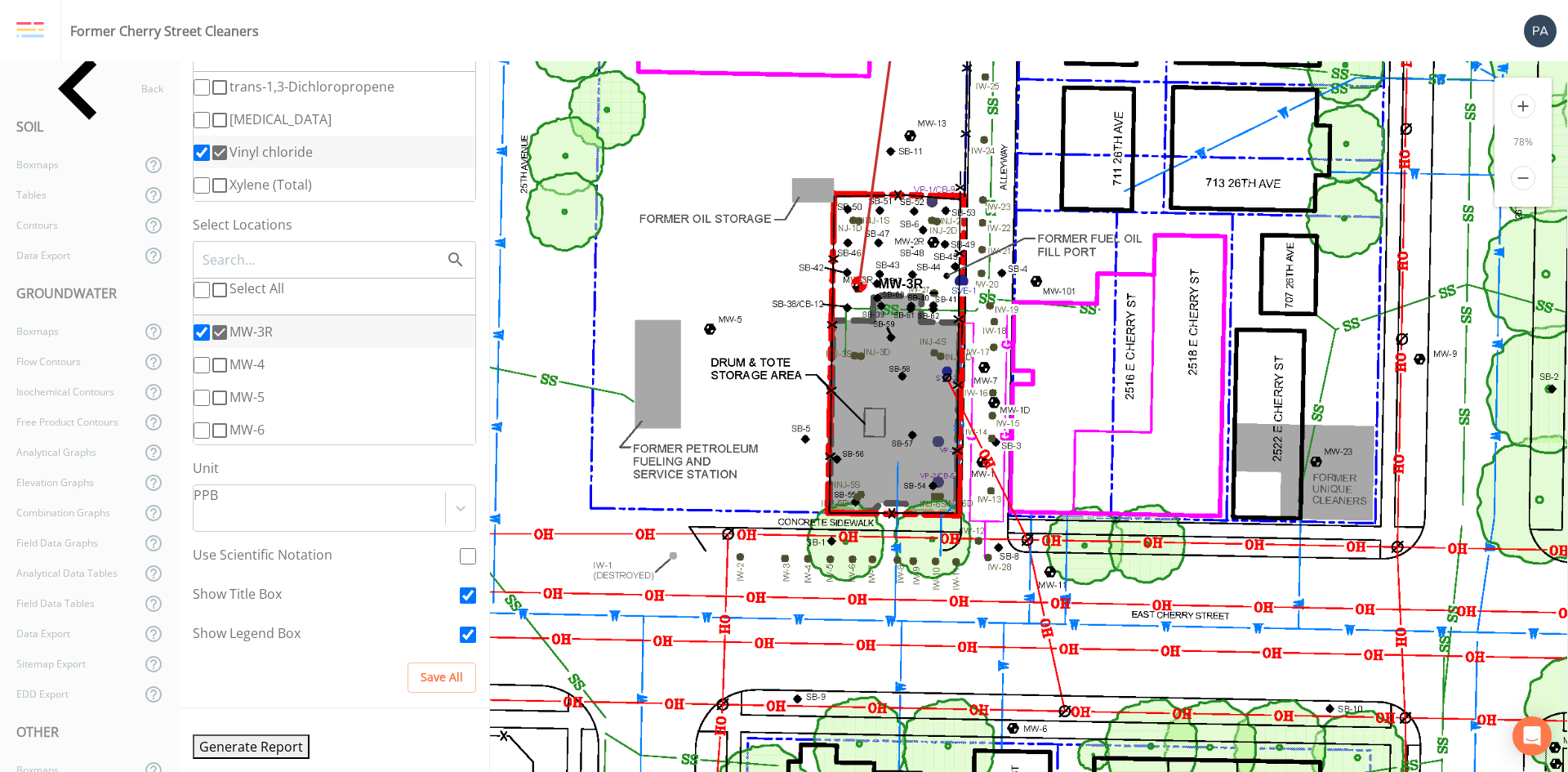 drag, startPoint x: 1196, startPoint y: 621, endPoint x: 986, endPoint y: 357, distance: 337.33663 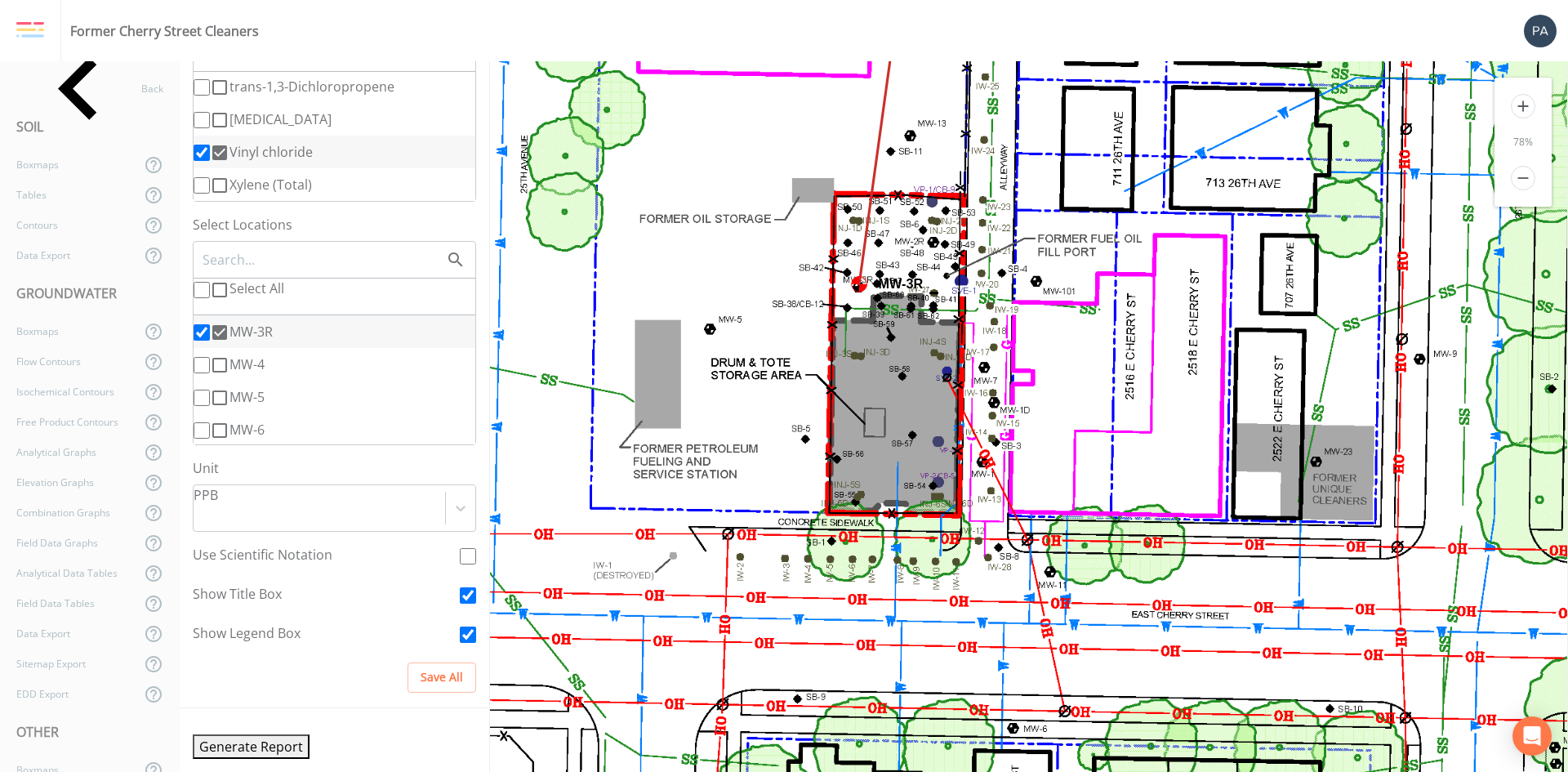 click 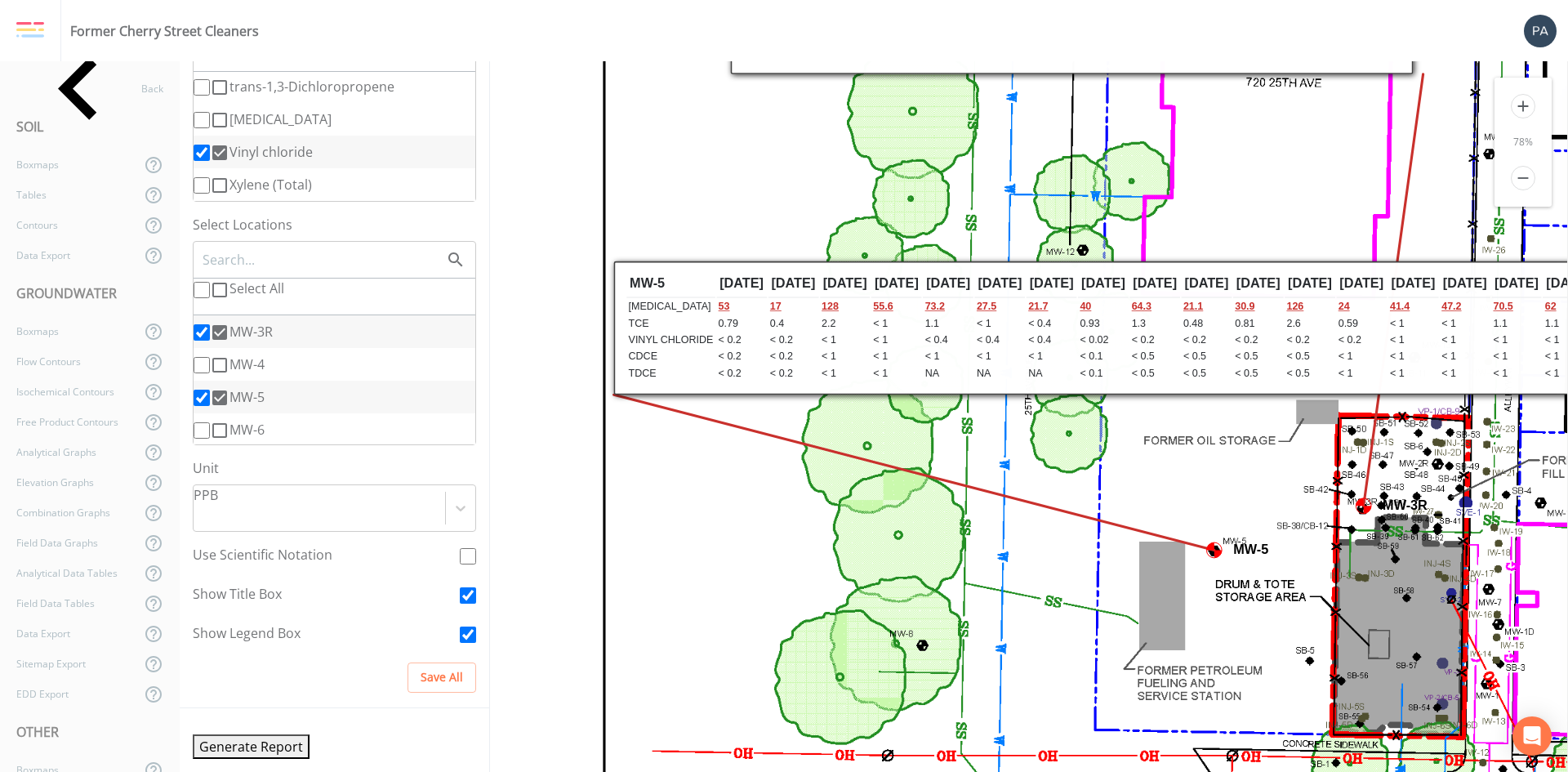 scroll, scrollTop: 408, scrollLeft: 0, axis: vertical 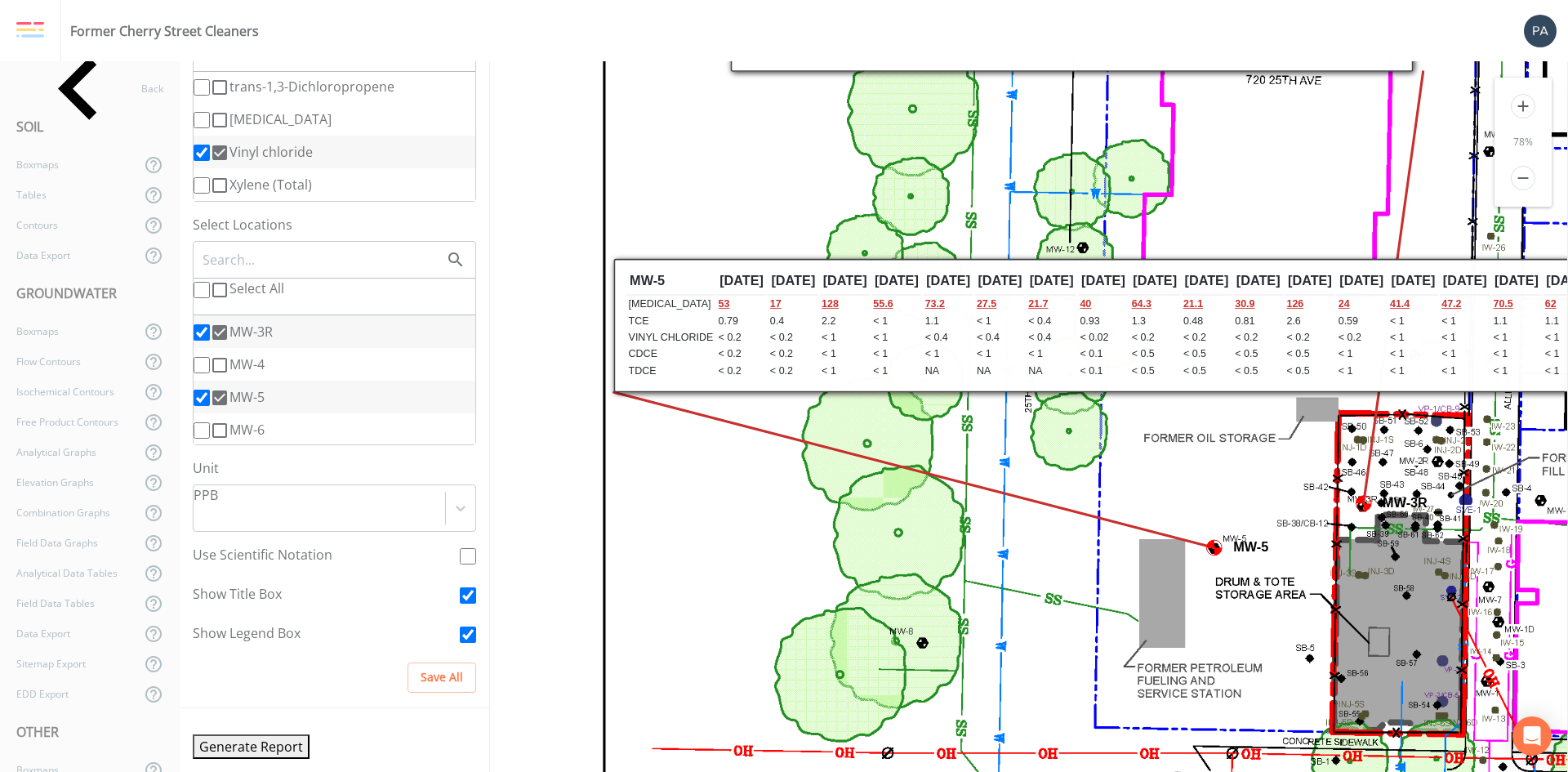 click 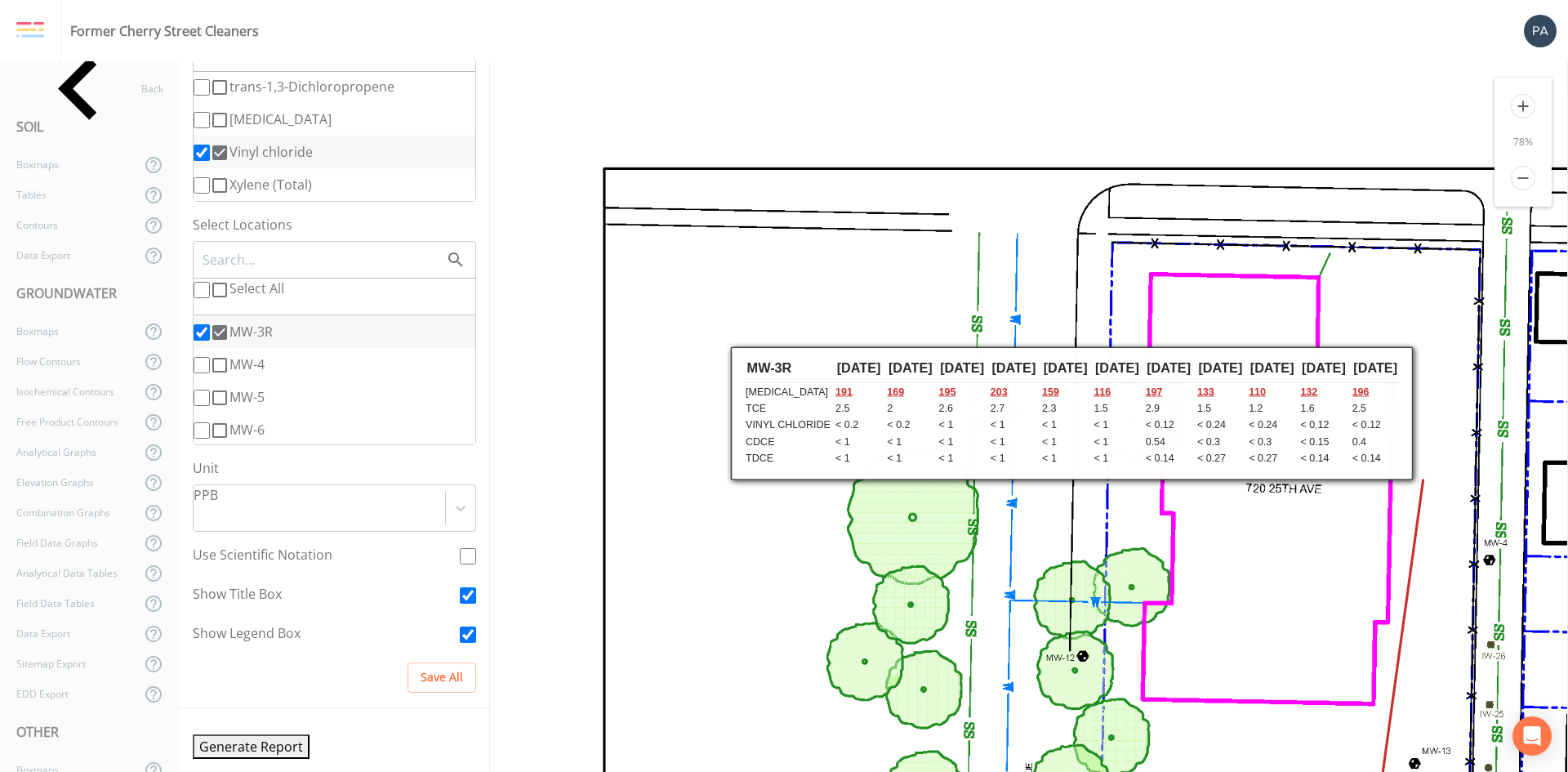 scroll, scrollTop: 0, scrollLeft: 0, axis: both 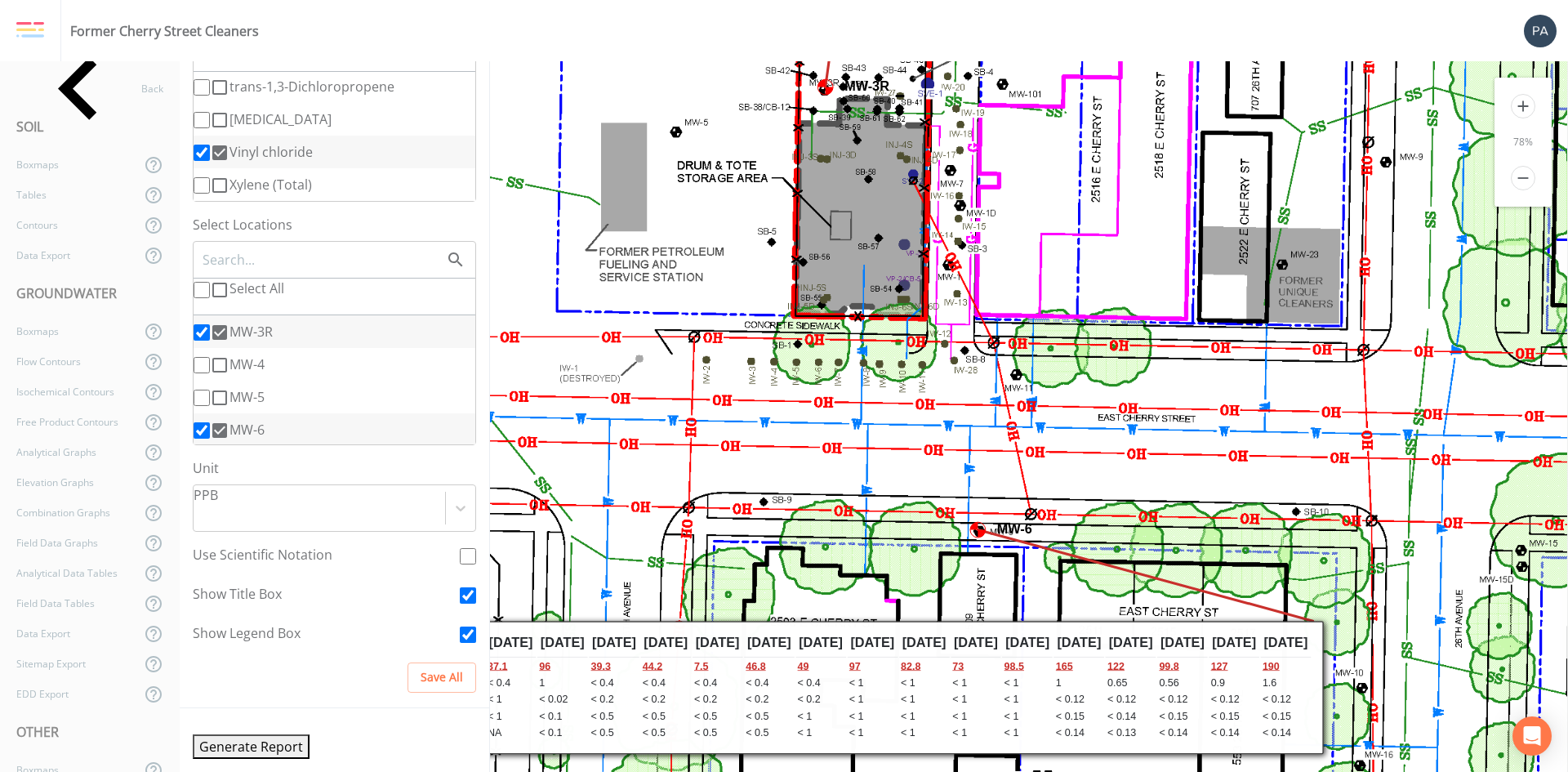 drag, startPoint x: 1383, startPoint y: 626, endPoint x: 844, endPoint y: 291, distance: 634.6227 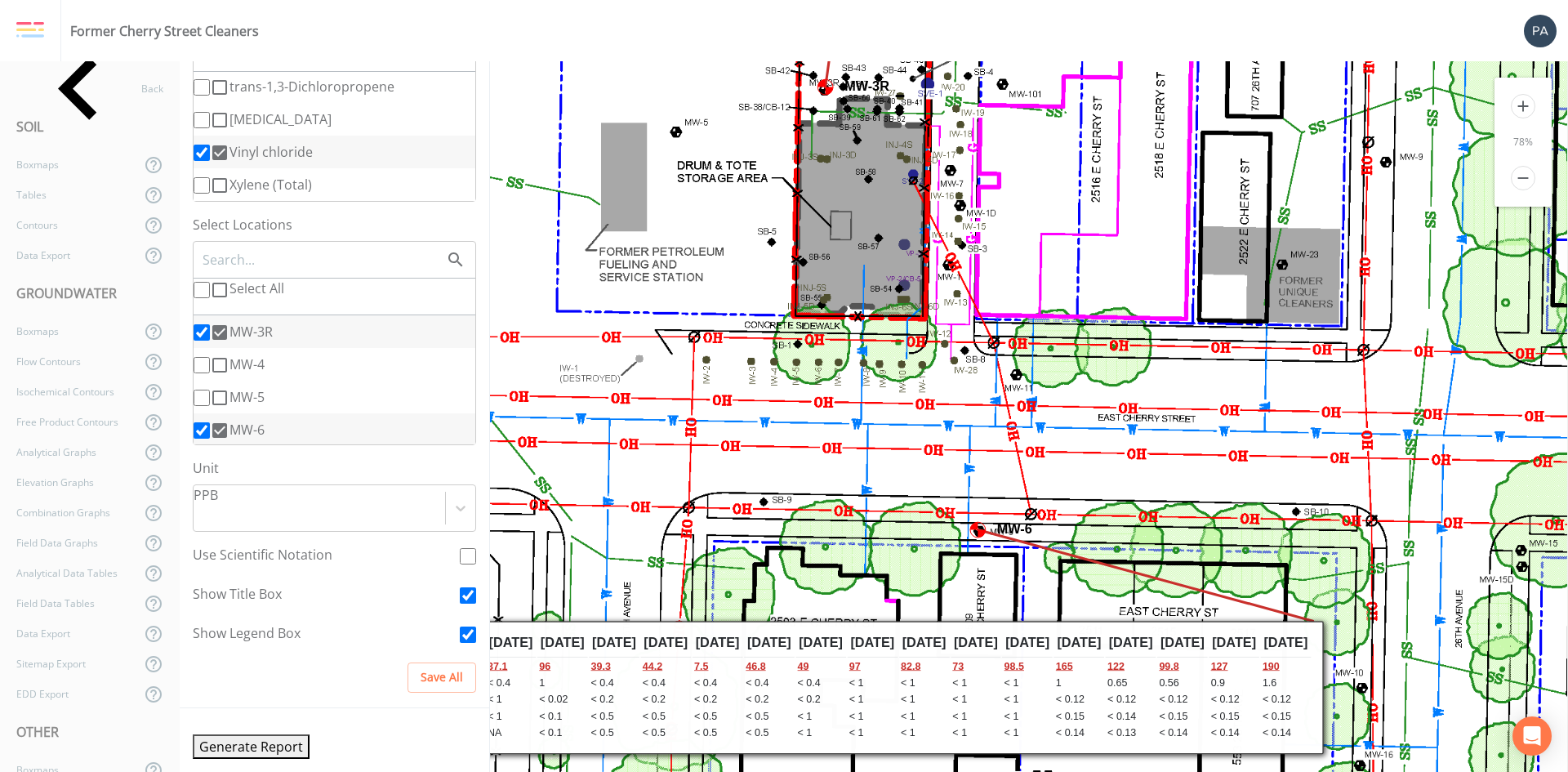 click on "MW-6" at bounding box center [202, 431] 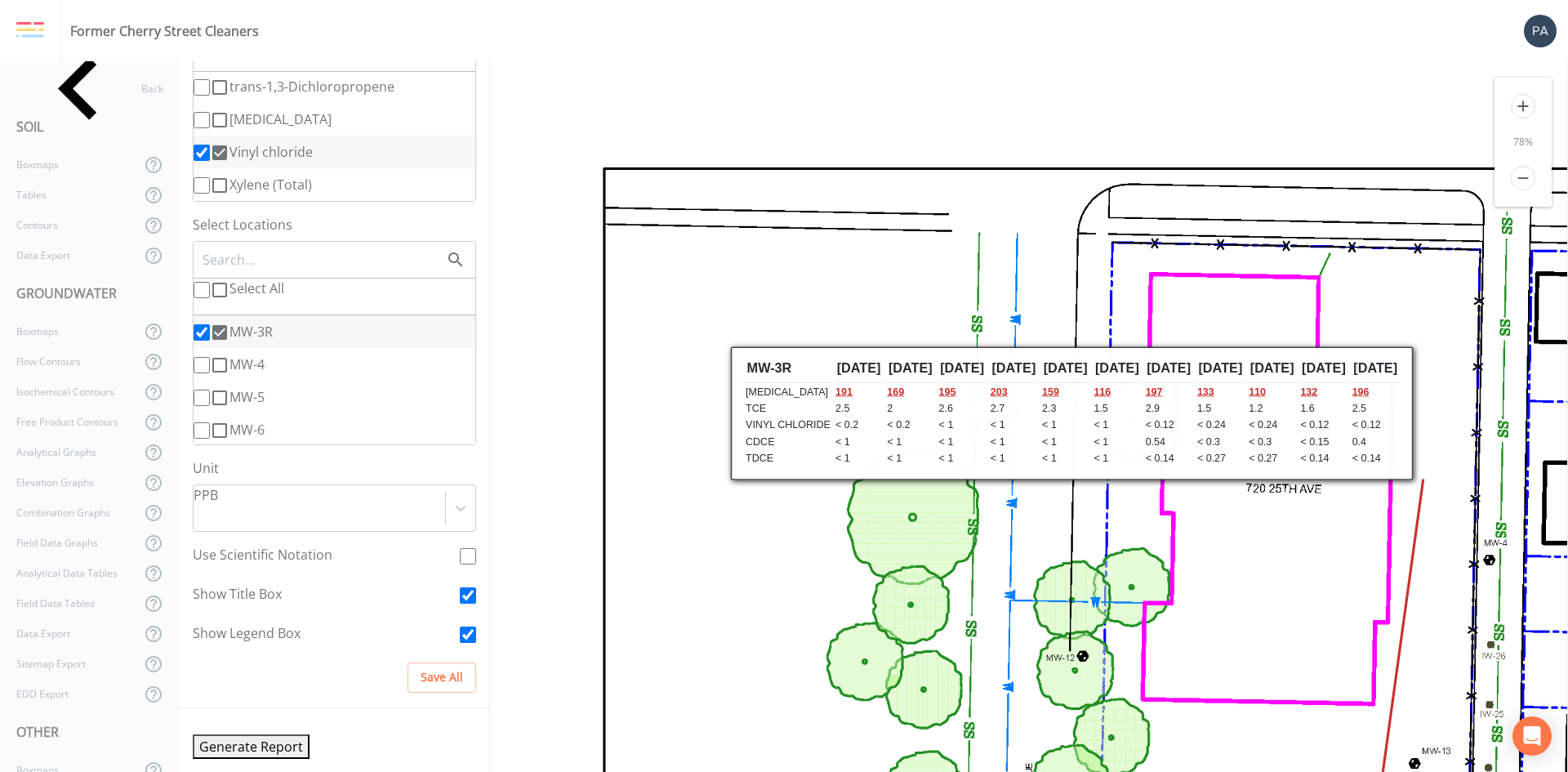 scroll, scrollTop: 0, scrollLeft: 0, axis: both 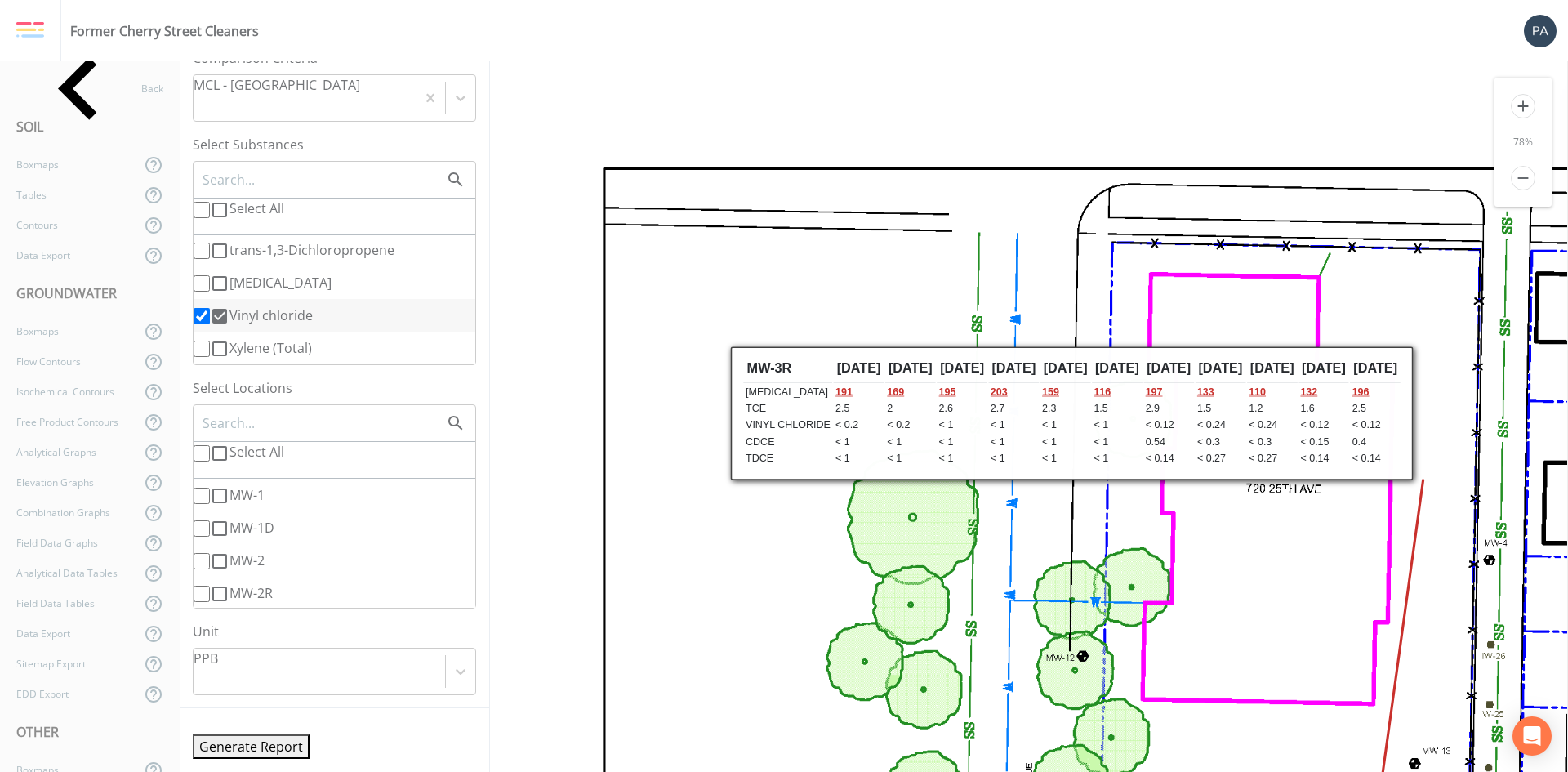 click 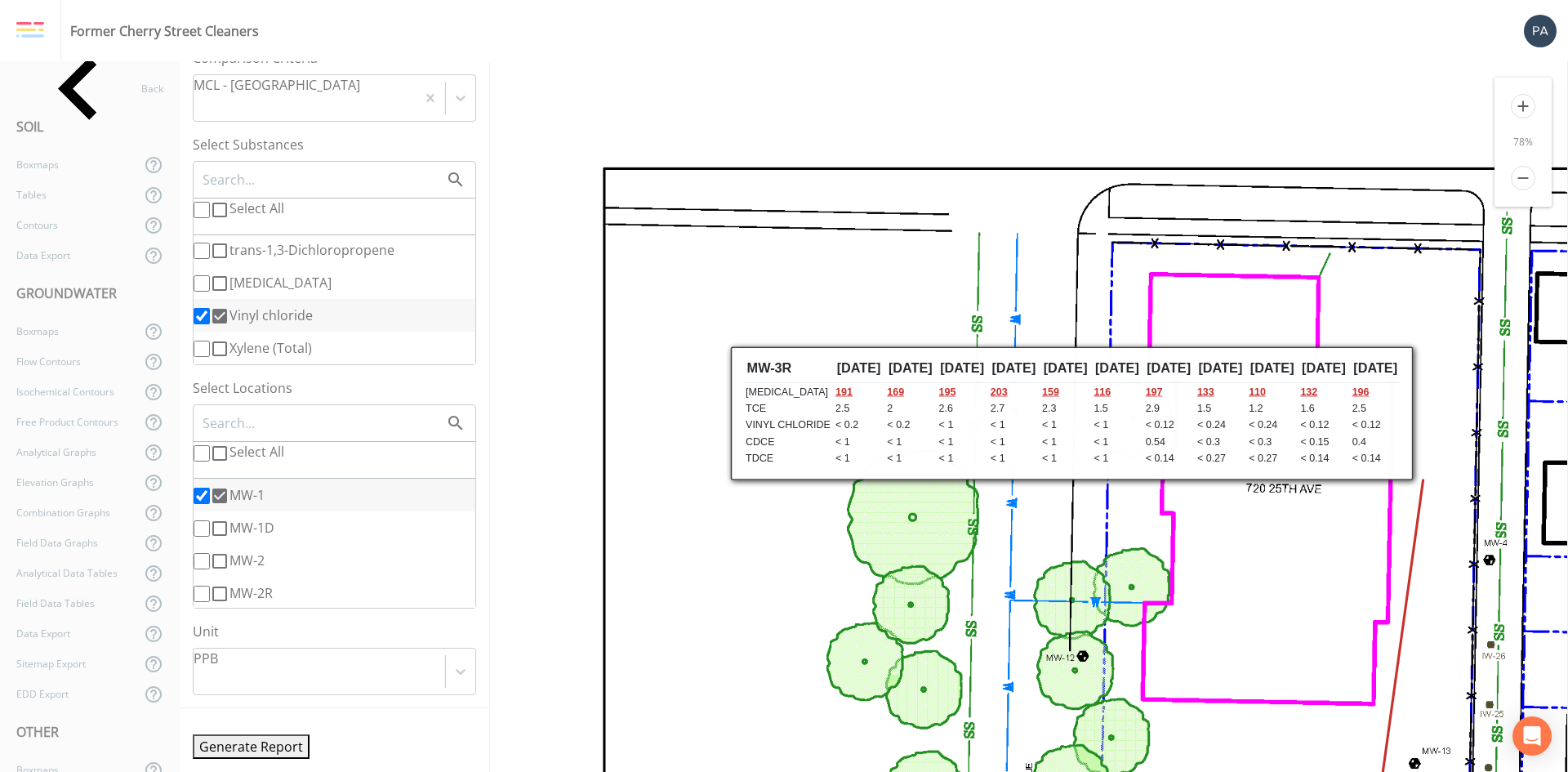 scroll, scrollTop: 0, scrollLeft: 0, axis: both 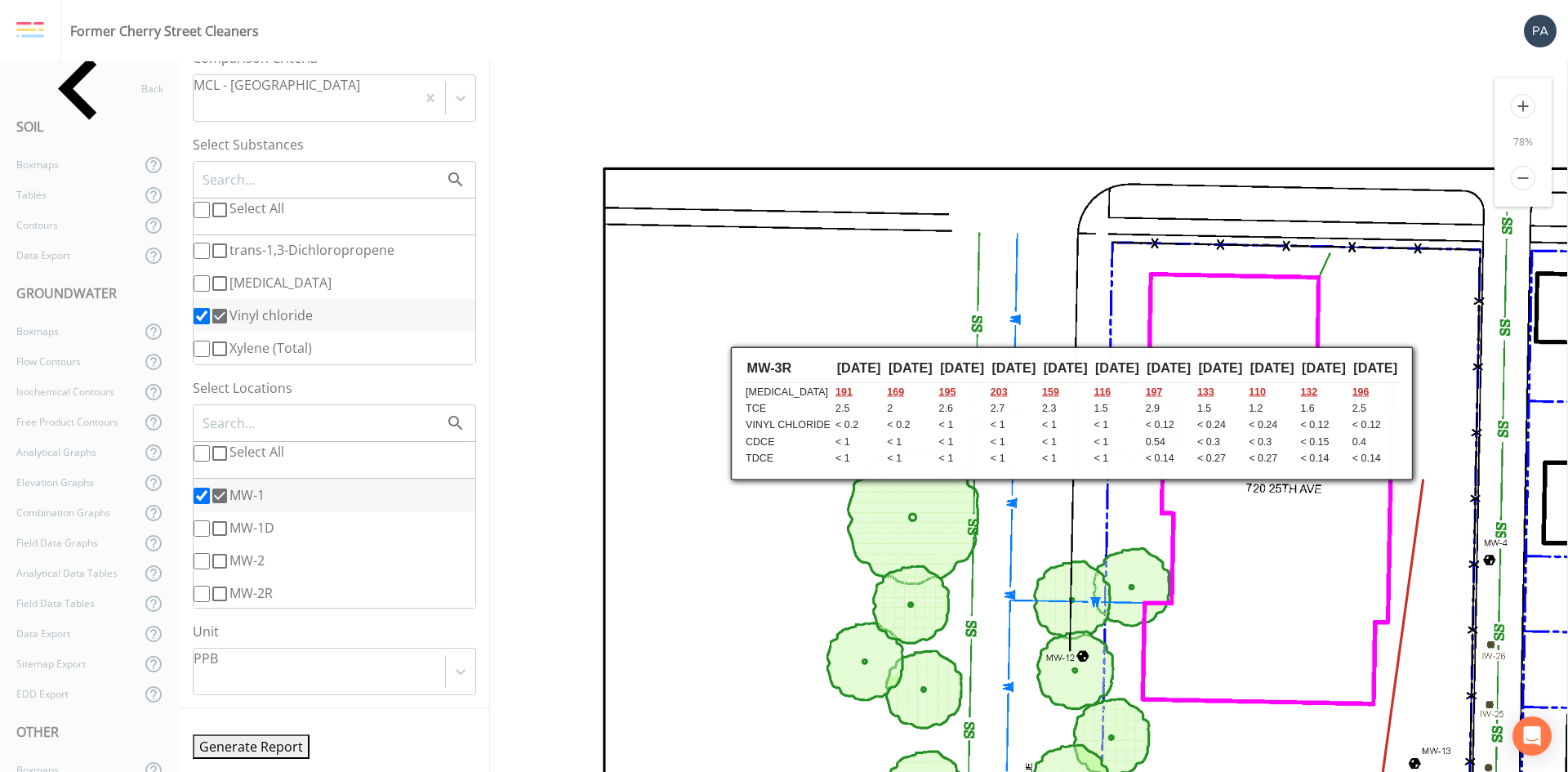 click 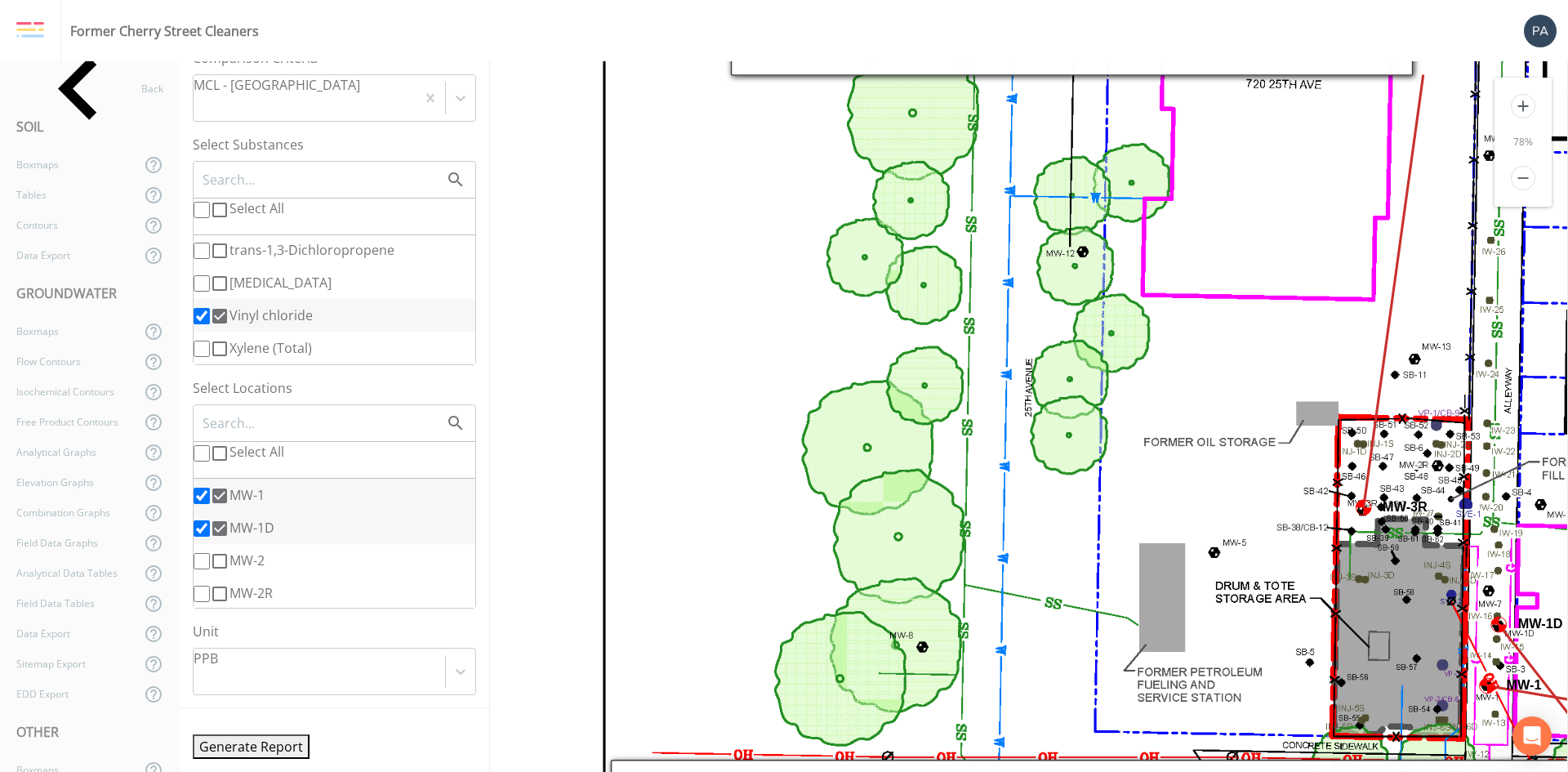 scroll, scrollTop: 490, scrollLeft: 0, axis: vertical 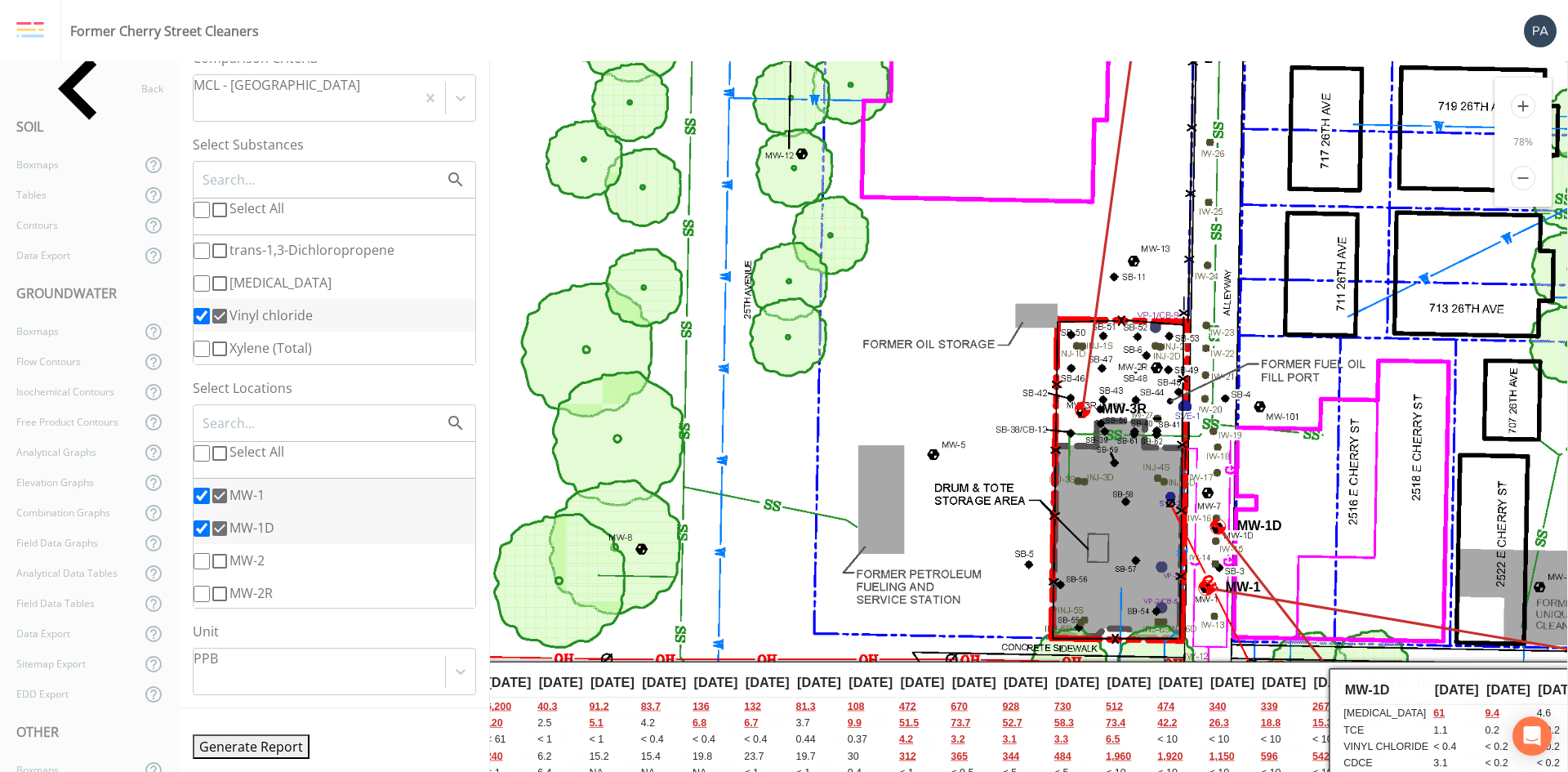 drag, startPoint x: 1263, startPoint y: 560, endPoint x: 982, endPoint y: 548, distance: 281.25611 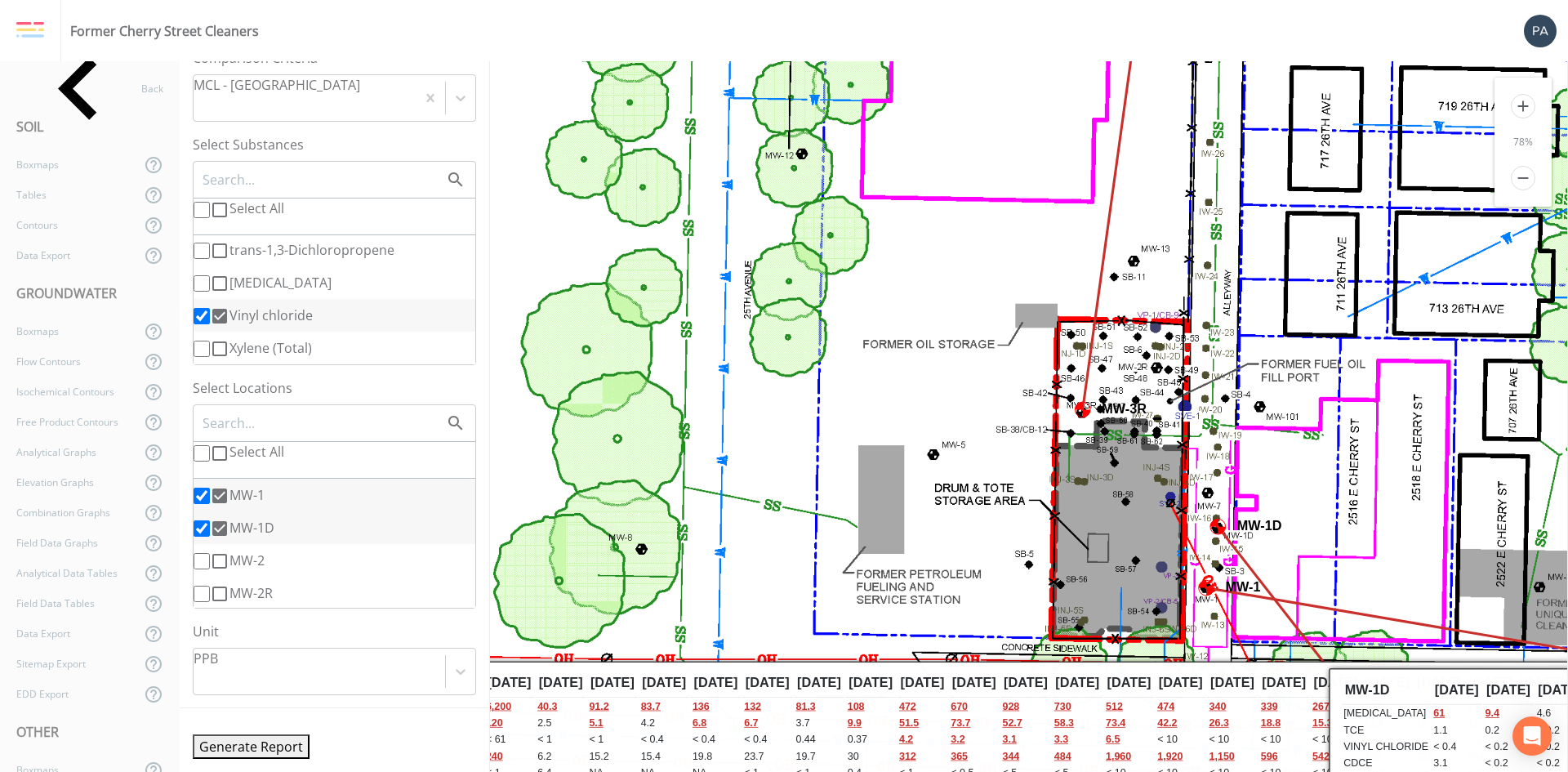click on "MW-1" at bounding box center (202, 496) 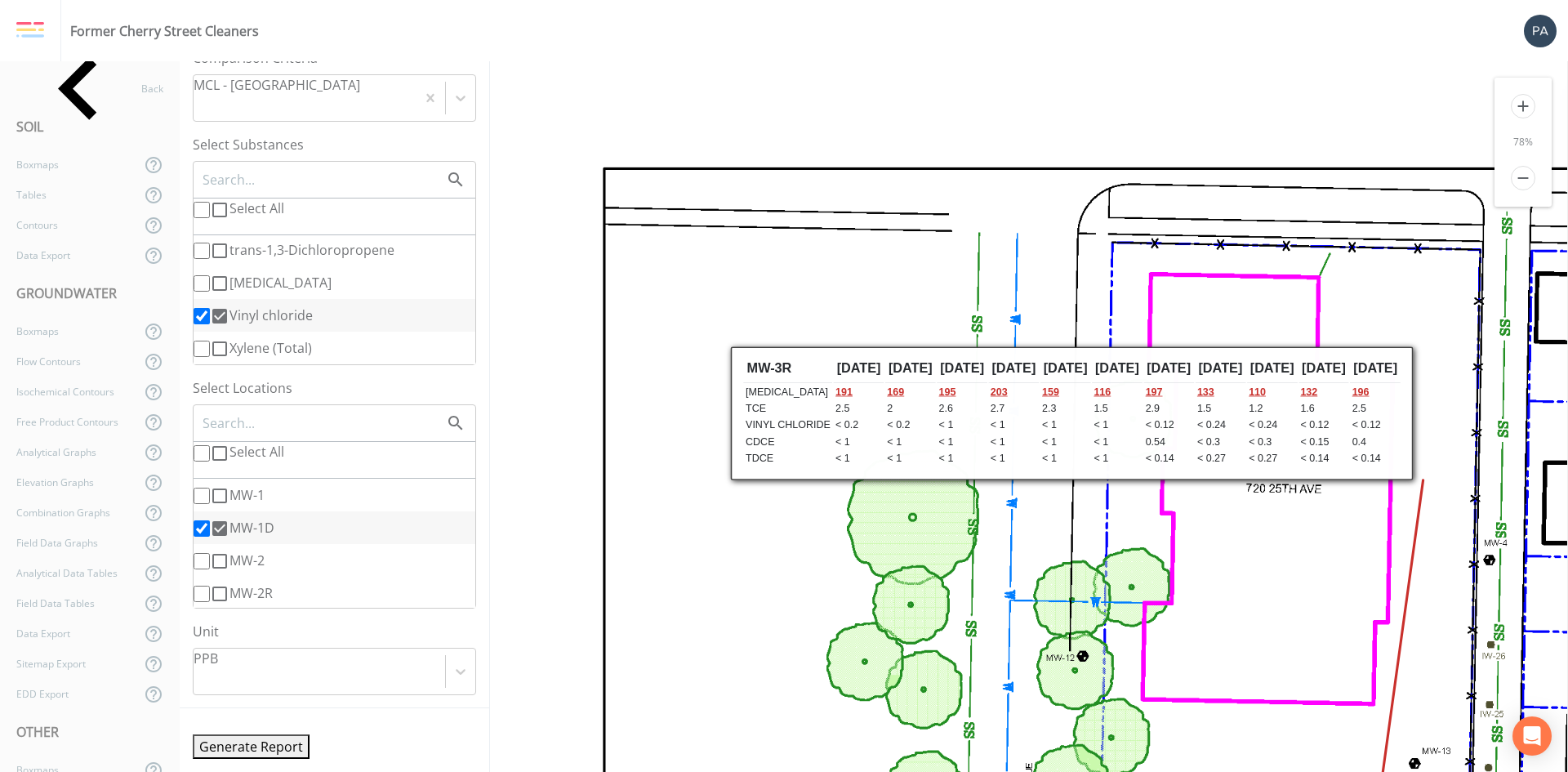 scroll, scrollTop: 0, scrollLeft: 0, axis: both 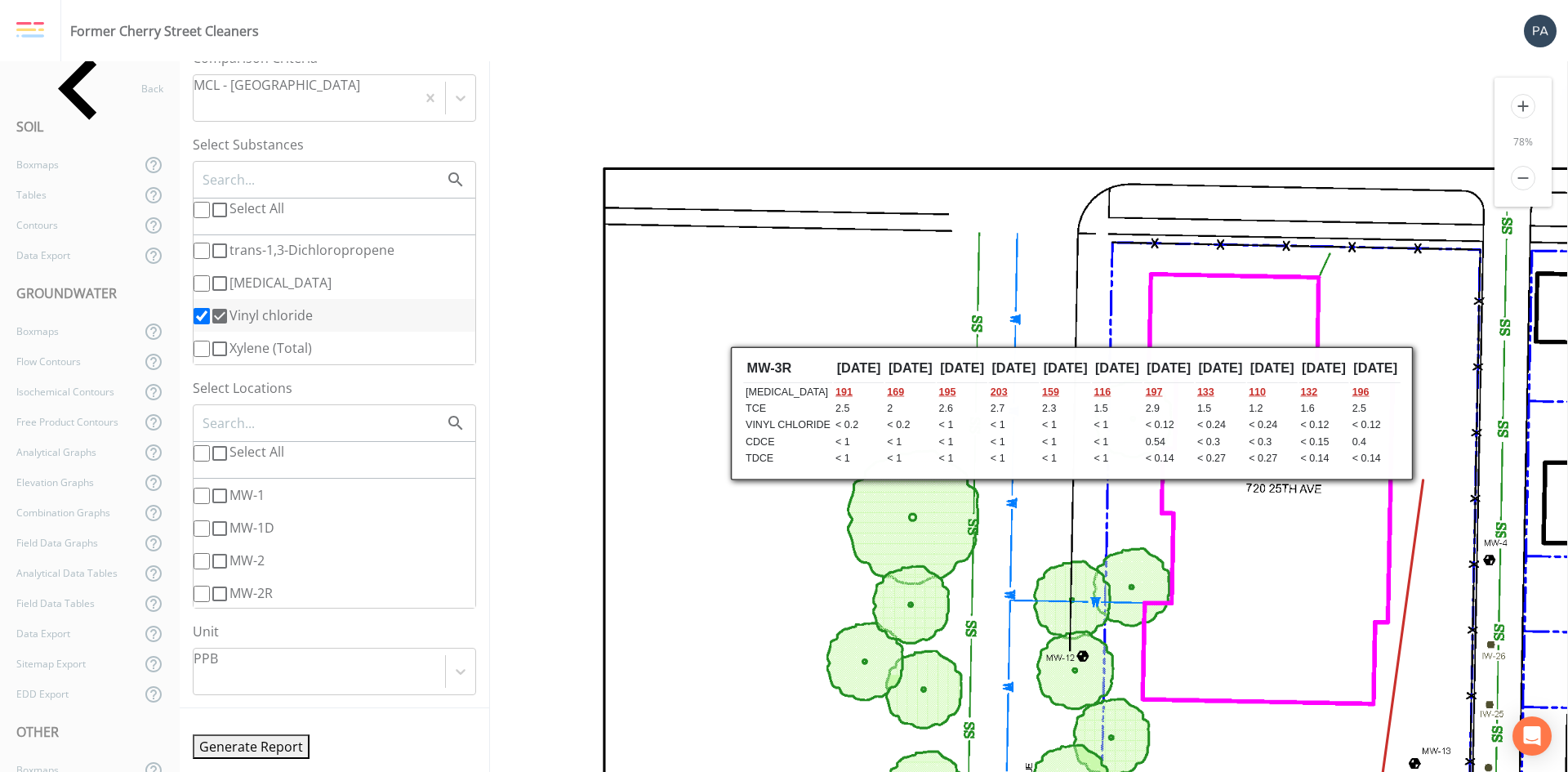 click on "MW-2" at bounding box center (202, 561) 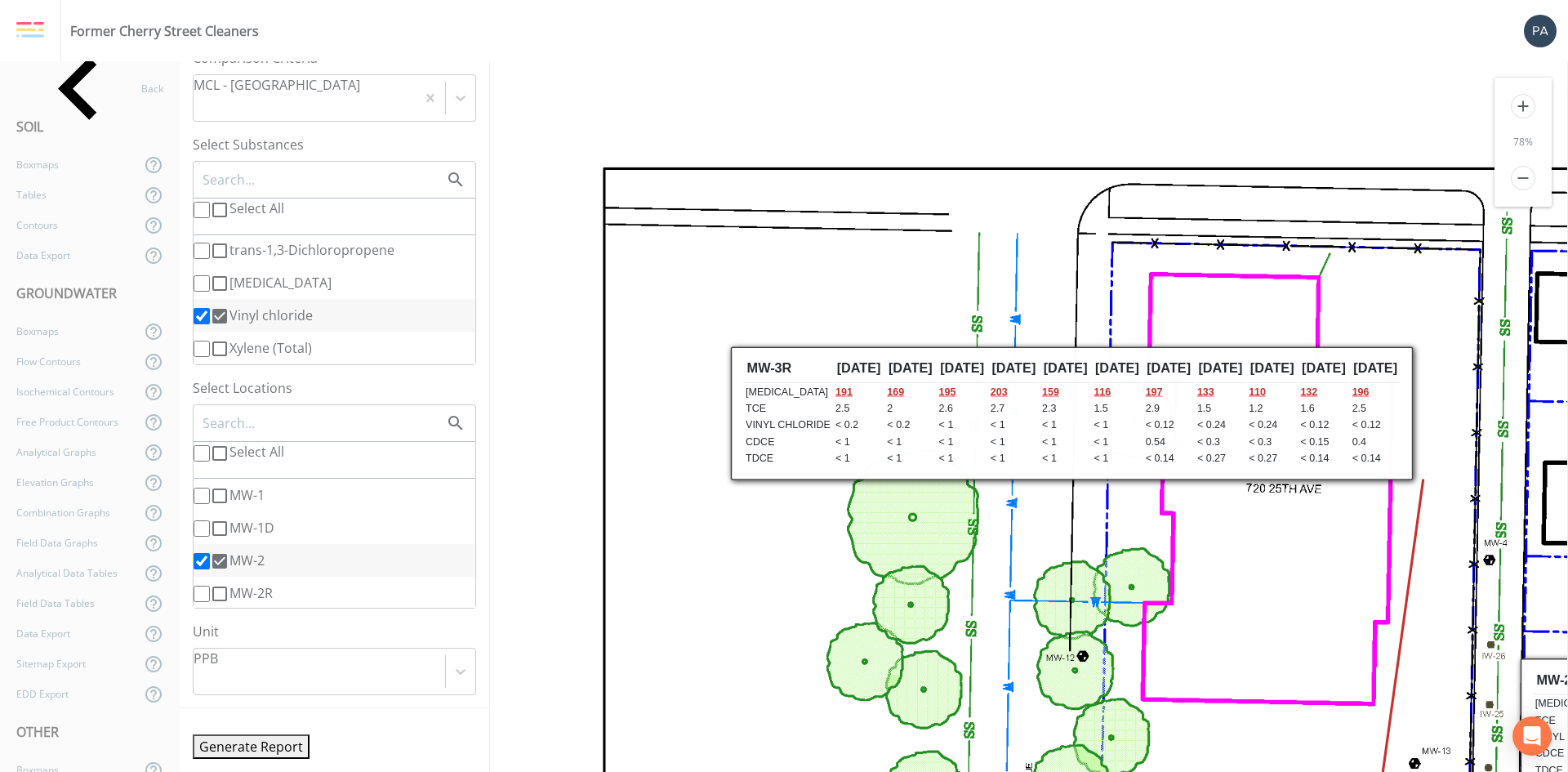 scroll, scrollTop: 0, scrollLeft: 0, axis: both 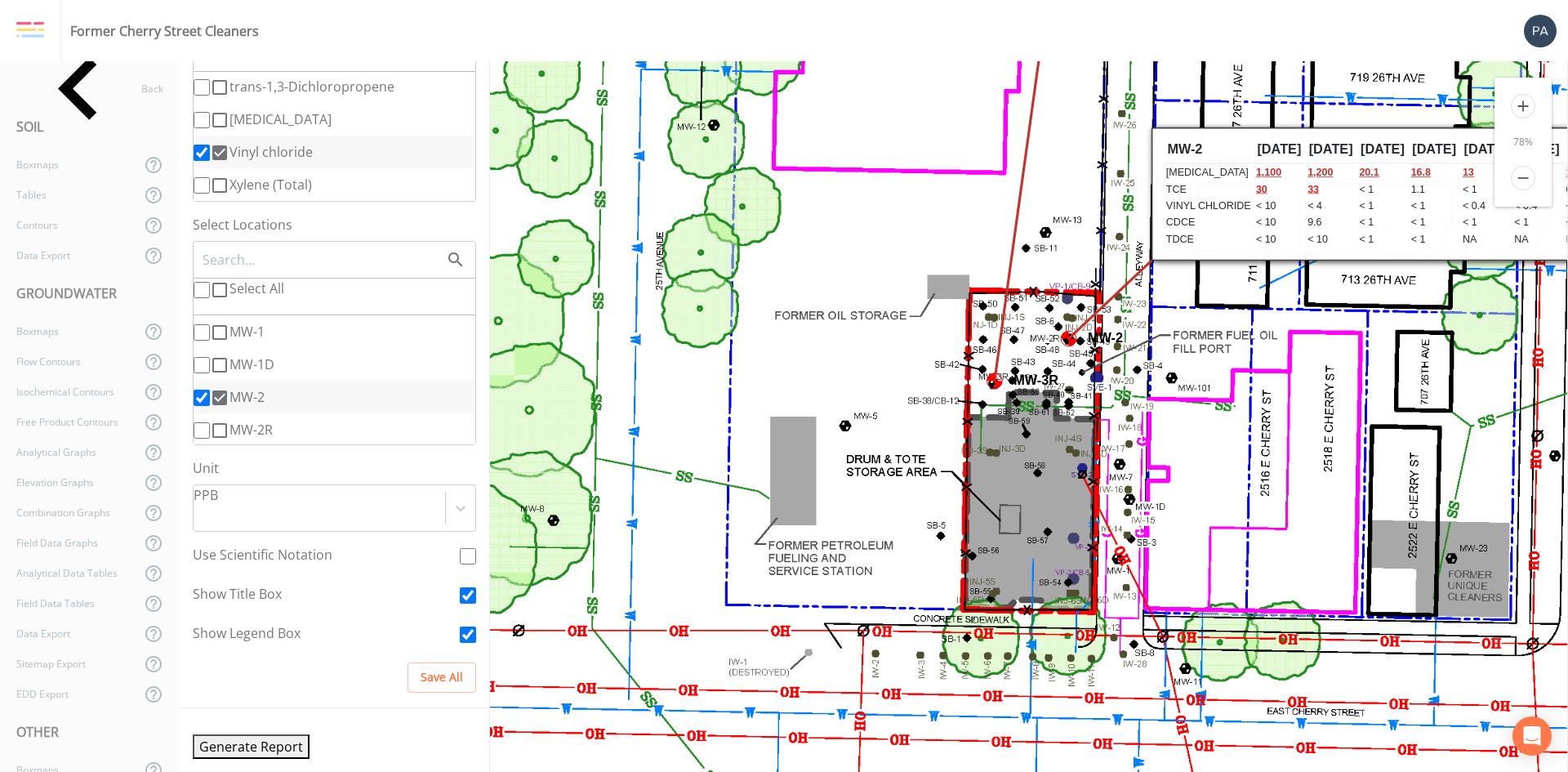 drag, startPoint x: 1276, startPoint y: 513, endPoint x: 913, endPoint y: 473, distance: 365.19721 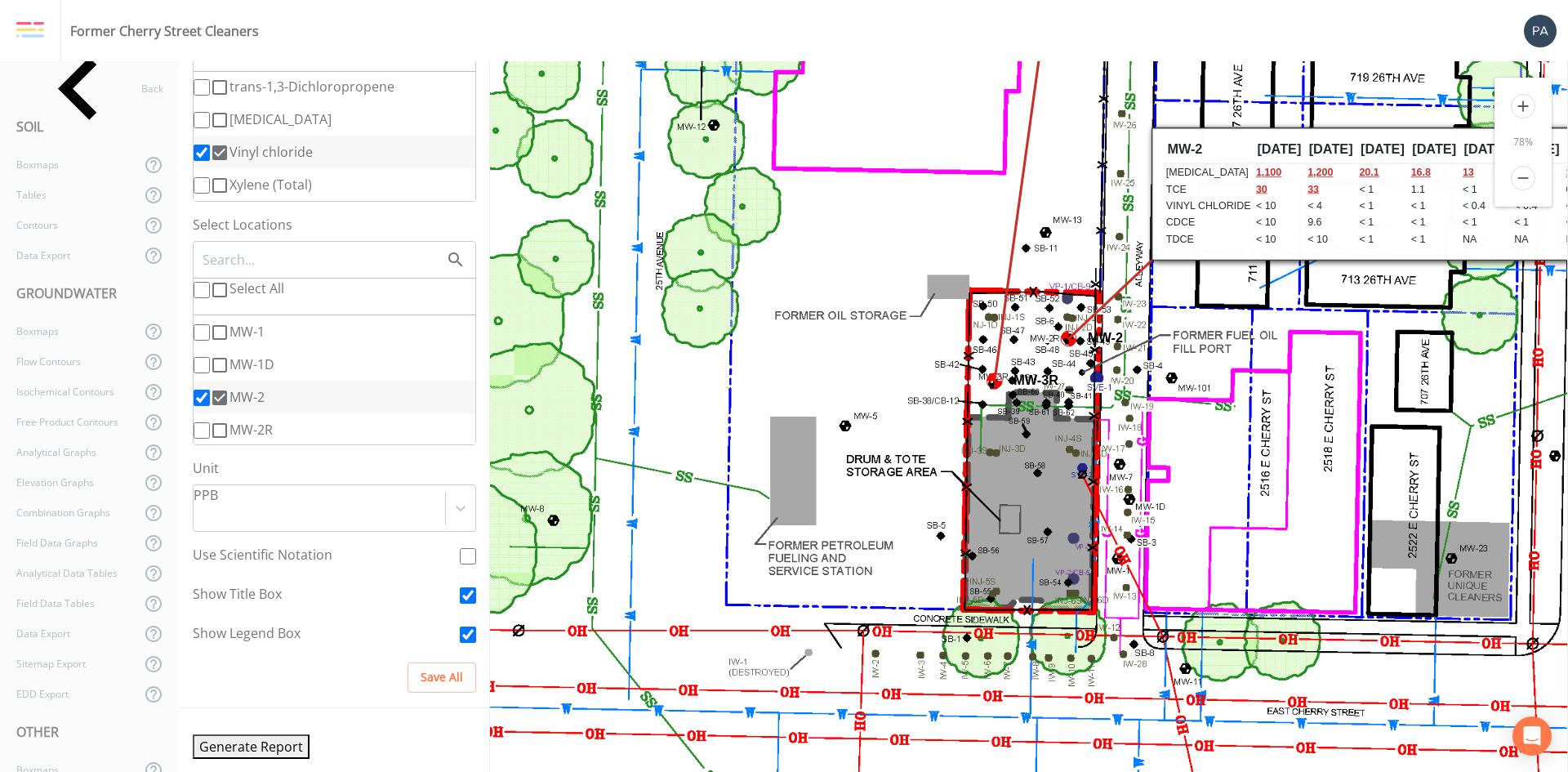 click 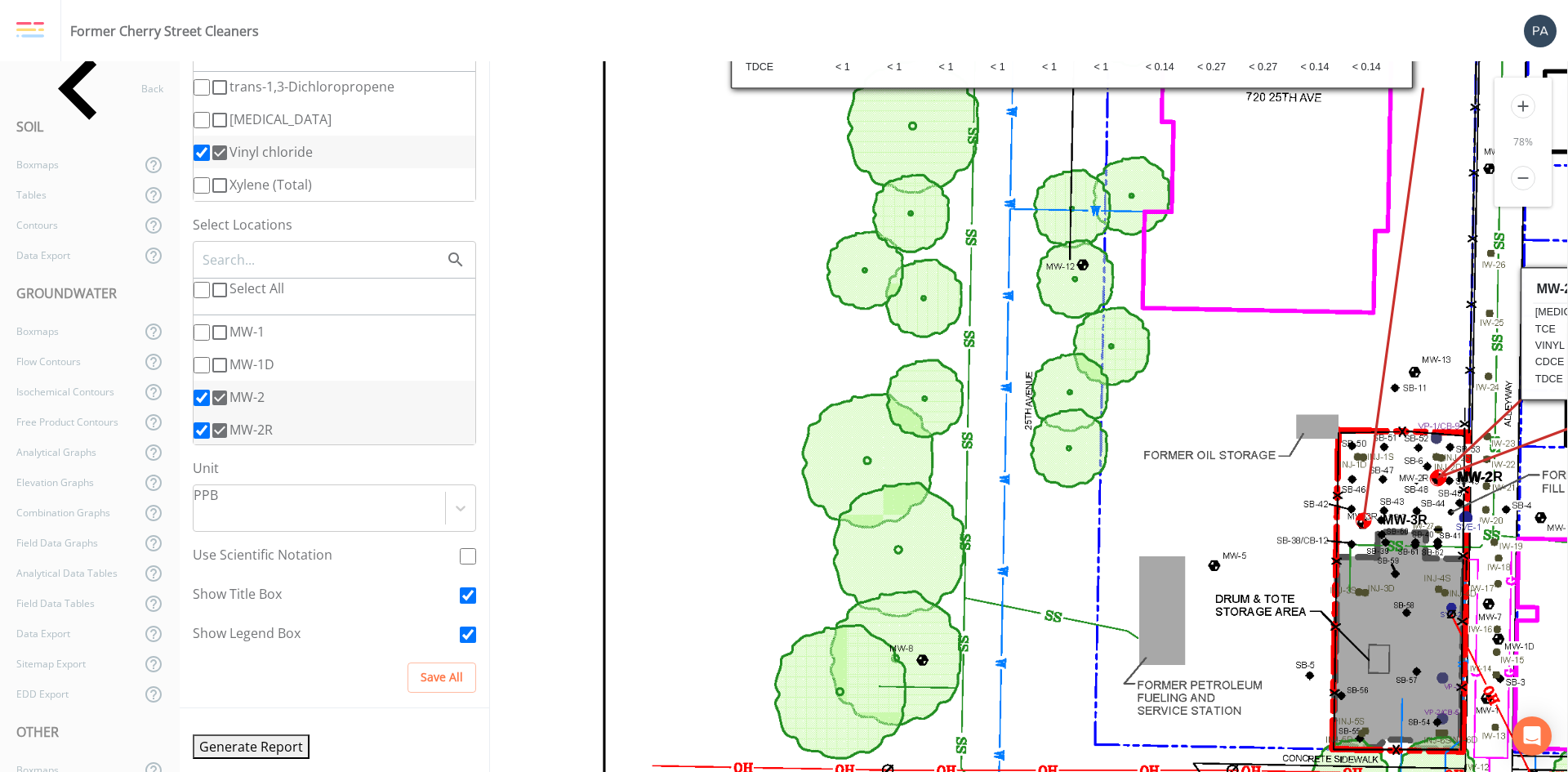 scroll, scrollTop: 408, scrollLeft: 0, axis: vertical 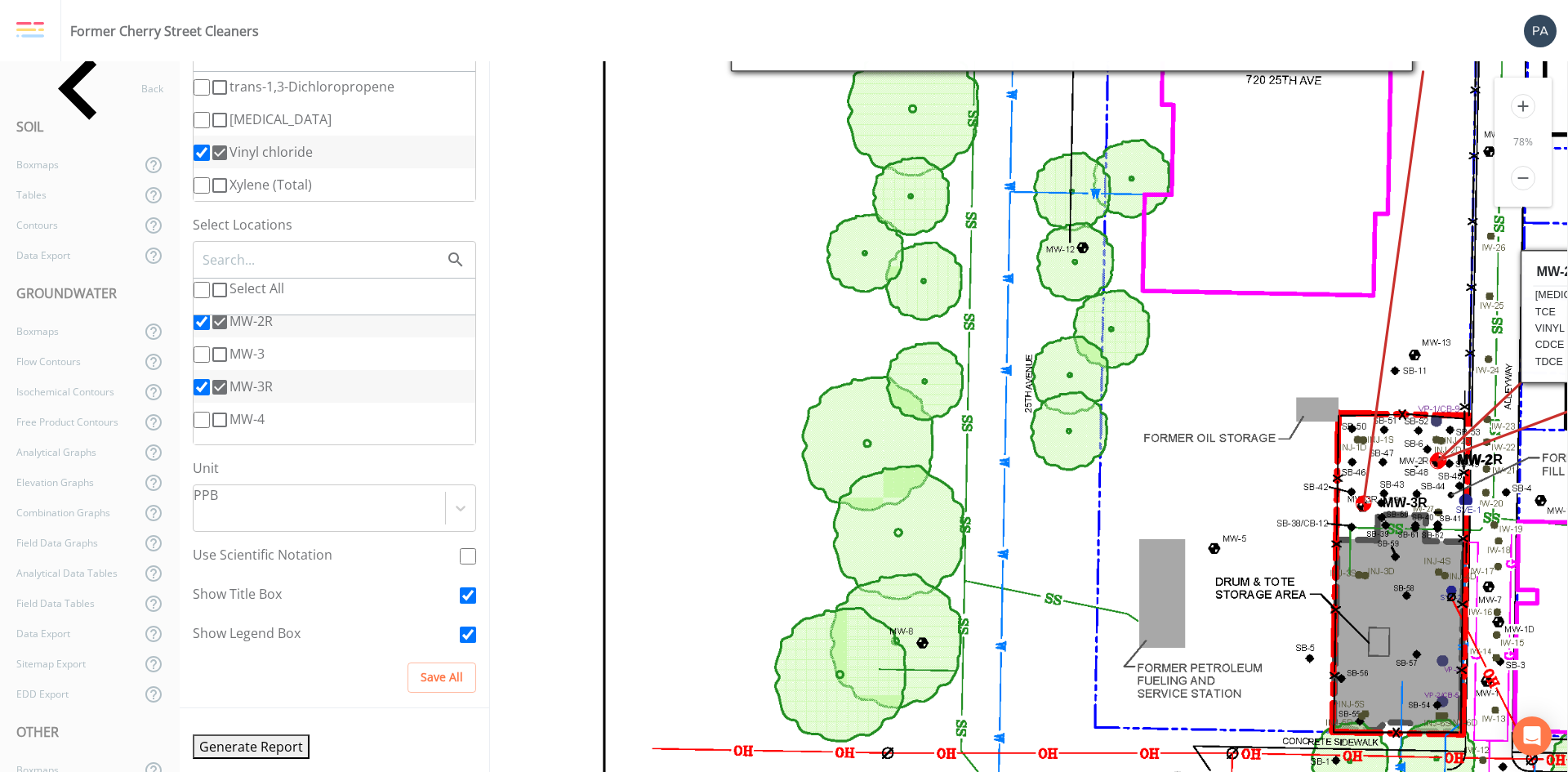 click 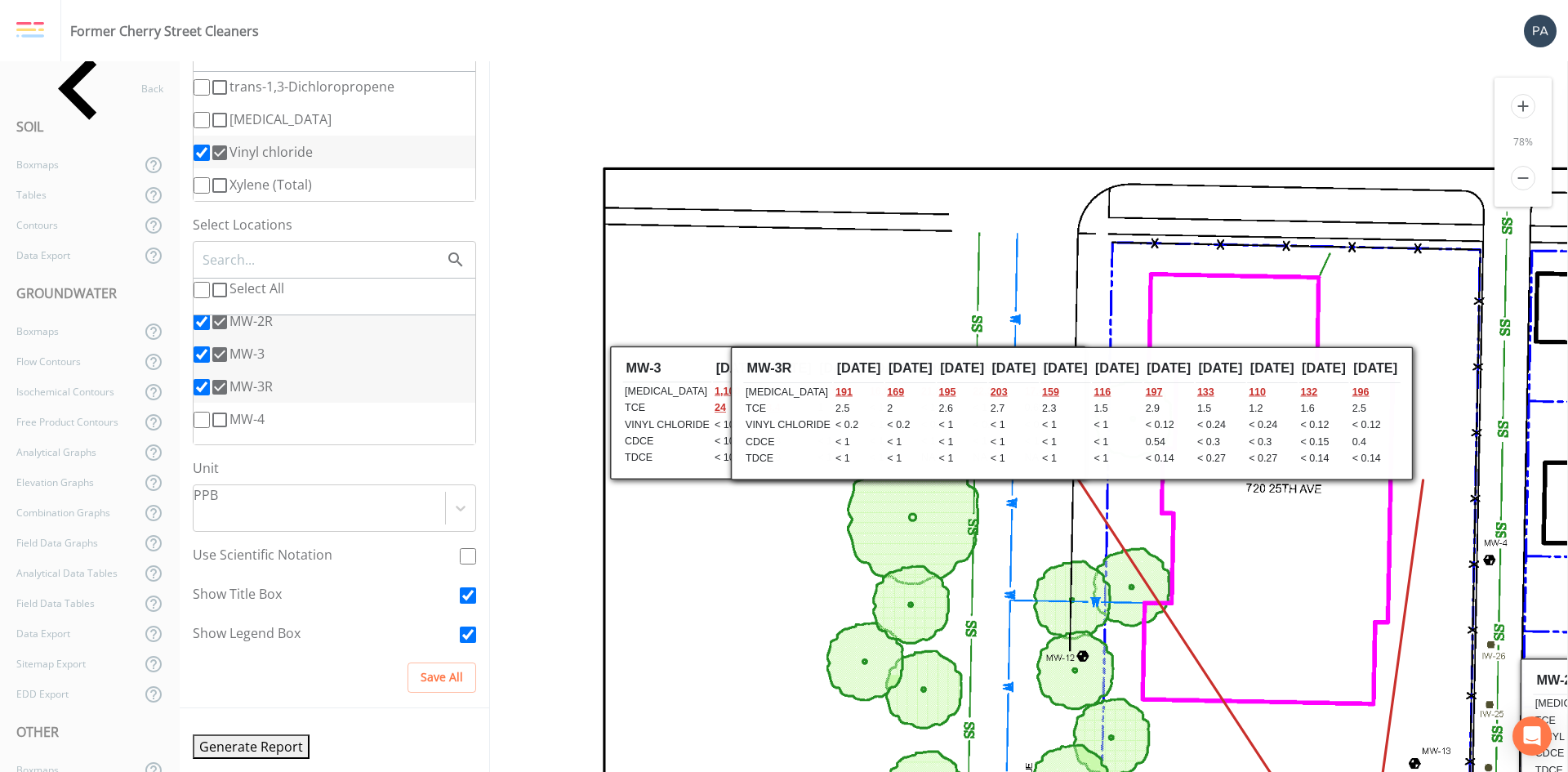 scroll, scrollTop: 0, scrollLeft: 0, axis: both 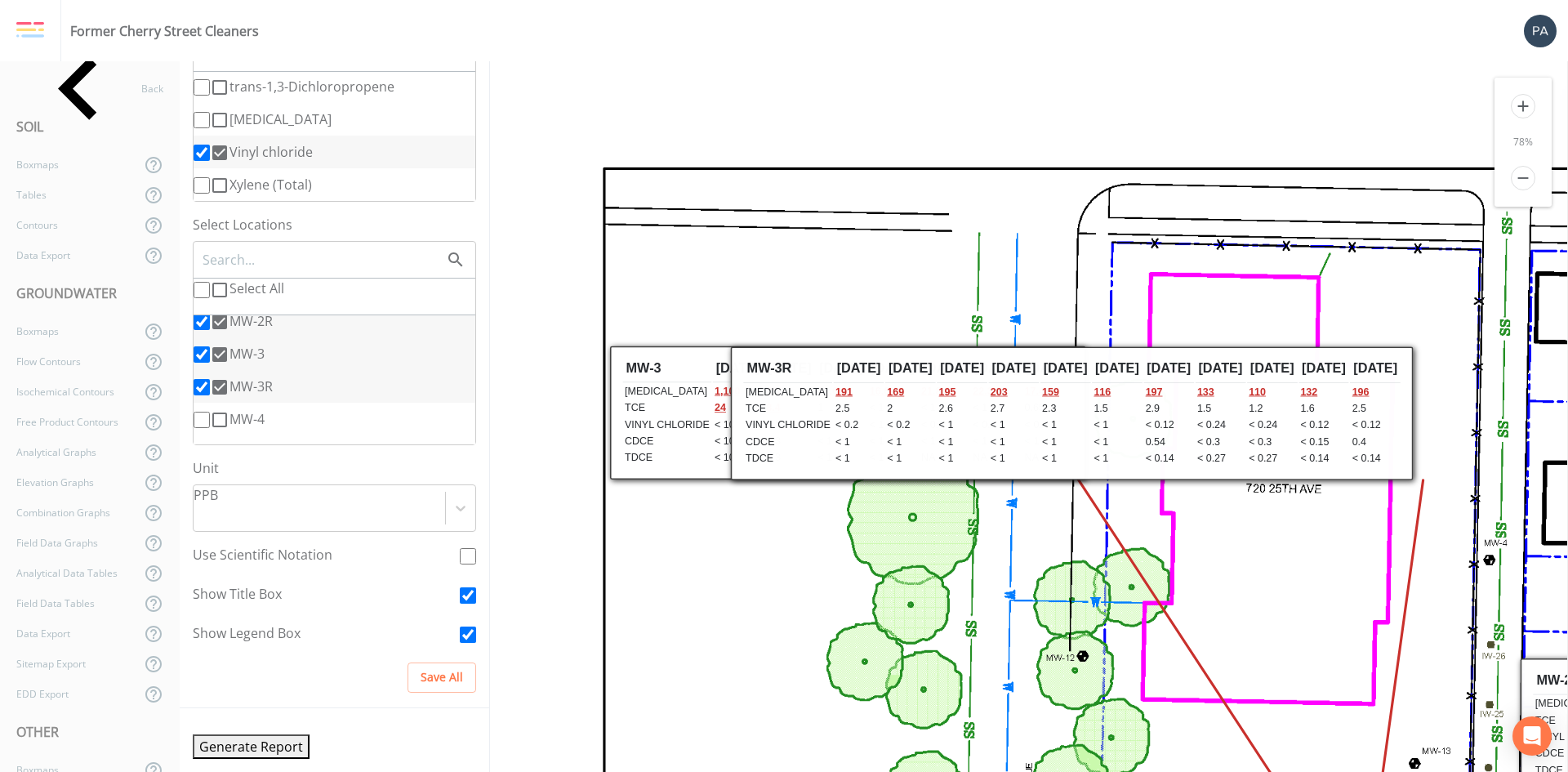 click on "remove" at bounding box center [1523, 178] 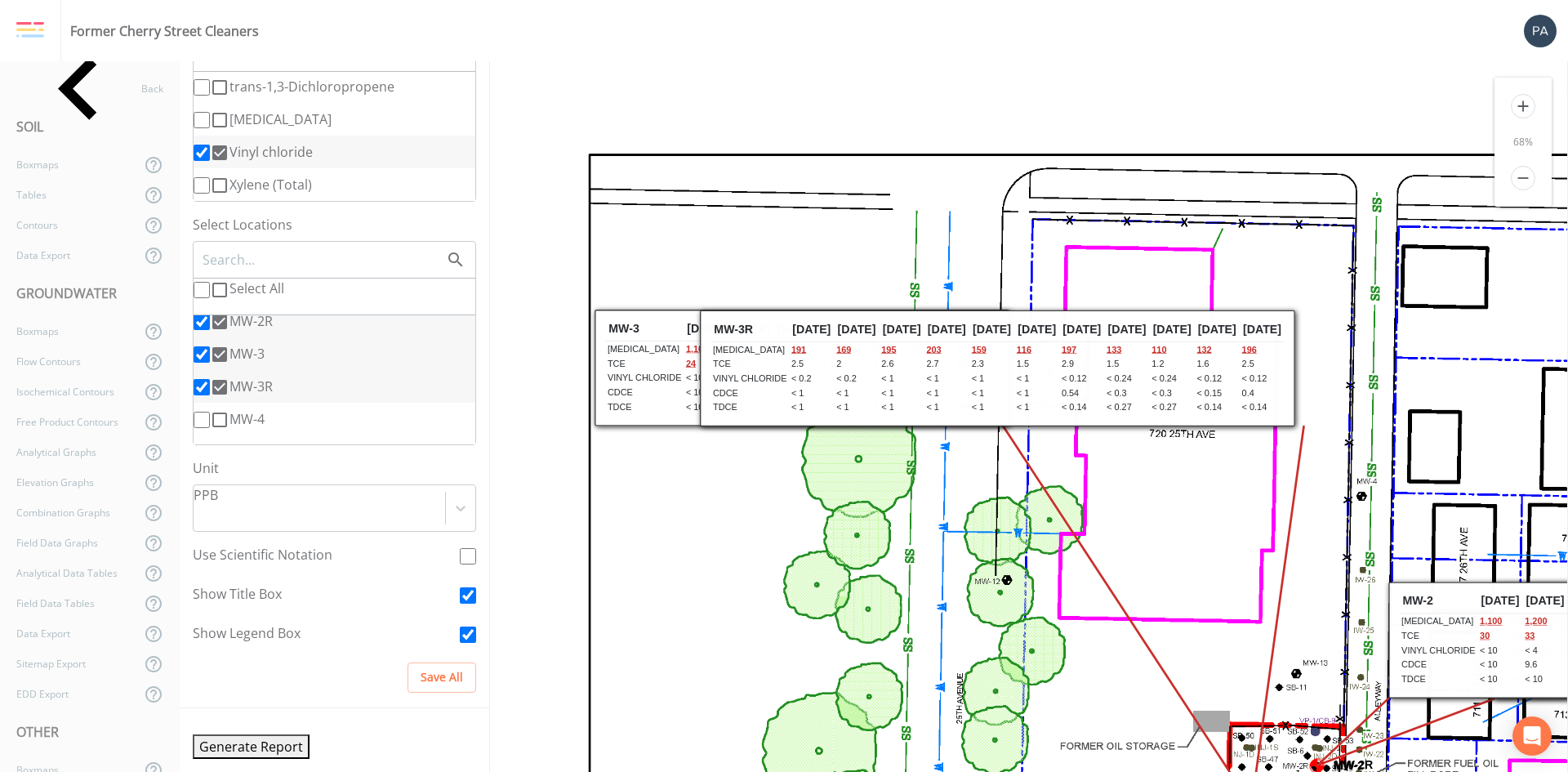 click on "remove" at bounding box center [1523, 178] 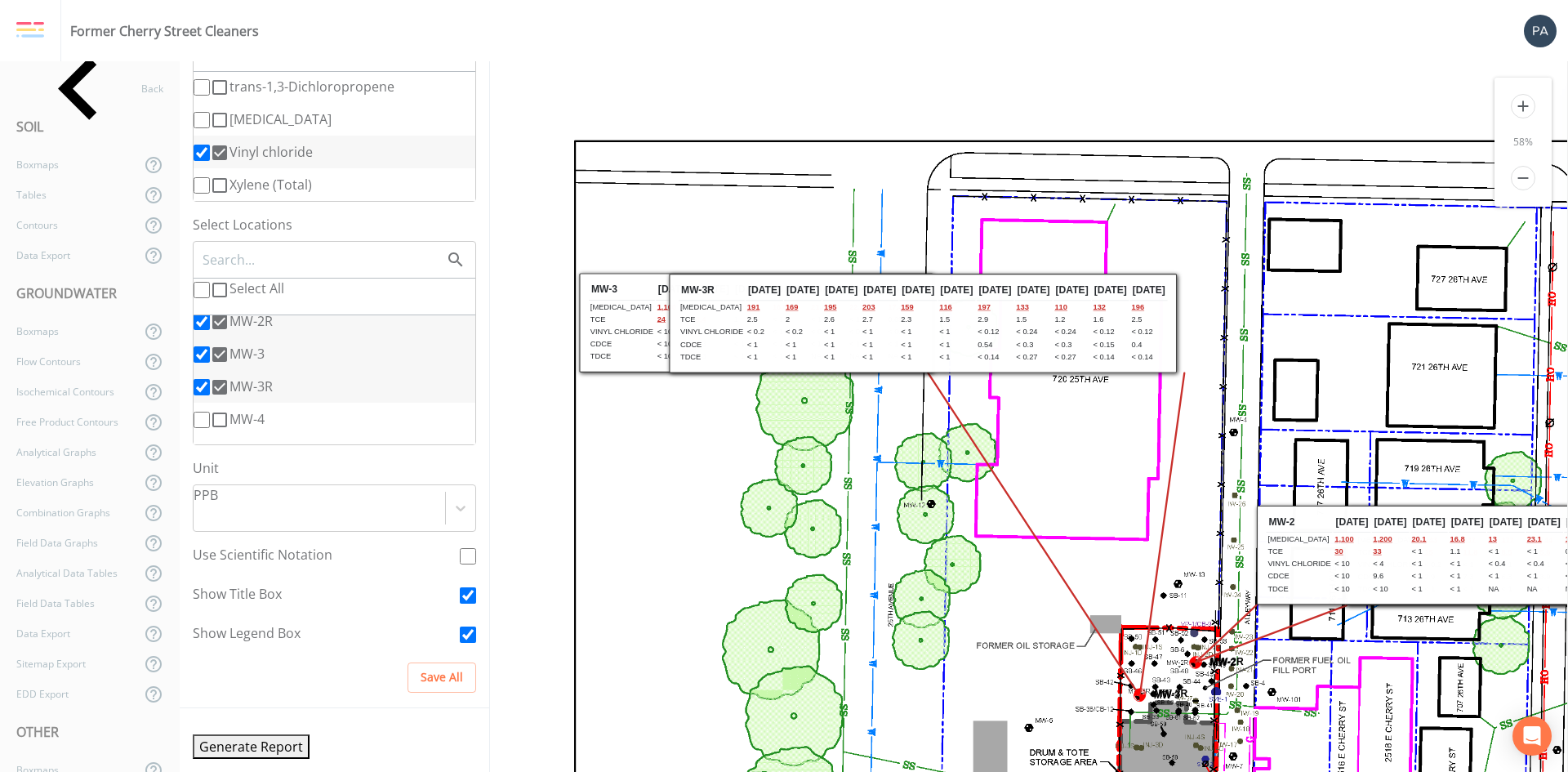 click on "remove" at bounding box center (1523, 178) 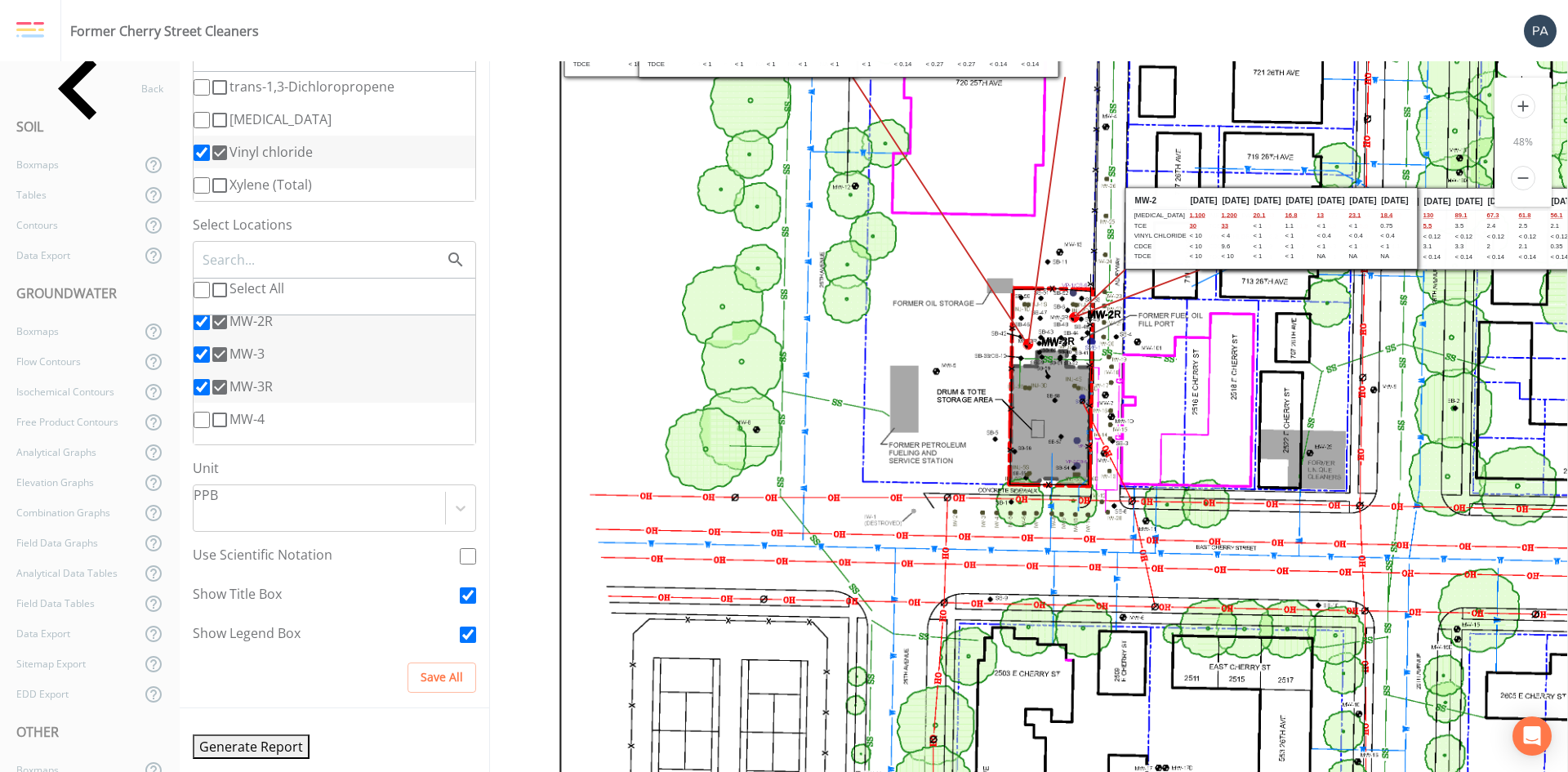 scroll, scrollTop: 245, scrollLeft: 0, axis: vertical 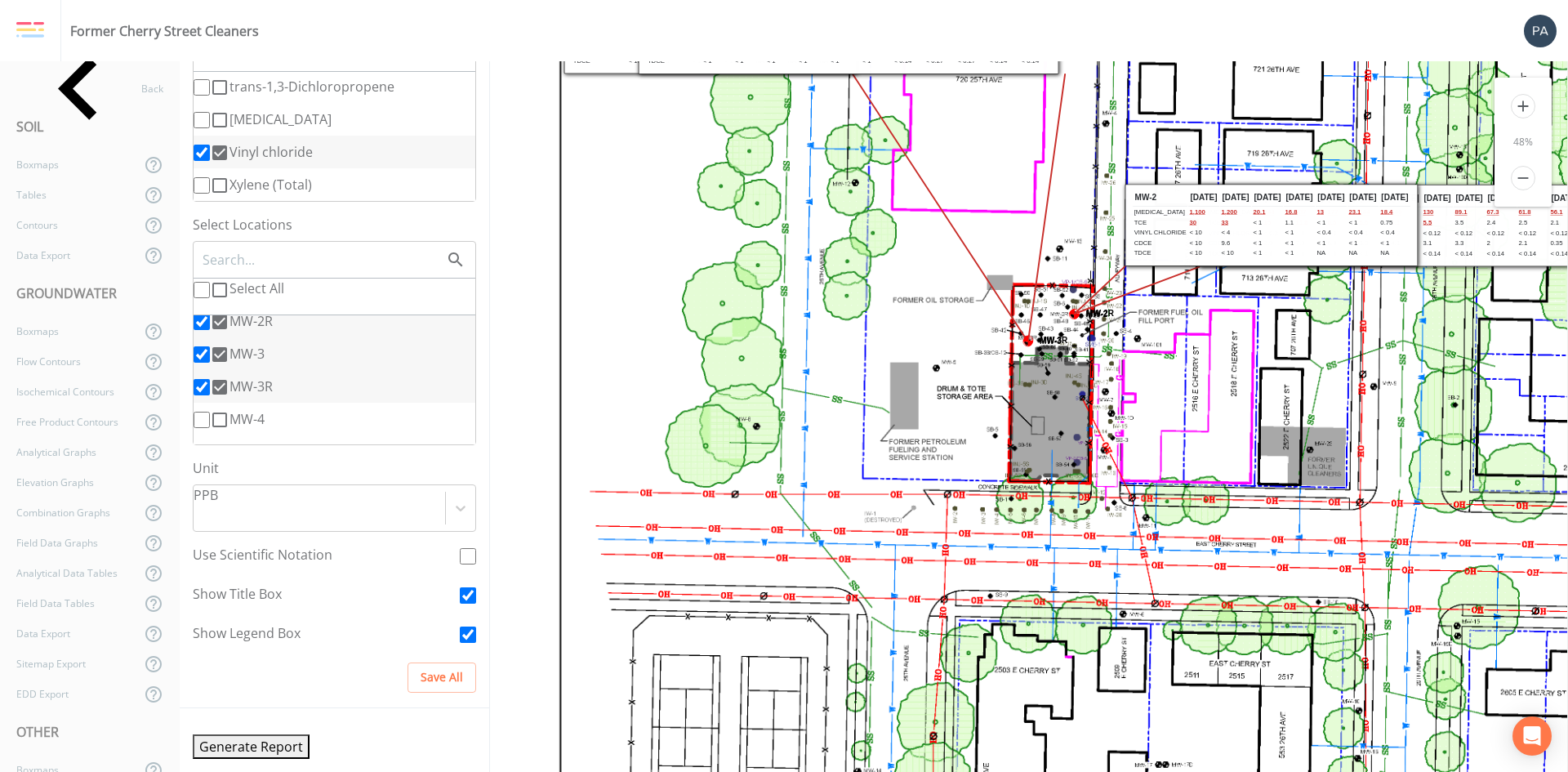 click 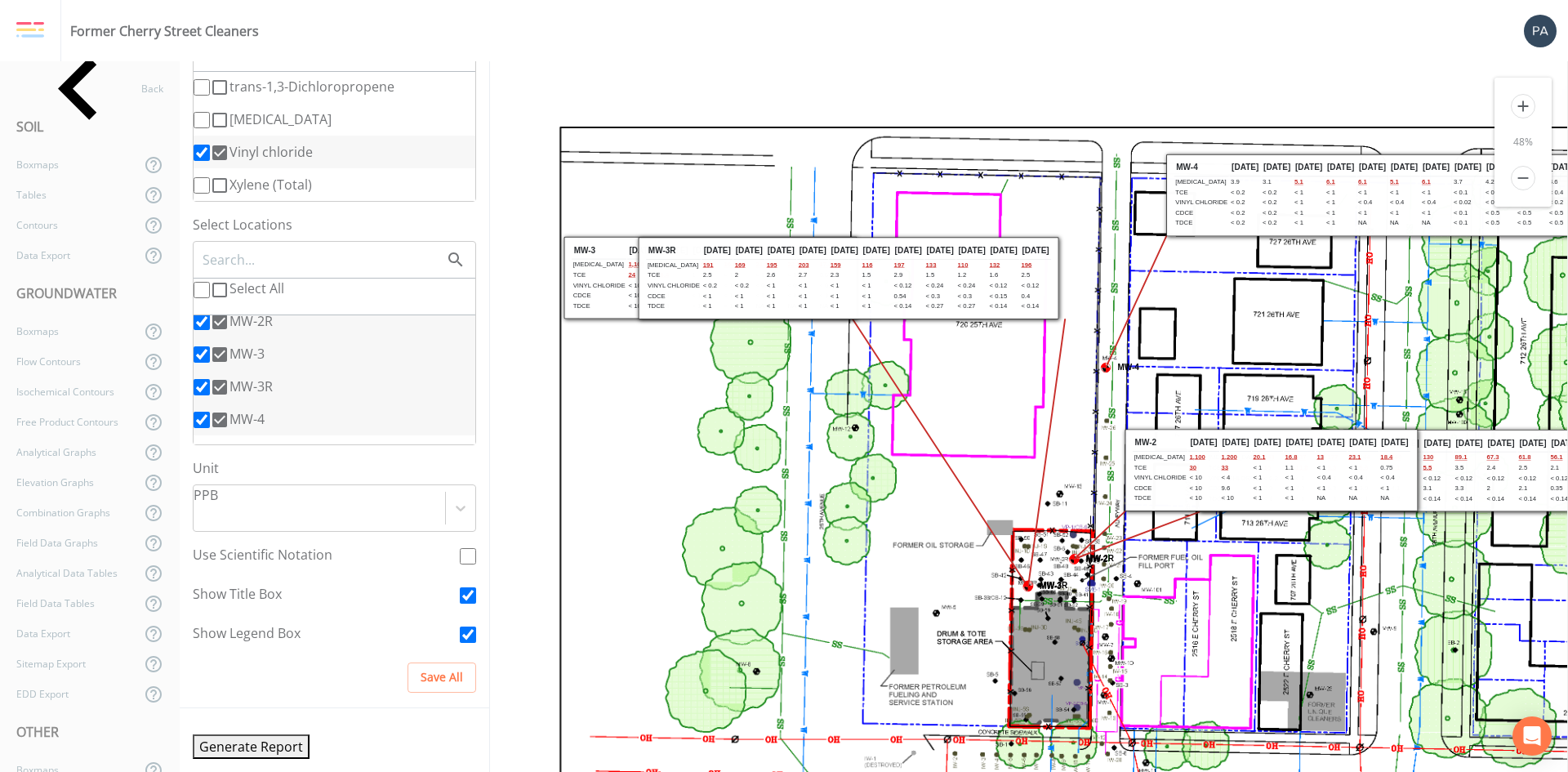 scroll, scrollTop: 0, scrollLeft: 0, axis: both 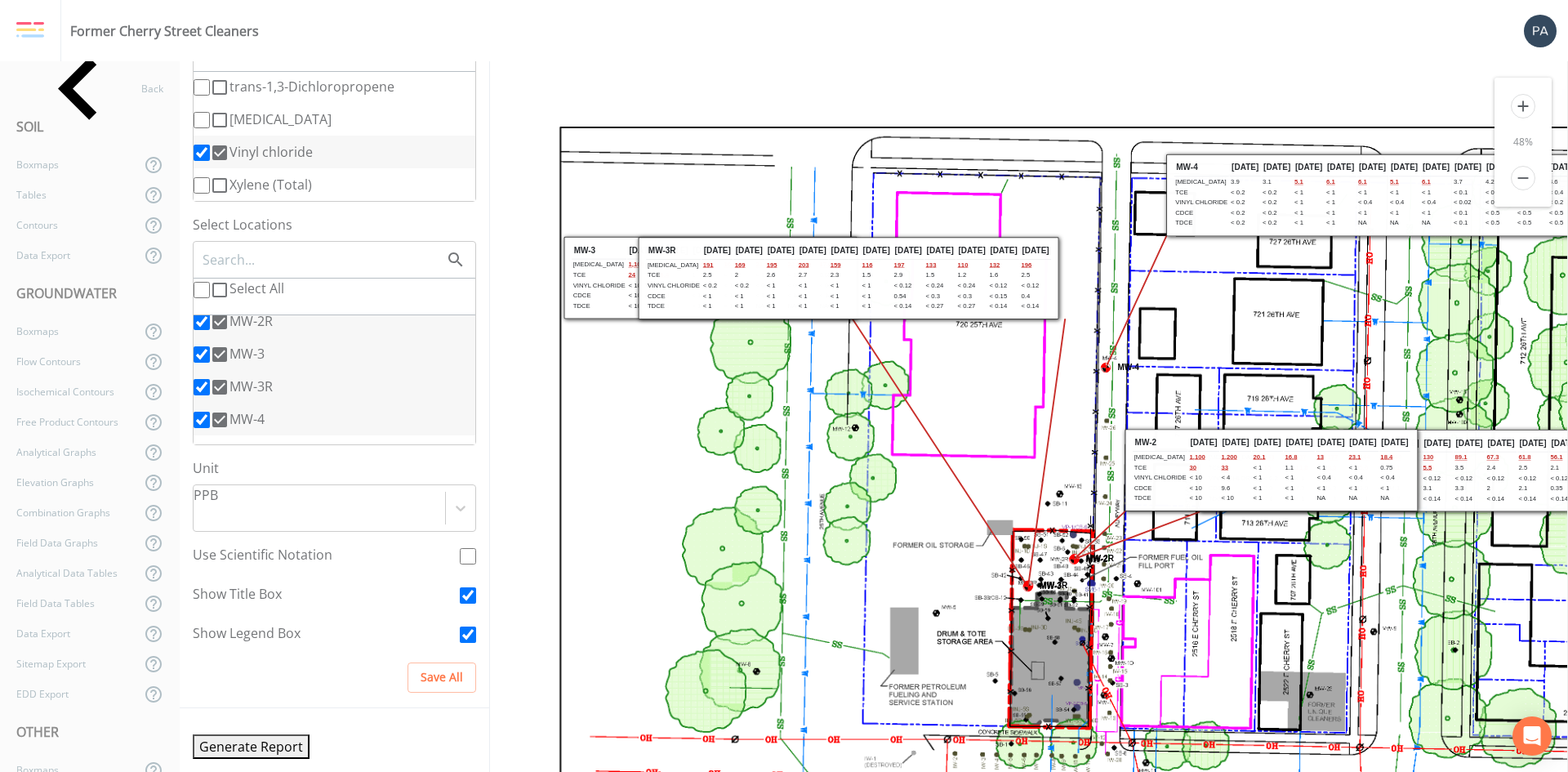 click 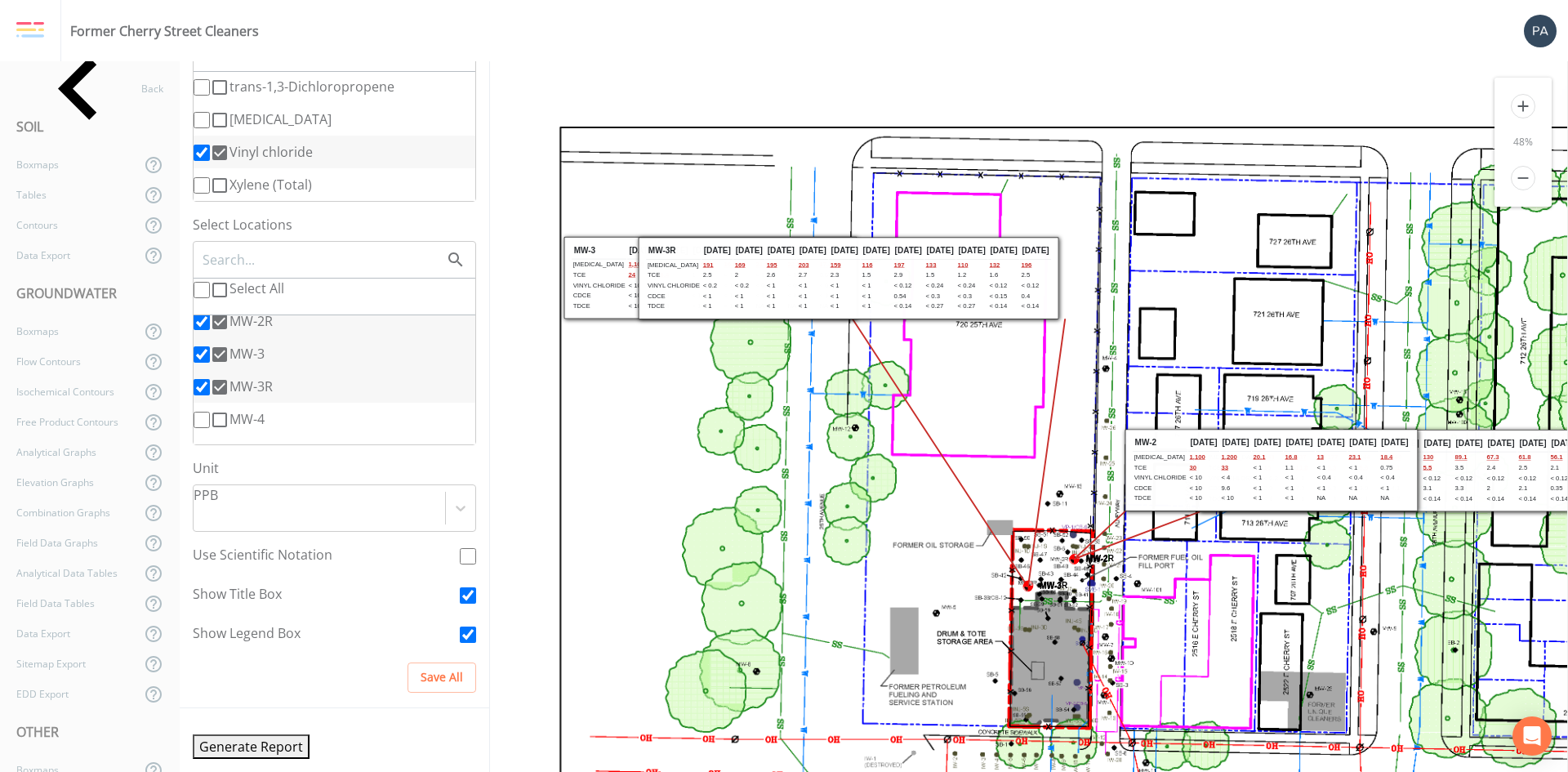 scroll, scrollTop: 0, scrollLeft: 0, axis: both 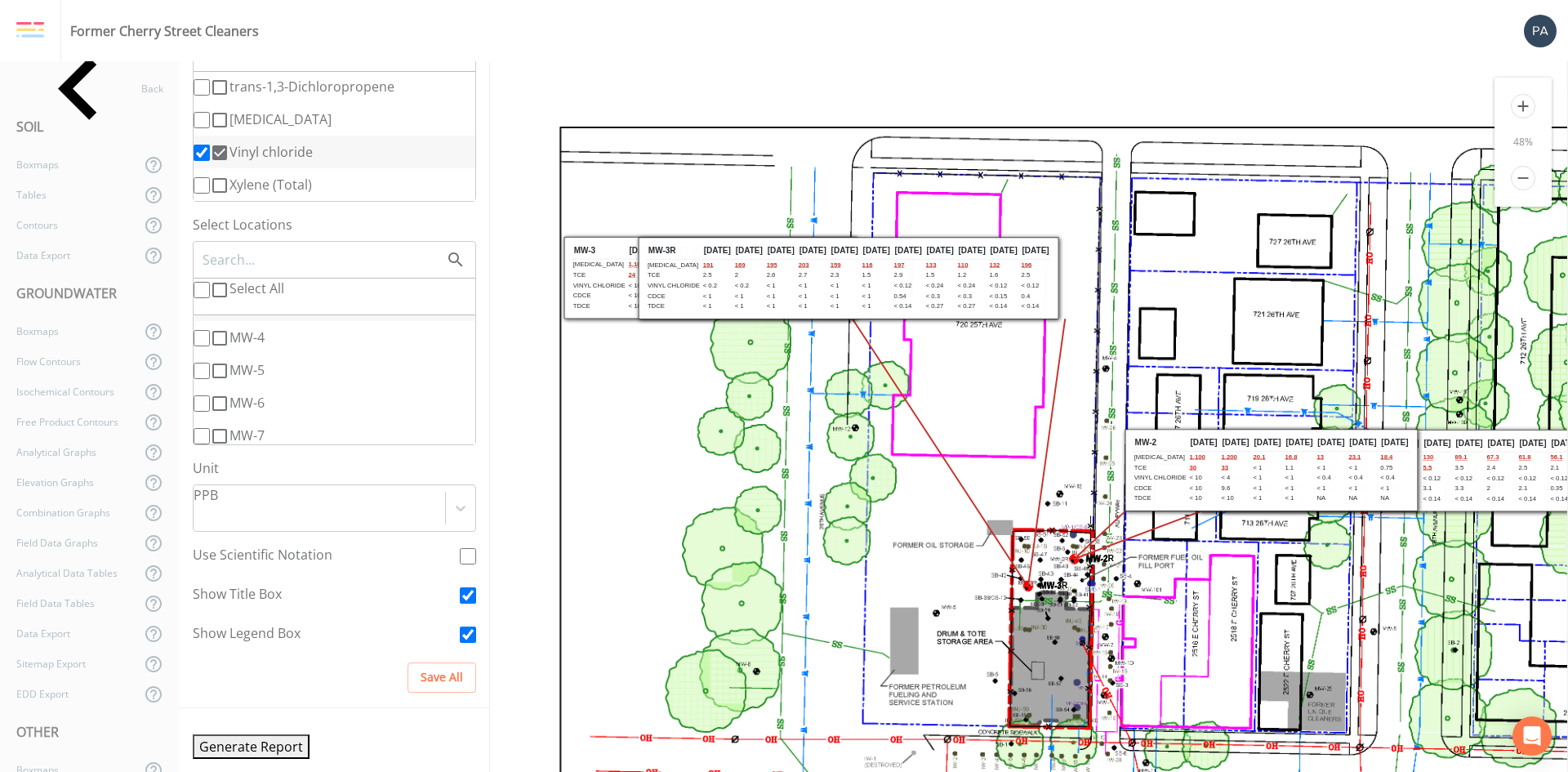 click 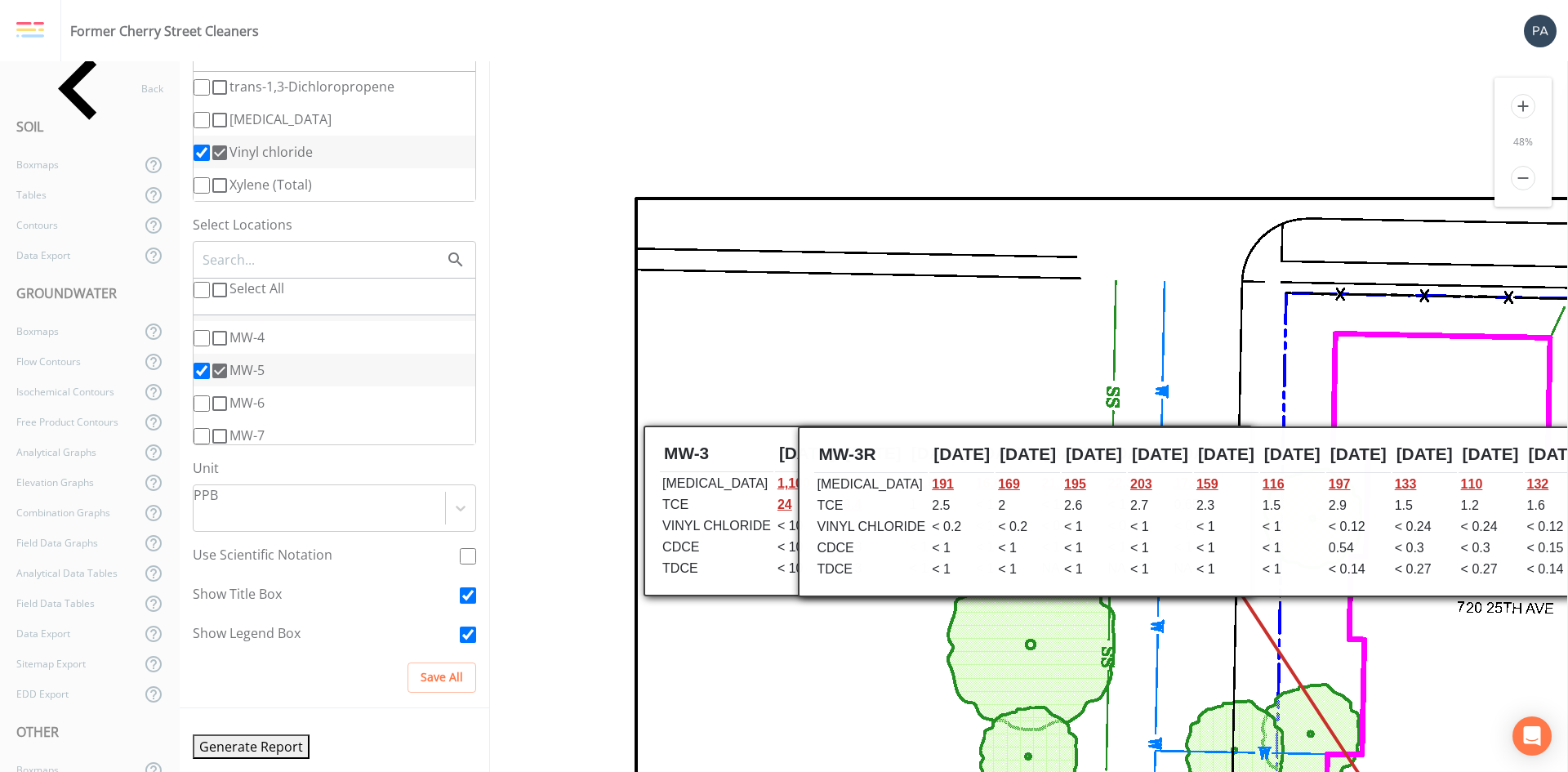 scroll, scrollTop: 0, scrollLeft: 0, axis: both 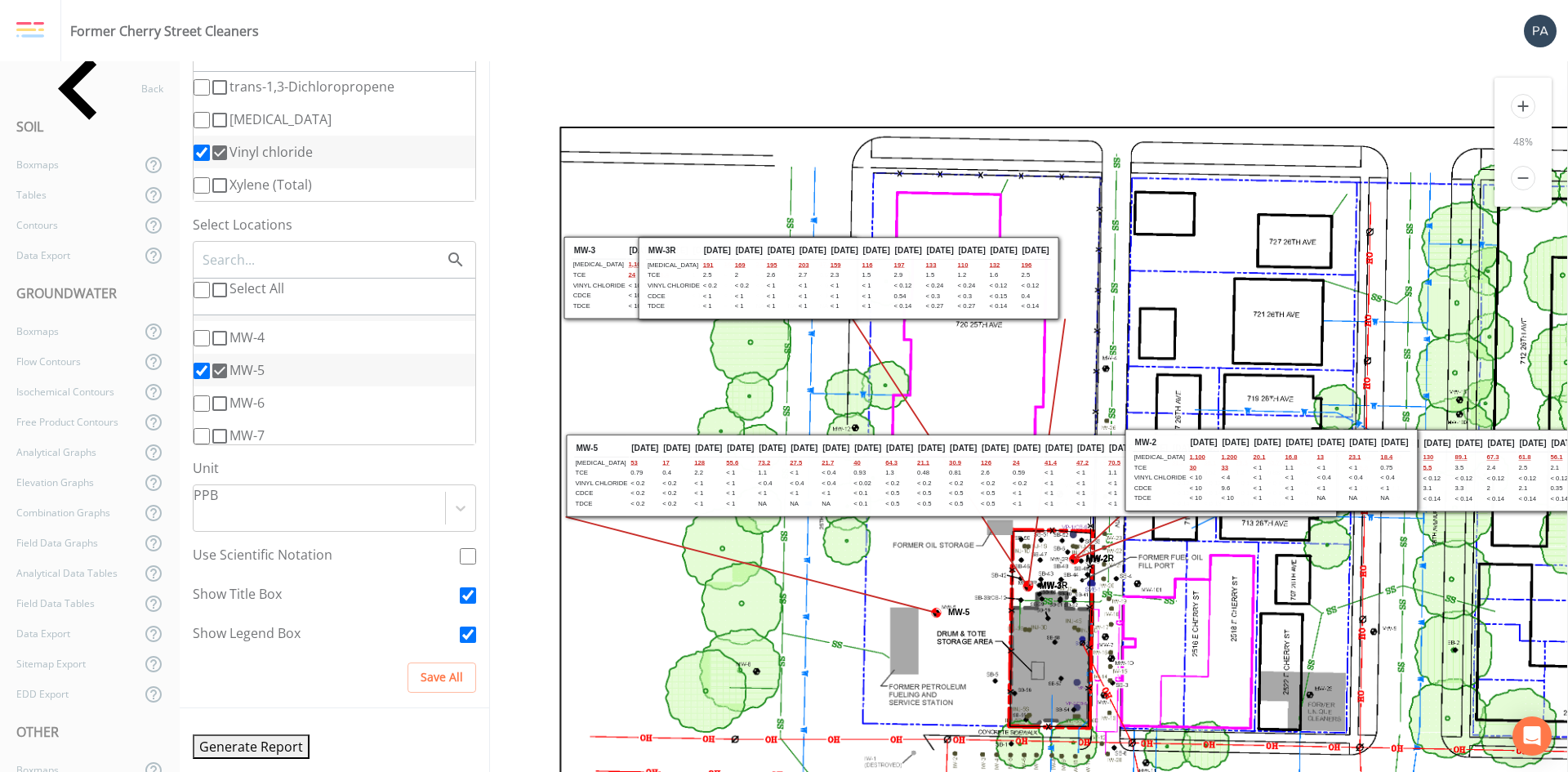click 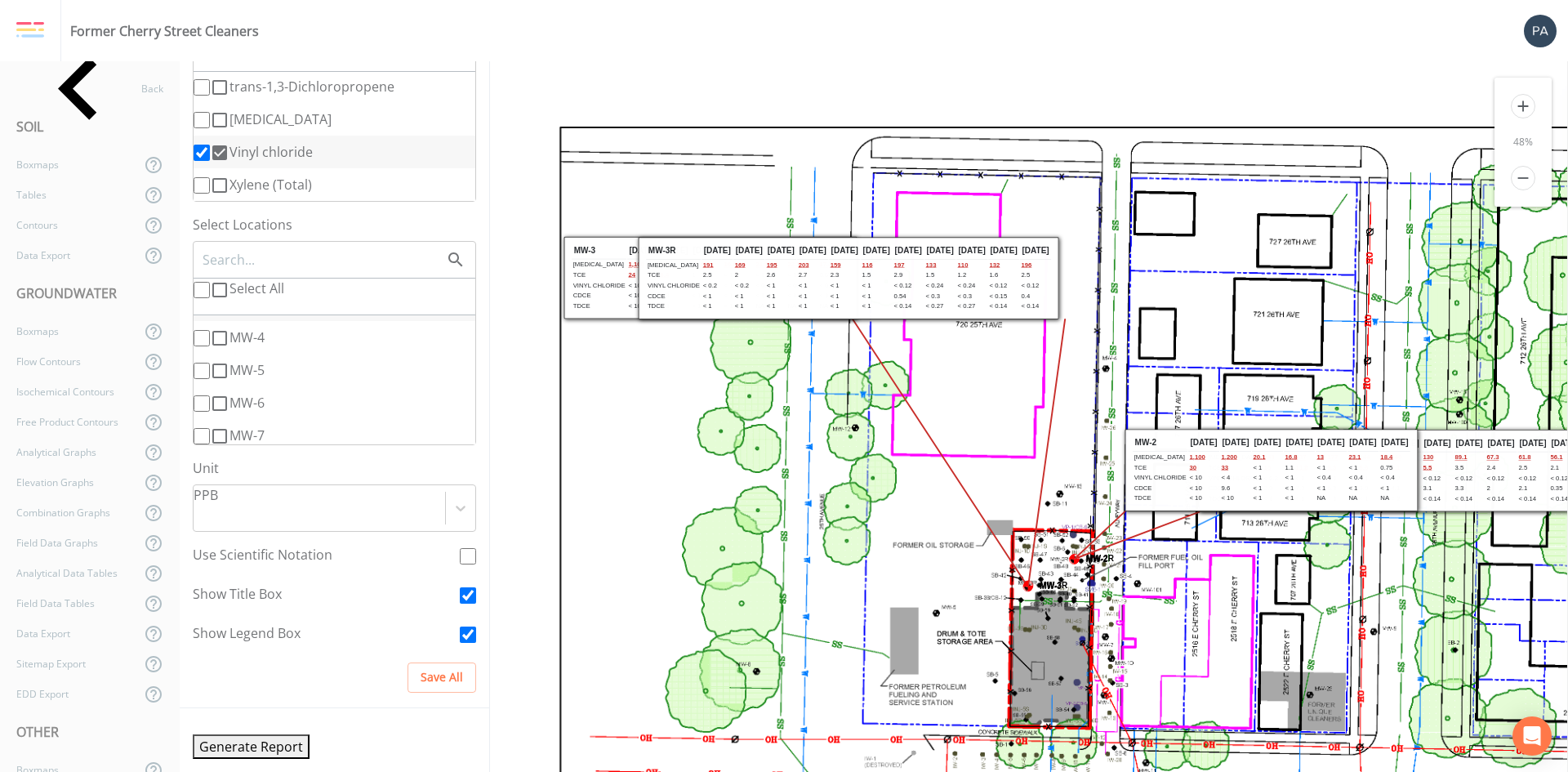 scroll, scrollTop: 0, scrollLeft: 0, axis: both 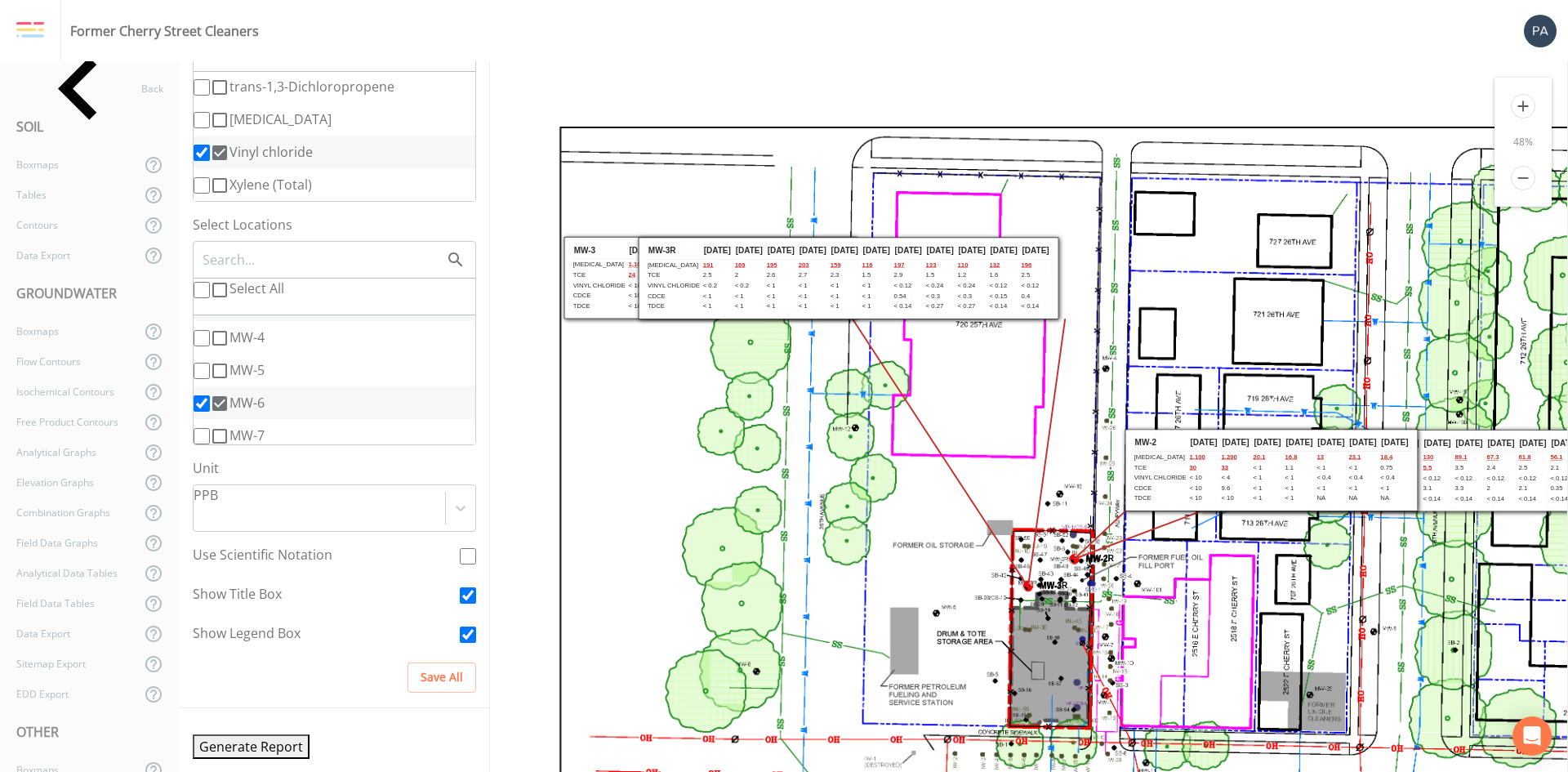 click 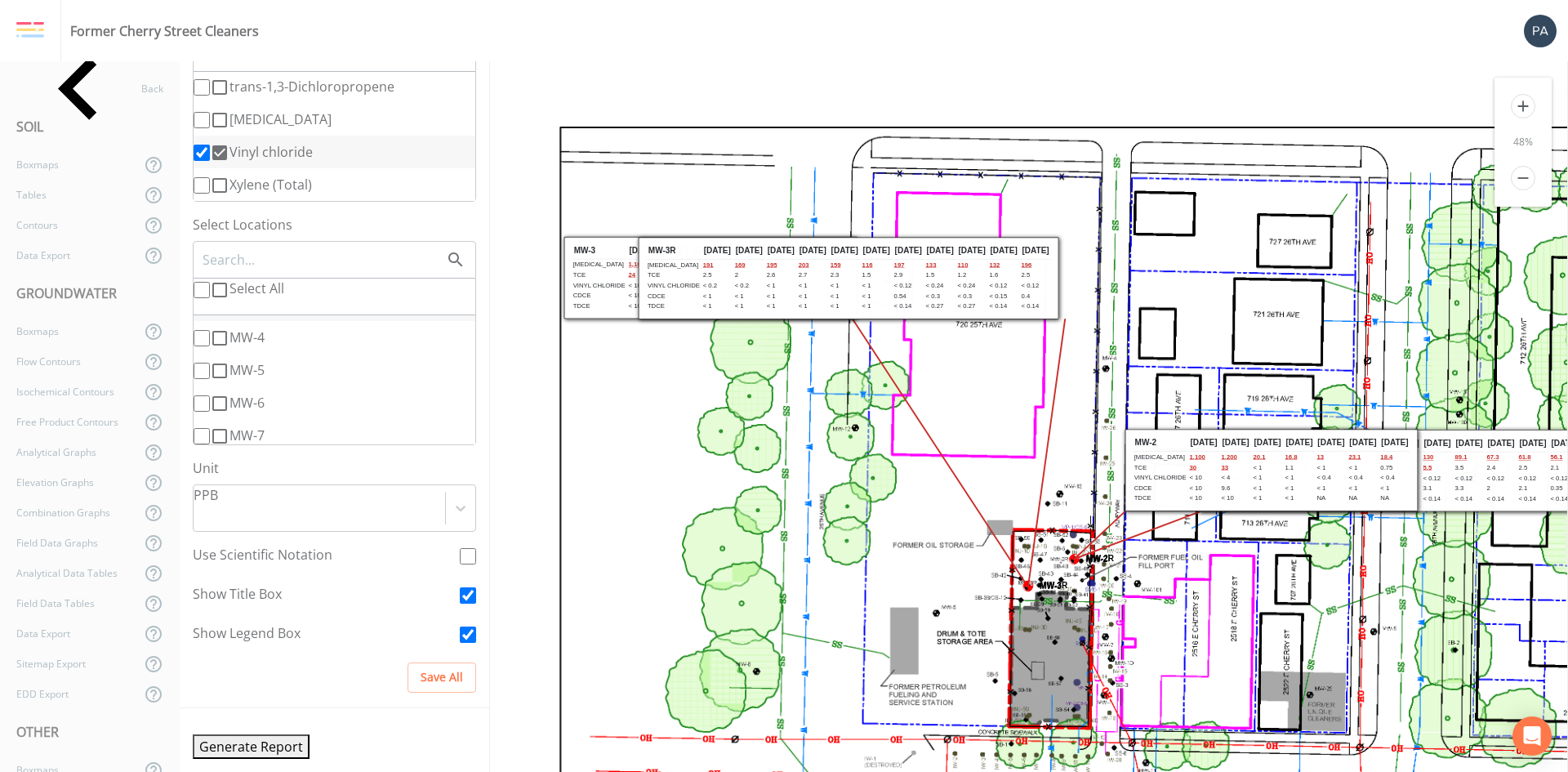 scroll, scrollTop: 0, scrollLeft: 0, axis: both 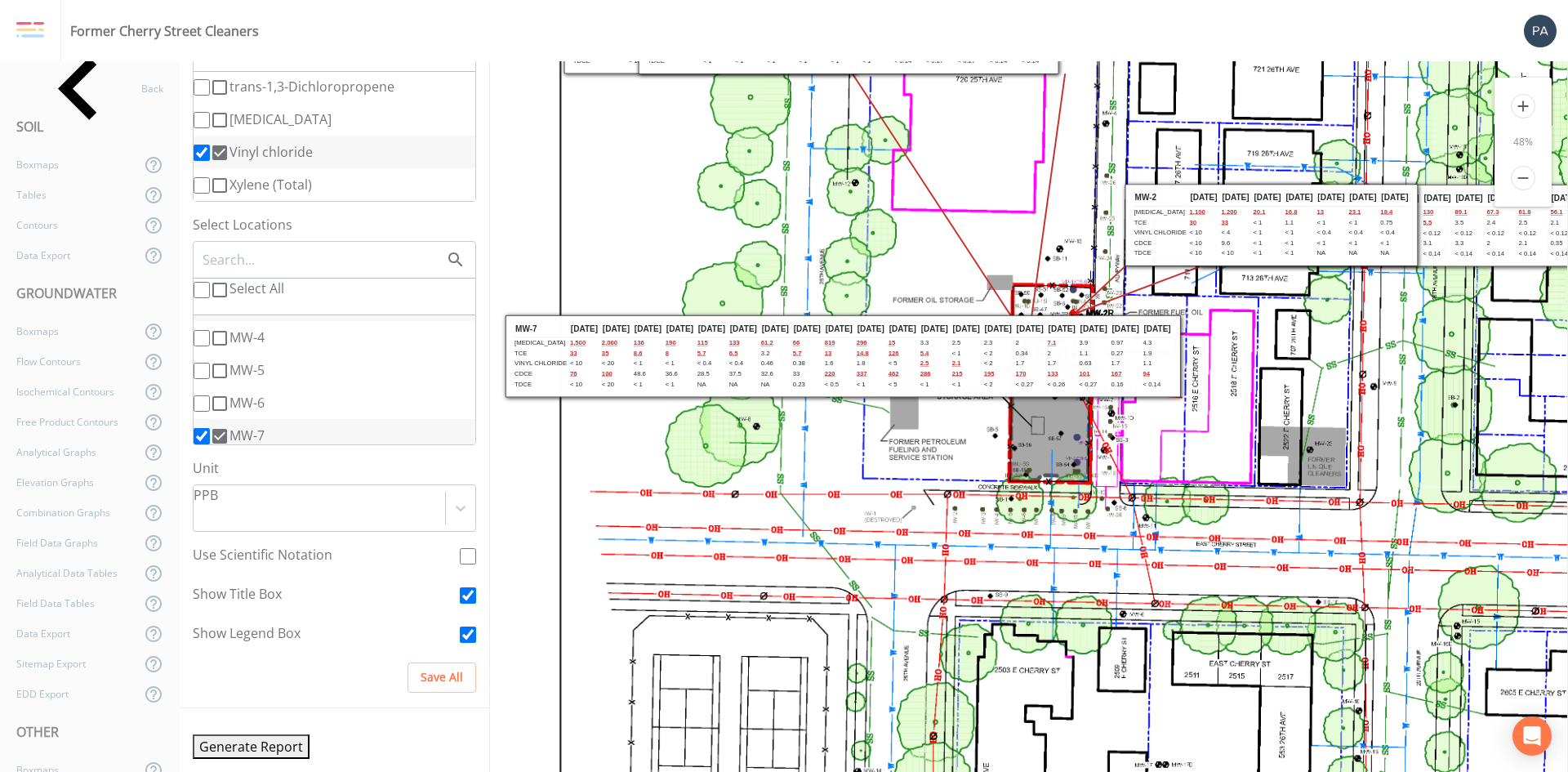 click 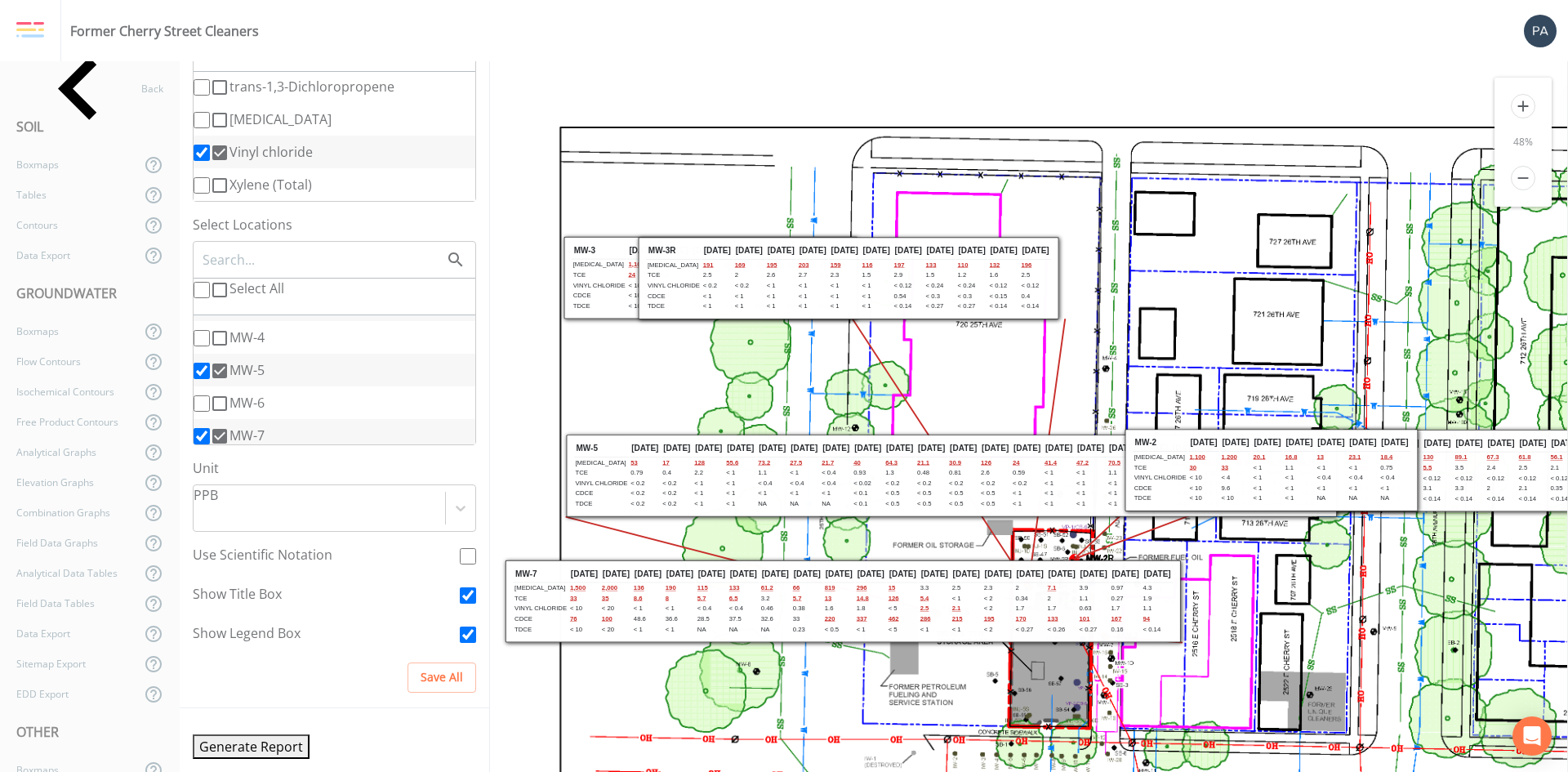 scroll, scrollTop: 0, scrollLeft: 0, axis: both 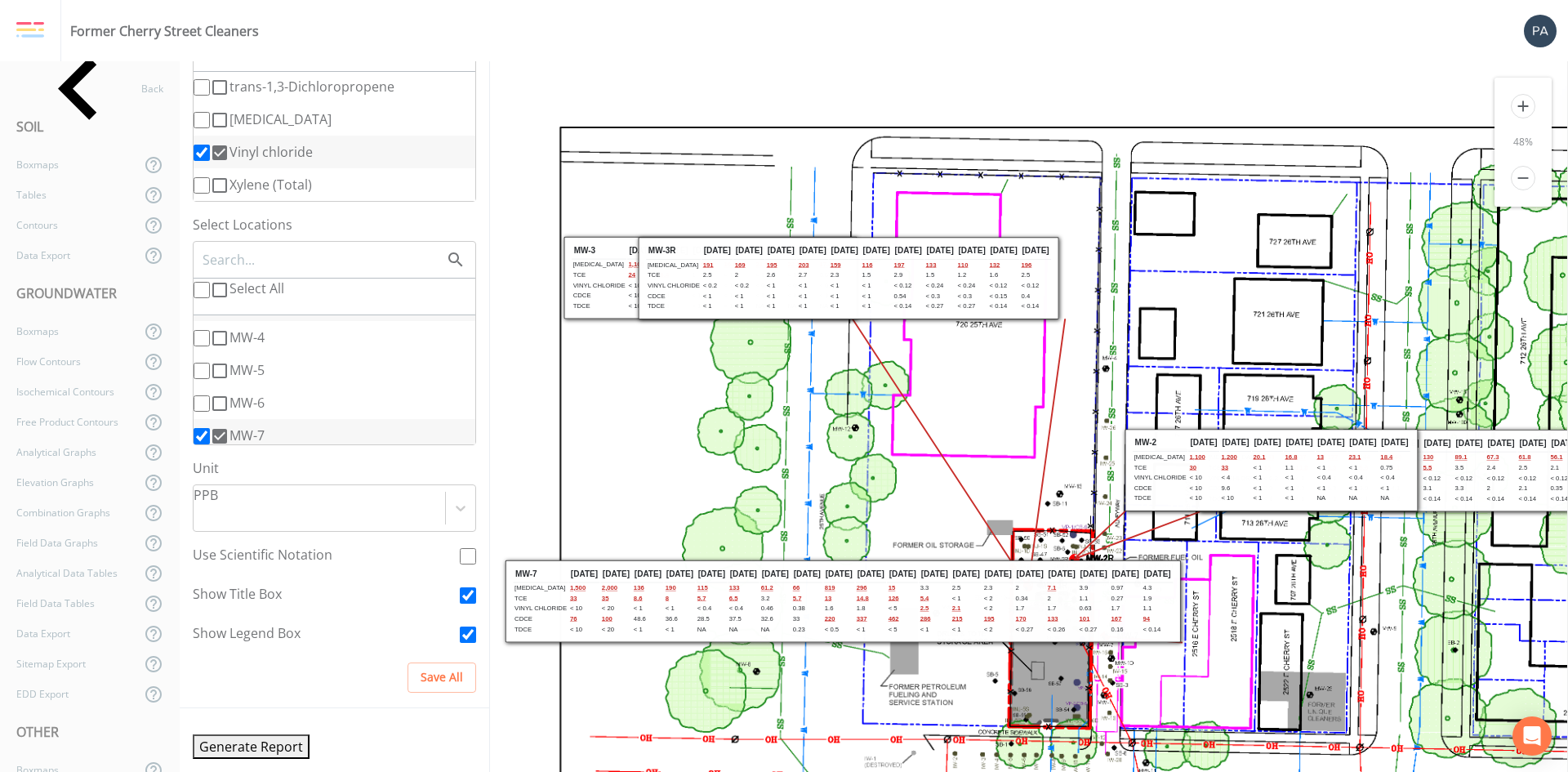 click 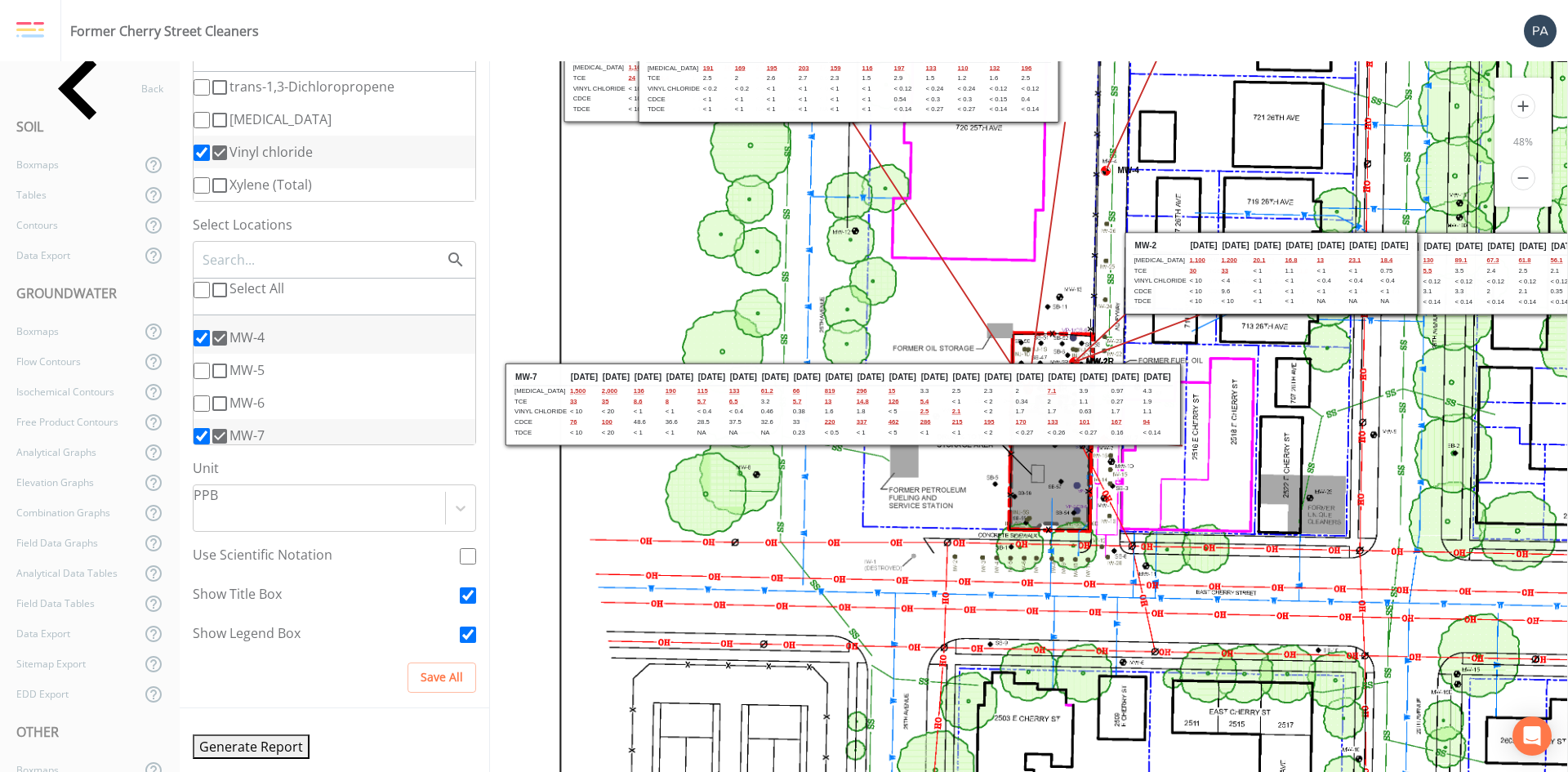 scroll, scrollTop: 245, scrollLeft: 0, axis: vertical 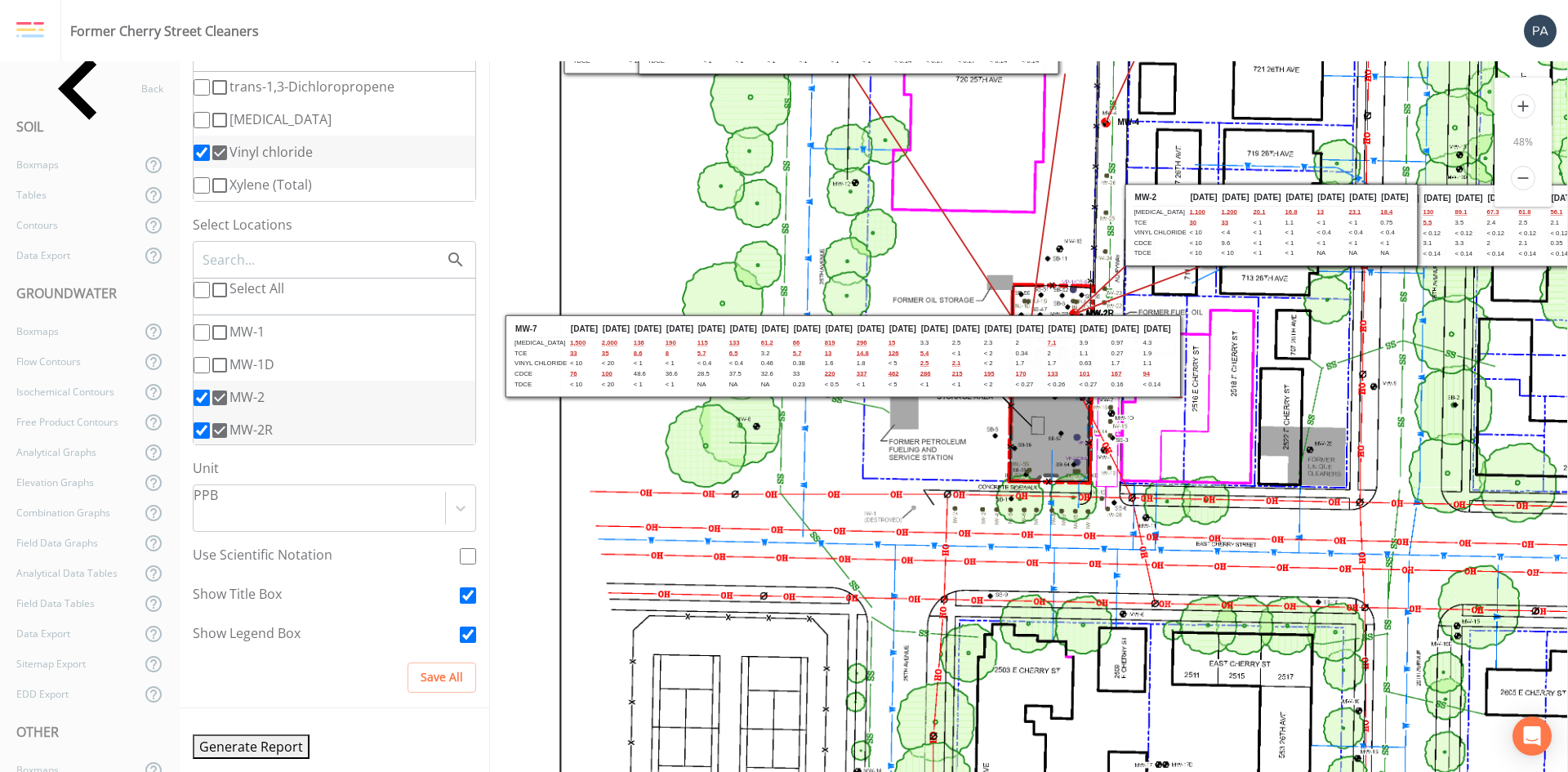 click at bounding box center [212, 332] 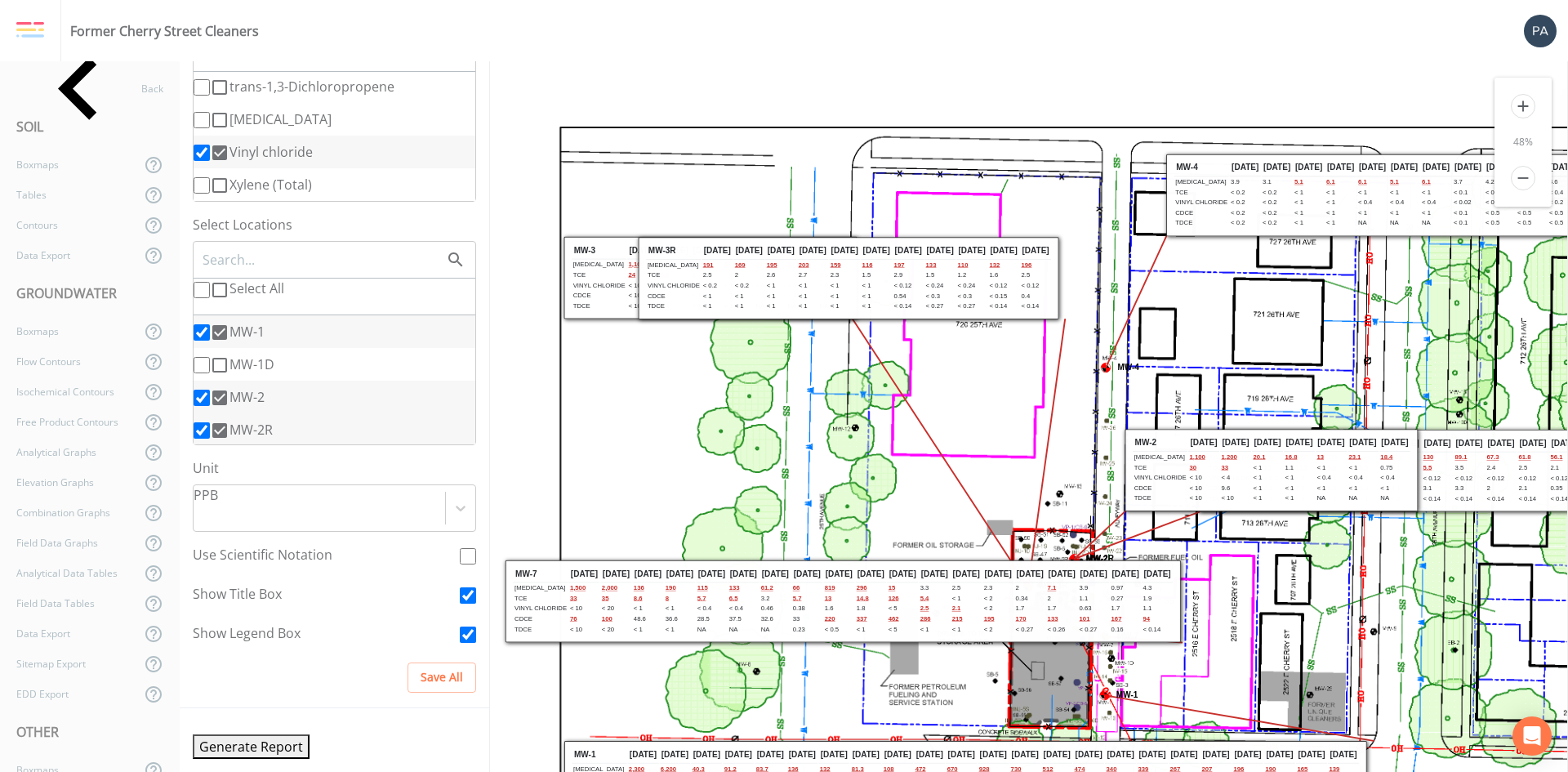scroll, scrollTop: 0, scrollLeft: 0, axis: both 